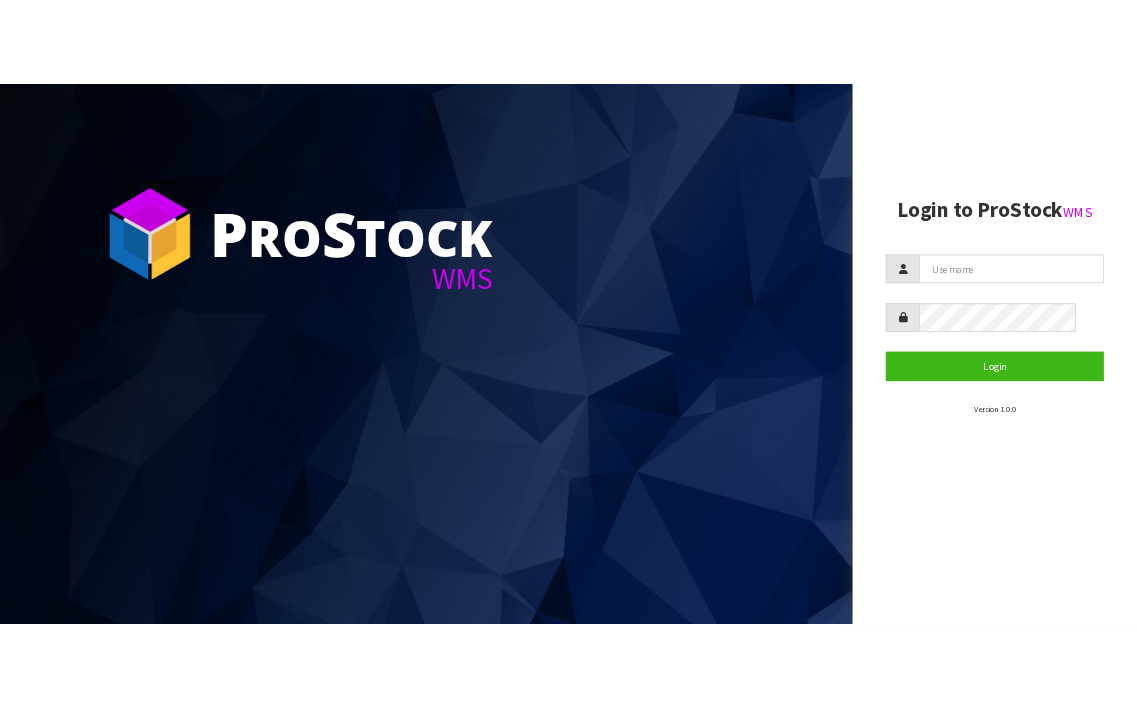 scroll, scrollTop: 0, scrollLeft: 0, axis: both 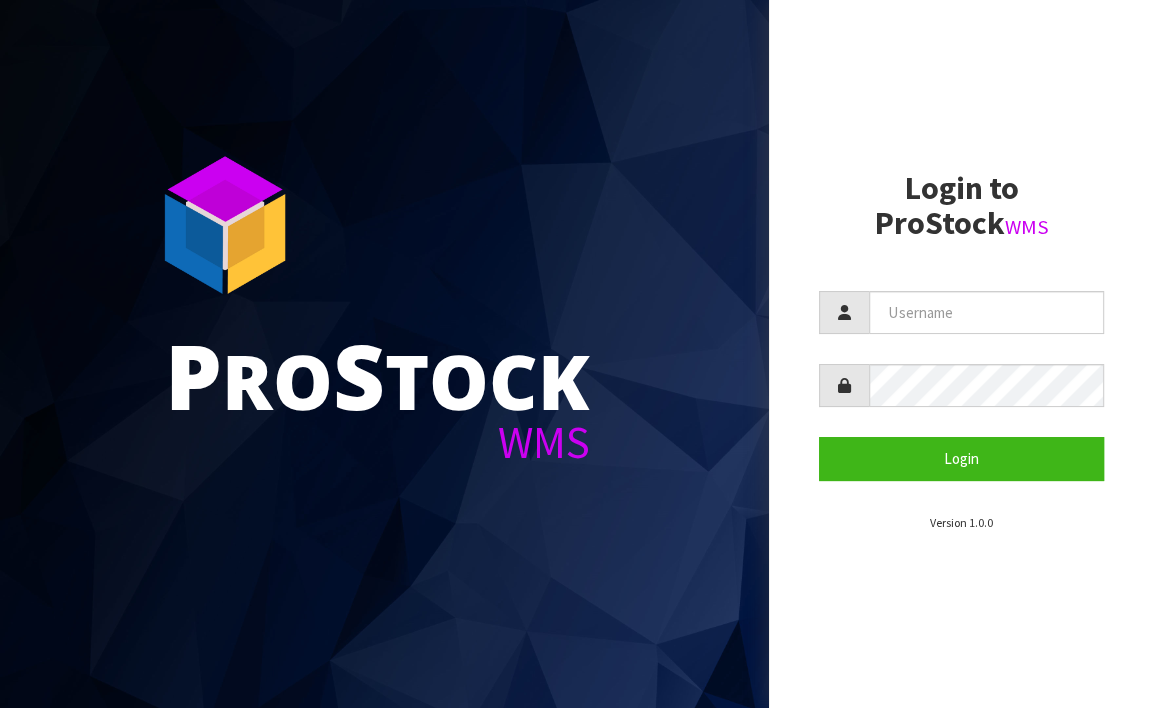 click on "Login to ProStock  WMS
Login
Version 1.0.0" at bounding box center [961, 351] 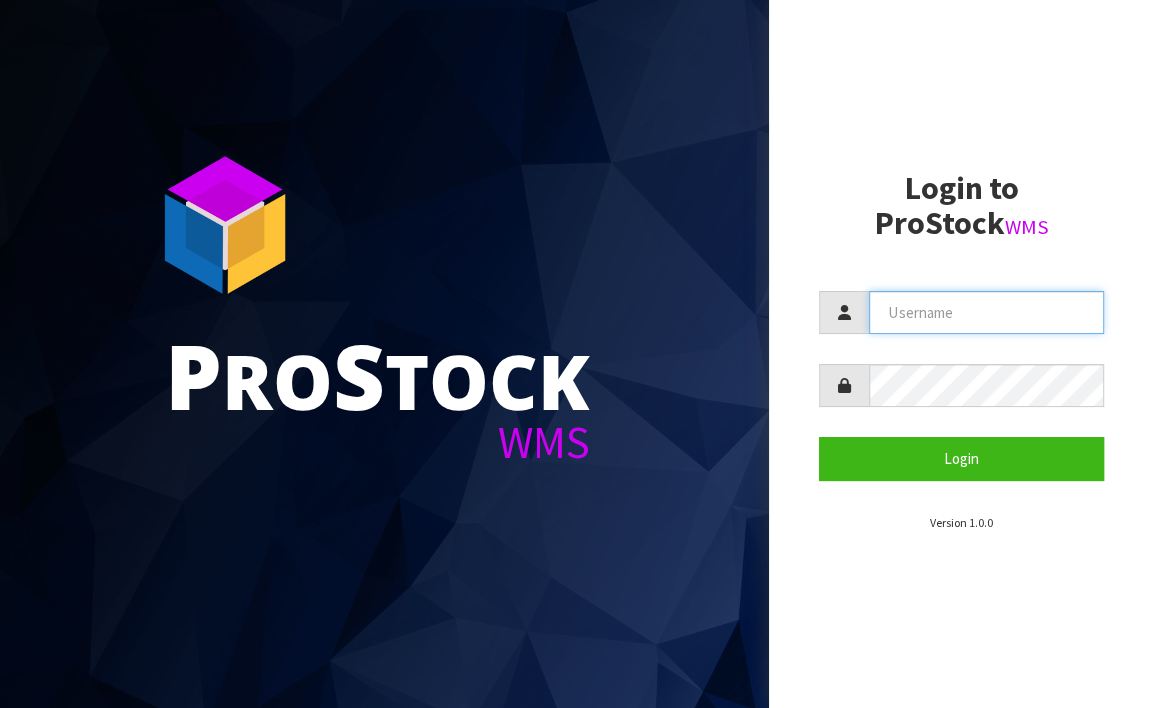 click at bounding box center (986, 312) 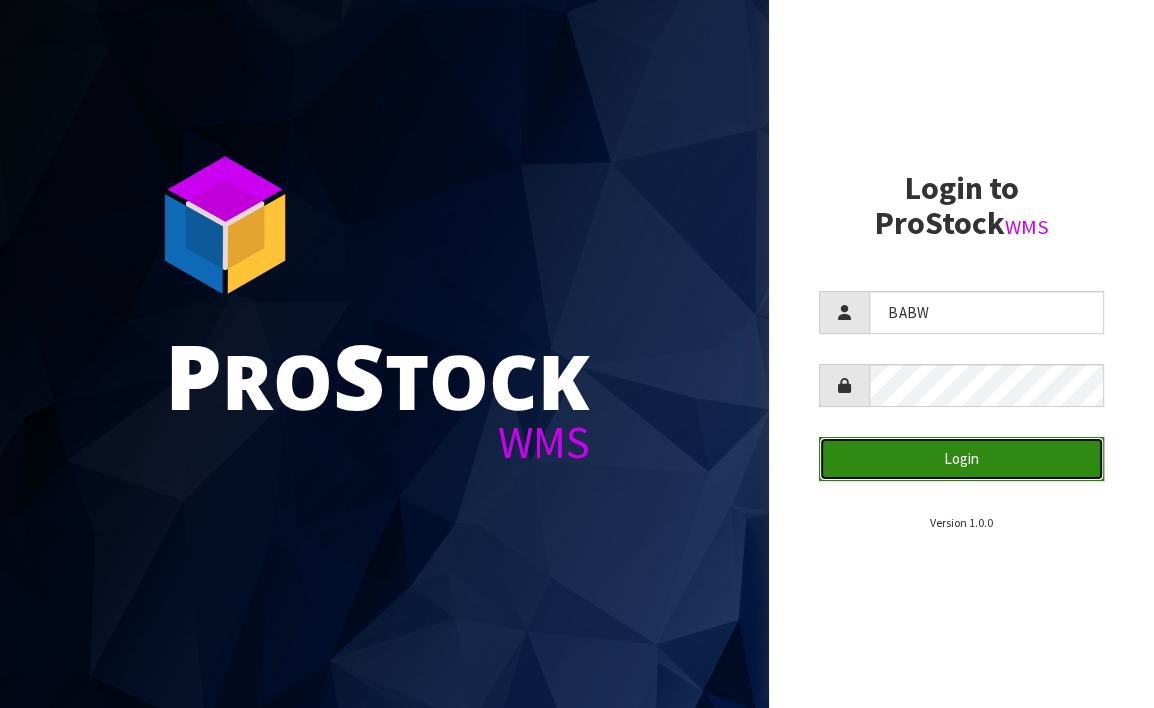 click on "Login" at bounding box center [961, 458] 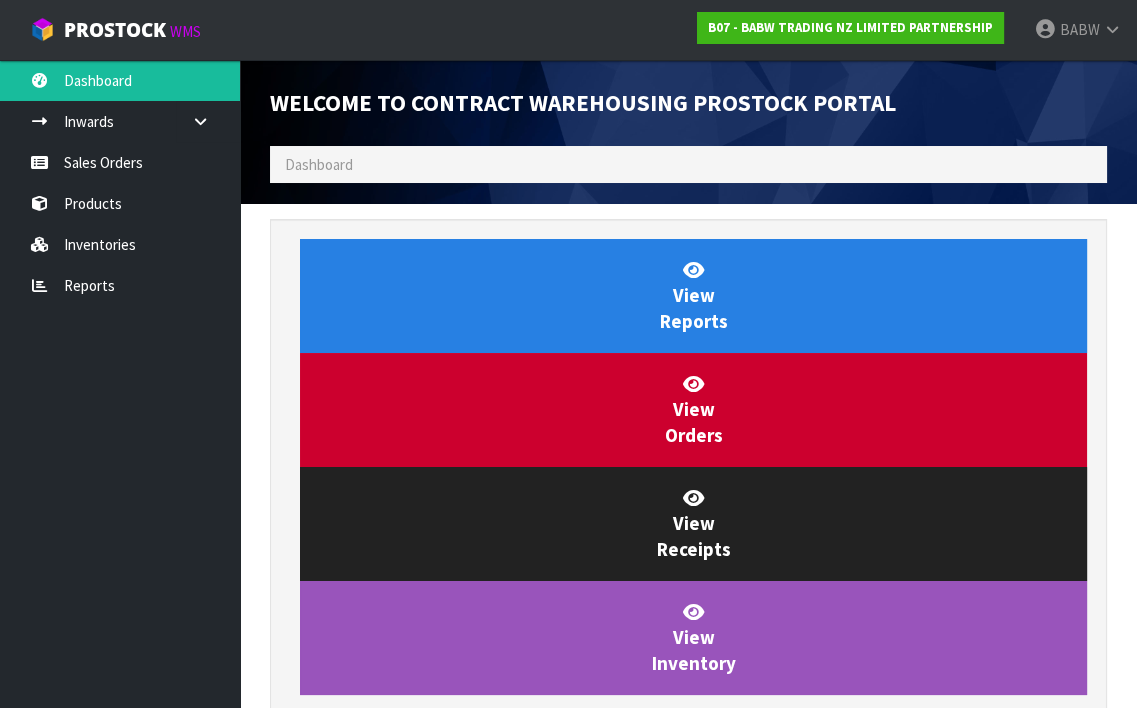 scroll, scrollTop: 998821, scrollLeft: 999133, axis: both 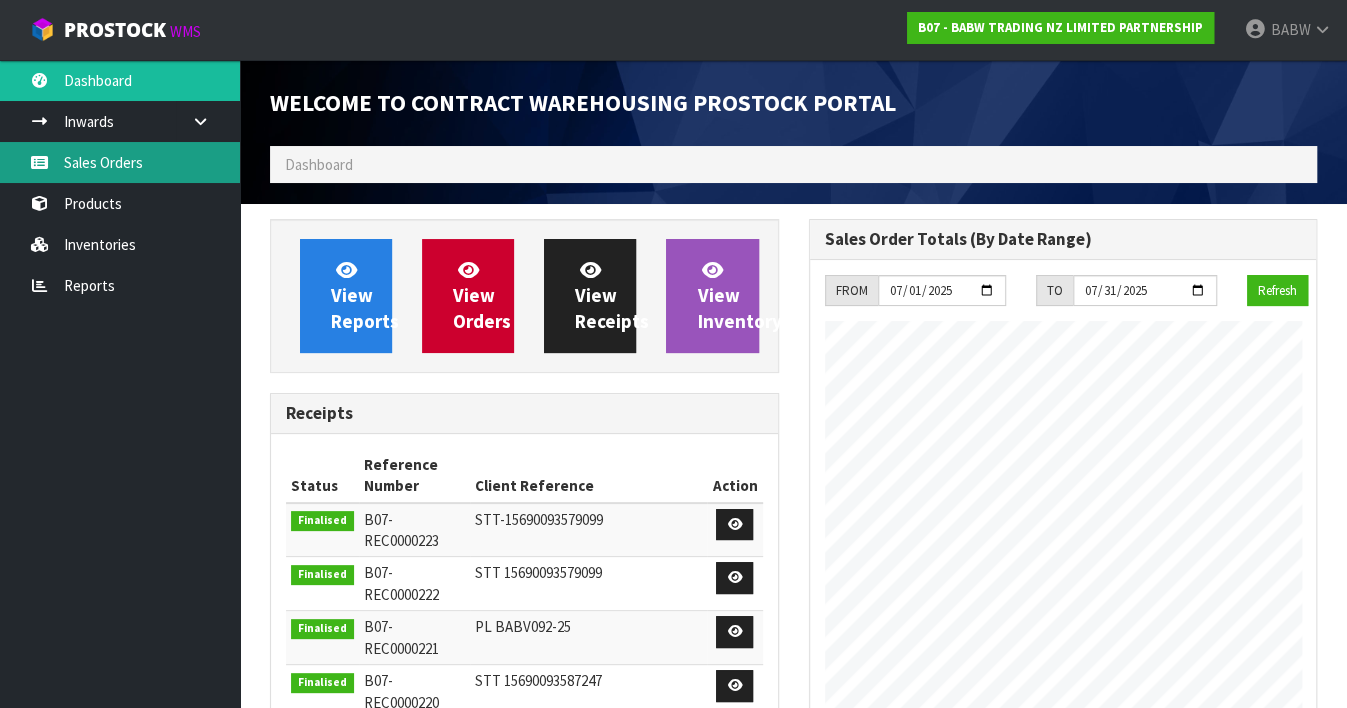 click on "Sales Orders" at bounding box center [120, 162] 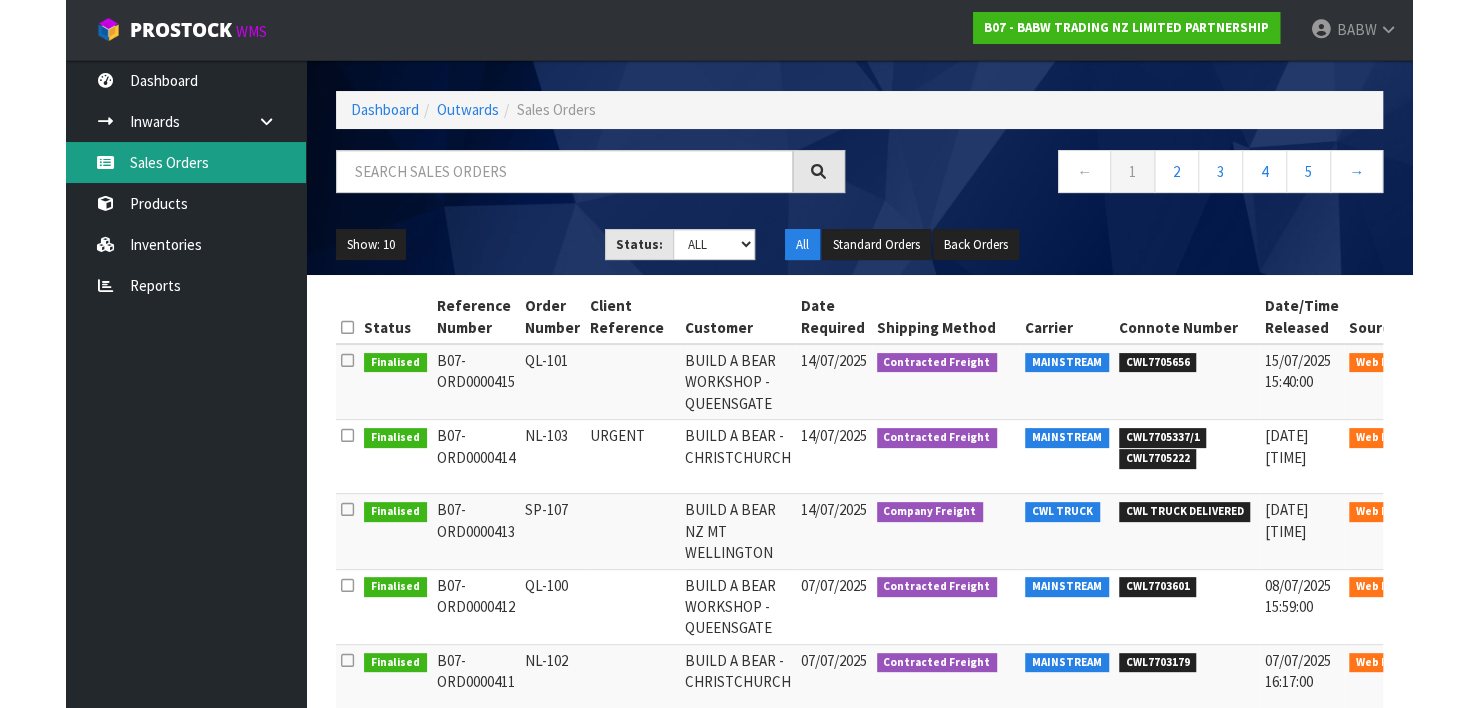 scroll, scrollTop: 111, scrollLeft: 0, axis: vertical 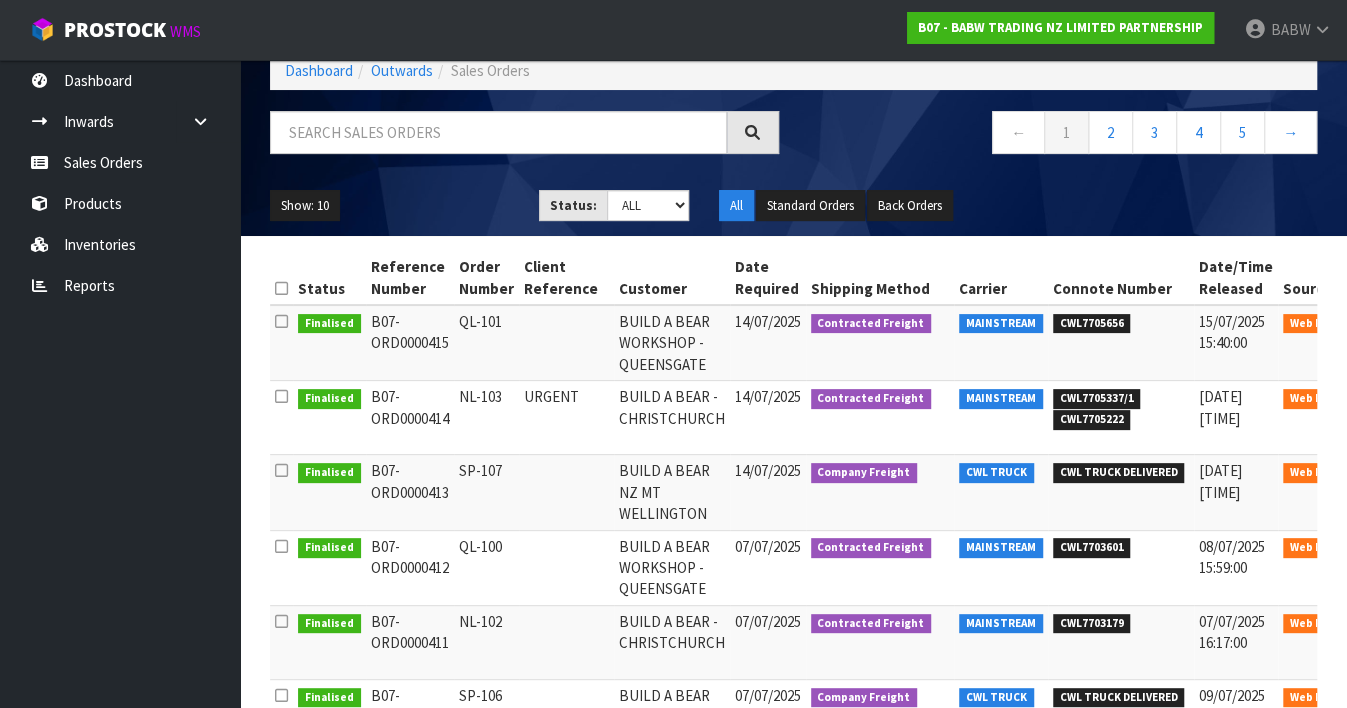click on "SP-107" at bounding box center (486, 492) 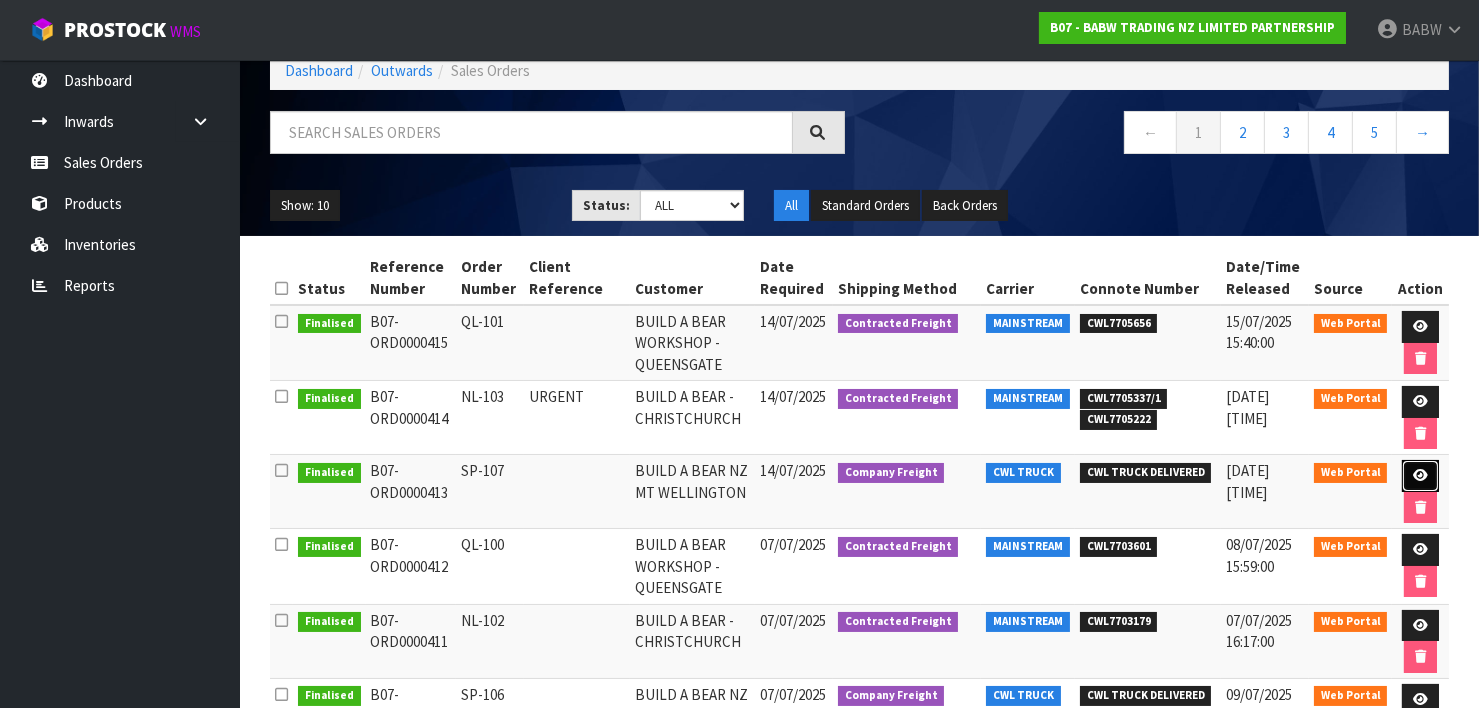 click at bounding box center (1420, 475) 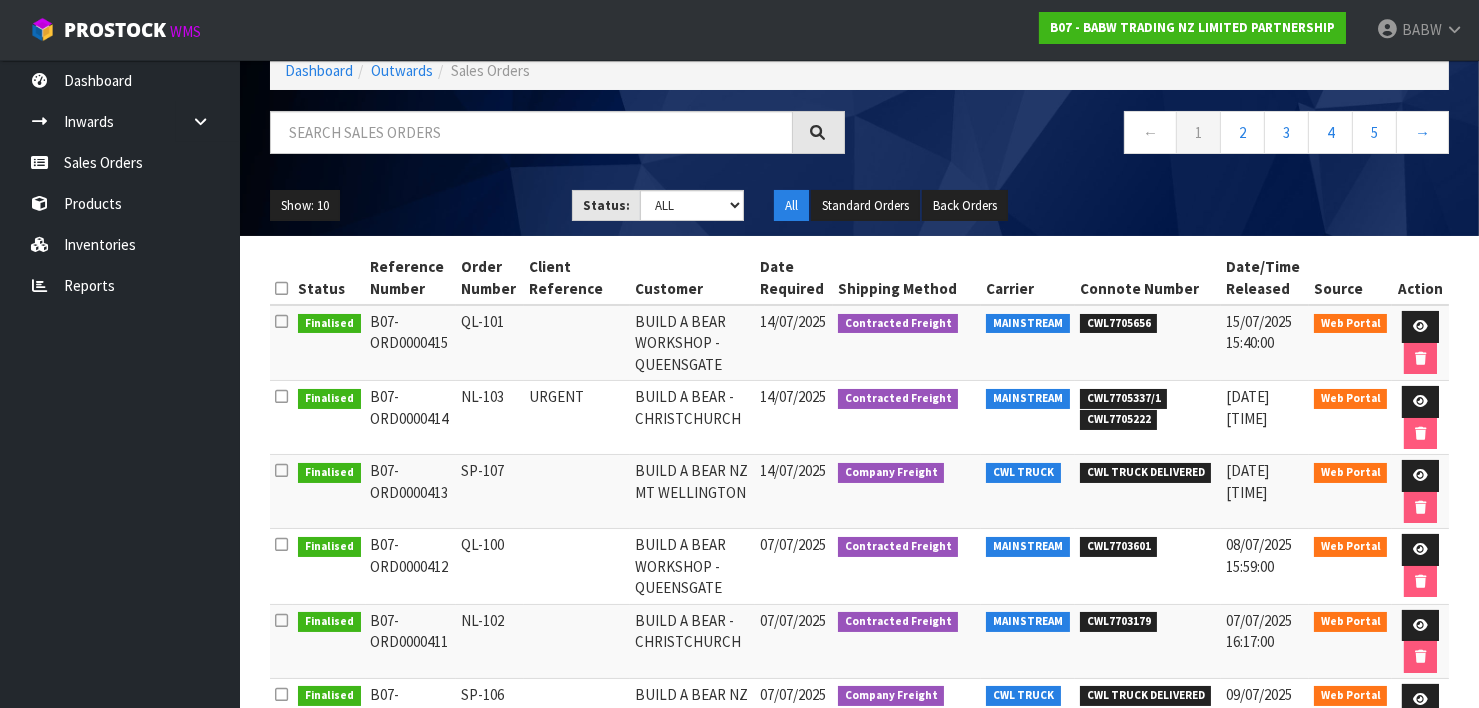 scroll, scrollTop: 0, scrollLeft: 0, axis: both 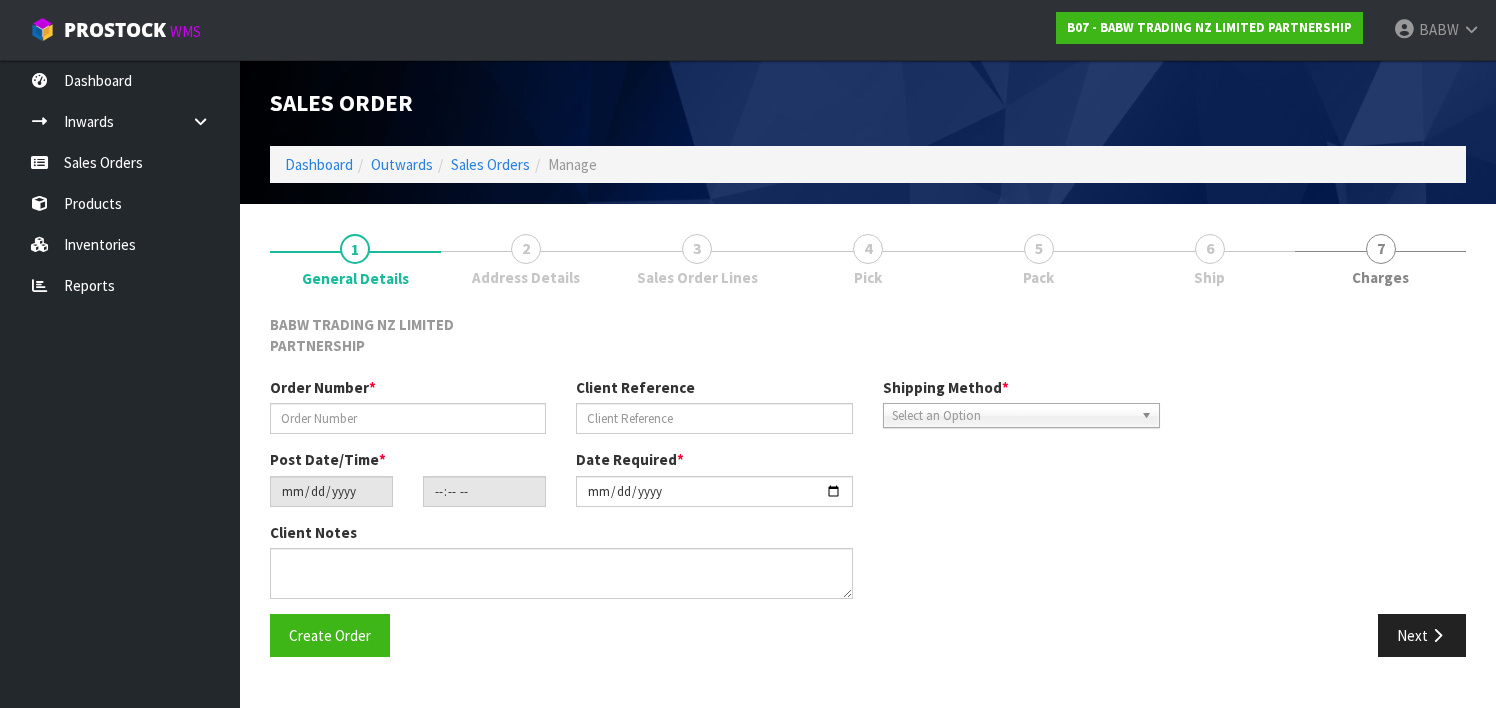 type on "SP-107" 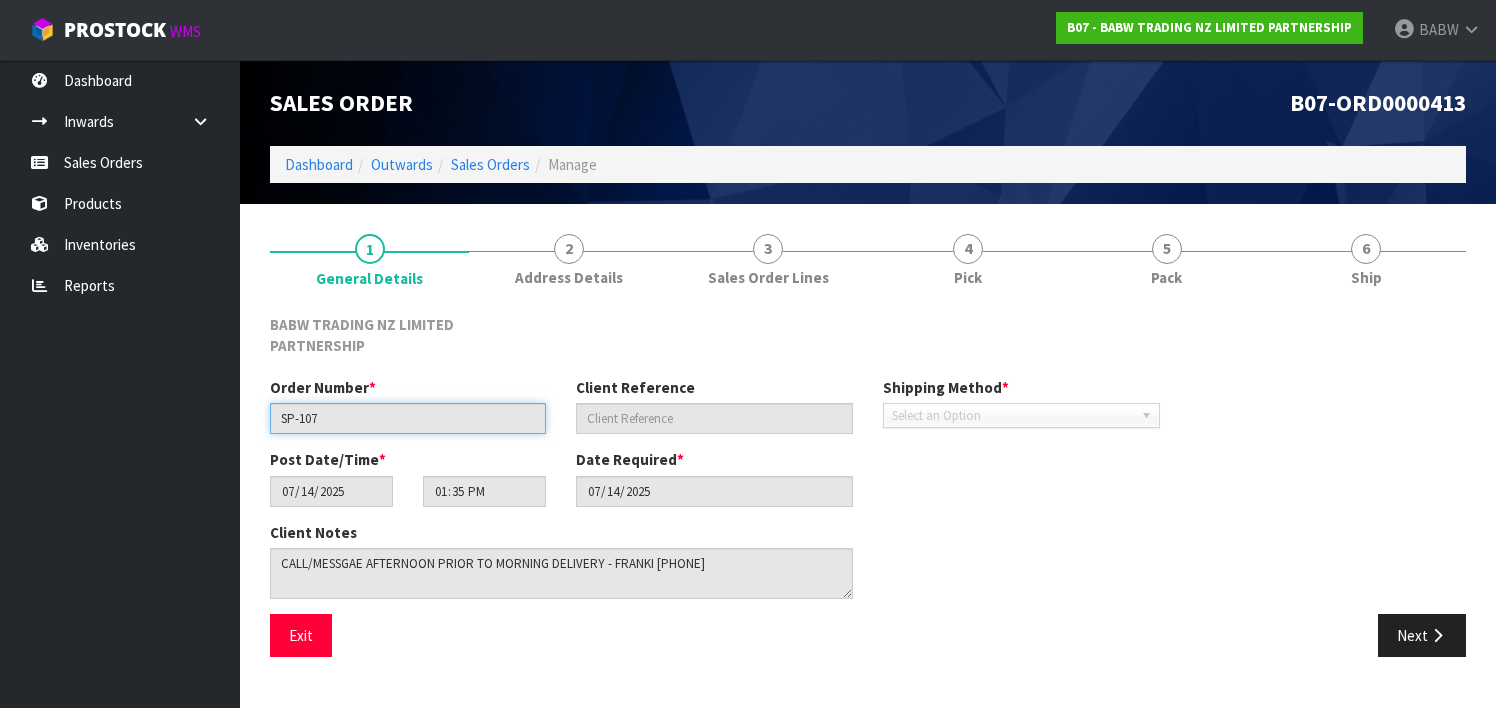 click on "SP-107" at bounding box center (408, 418) 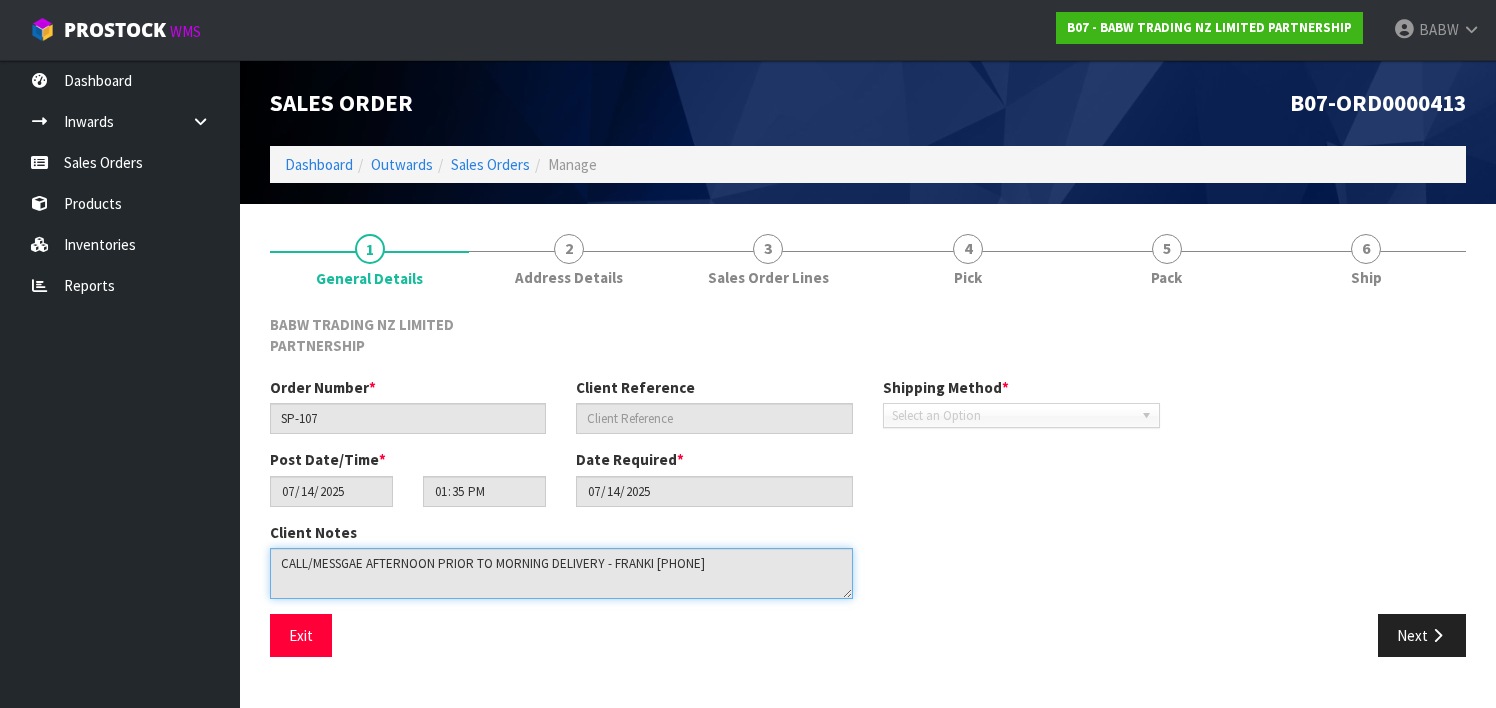 drag, startPoint x: 458, startPoint y: 554, endPoint x: 183, endPoint y: 506, distance: 279.15765 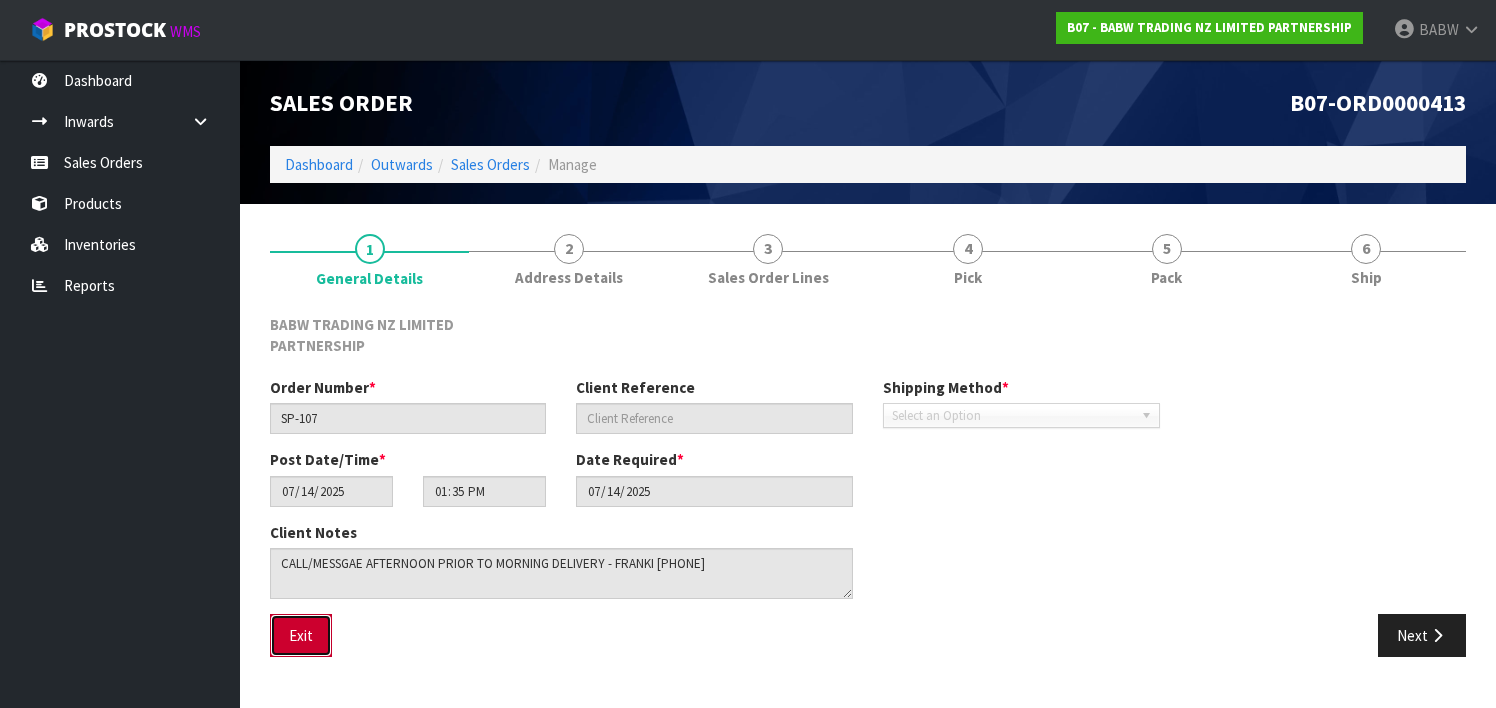 click on "Exit" at bounding box center [301, 635] 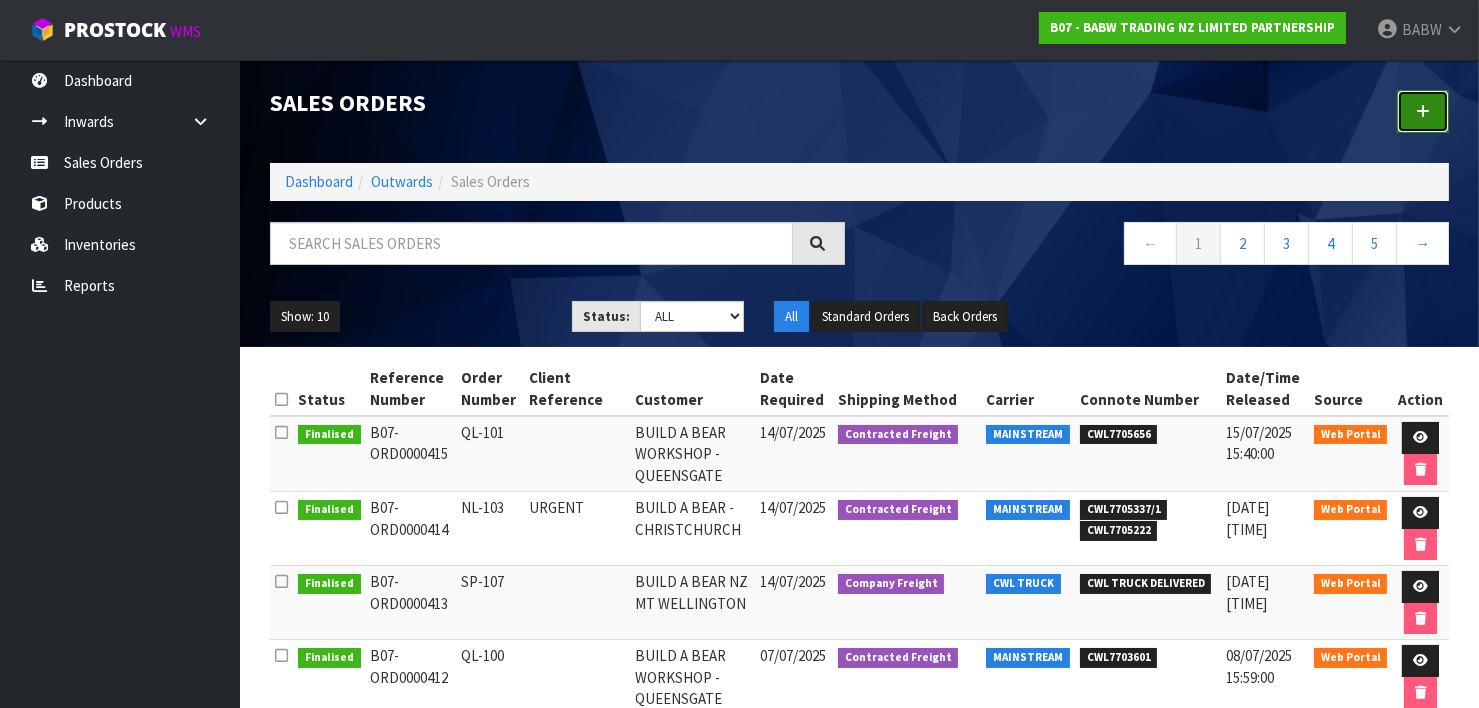 click at bounding box center [1423, 111] 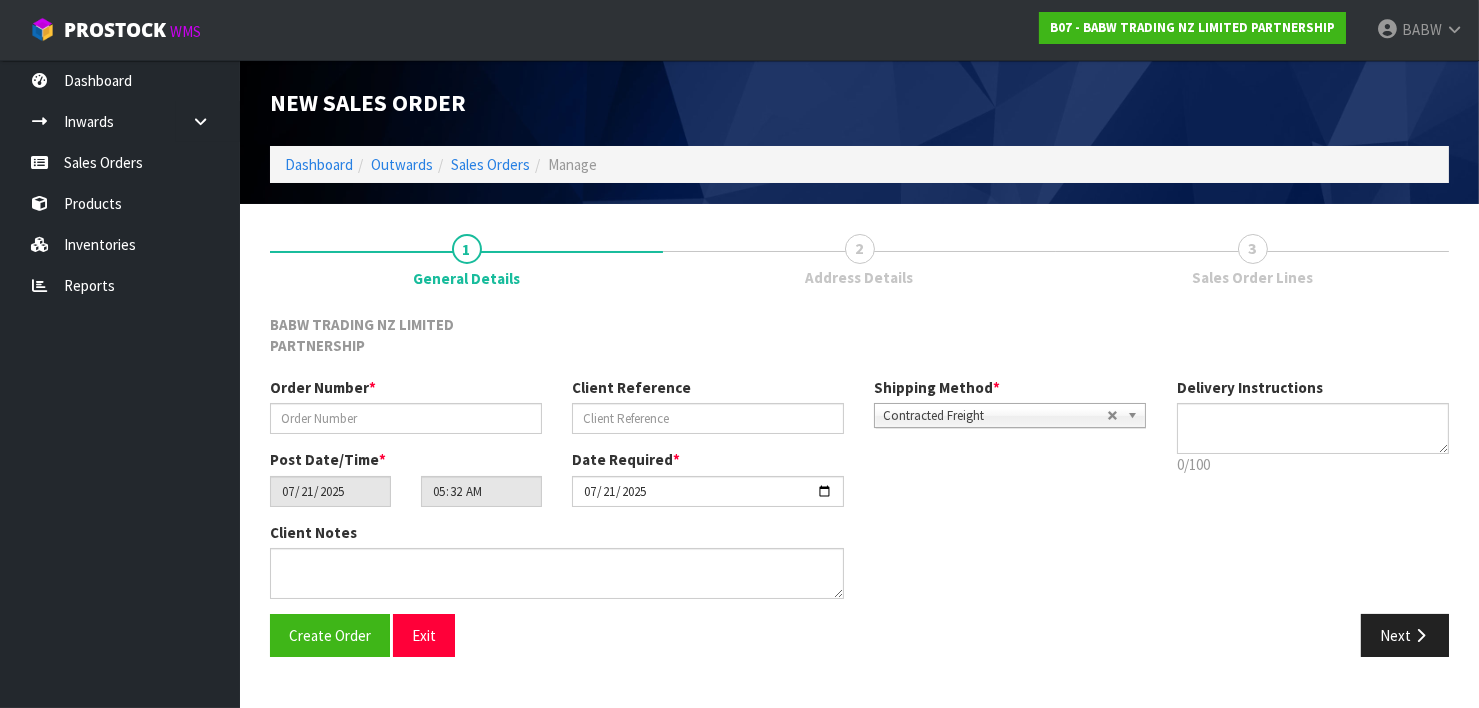 type on "REMOVE RUBBISH , HAND UNLOAD REQ" 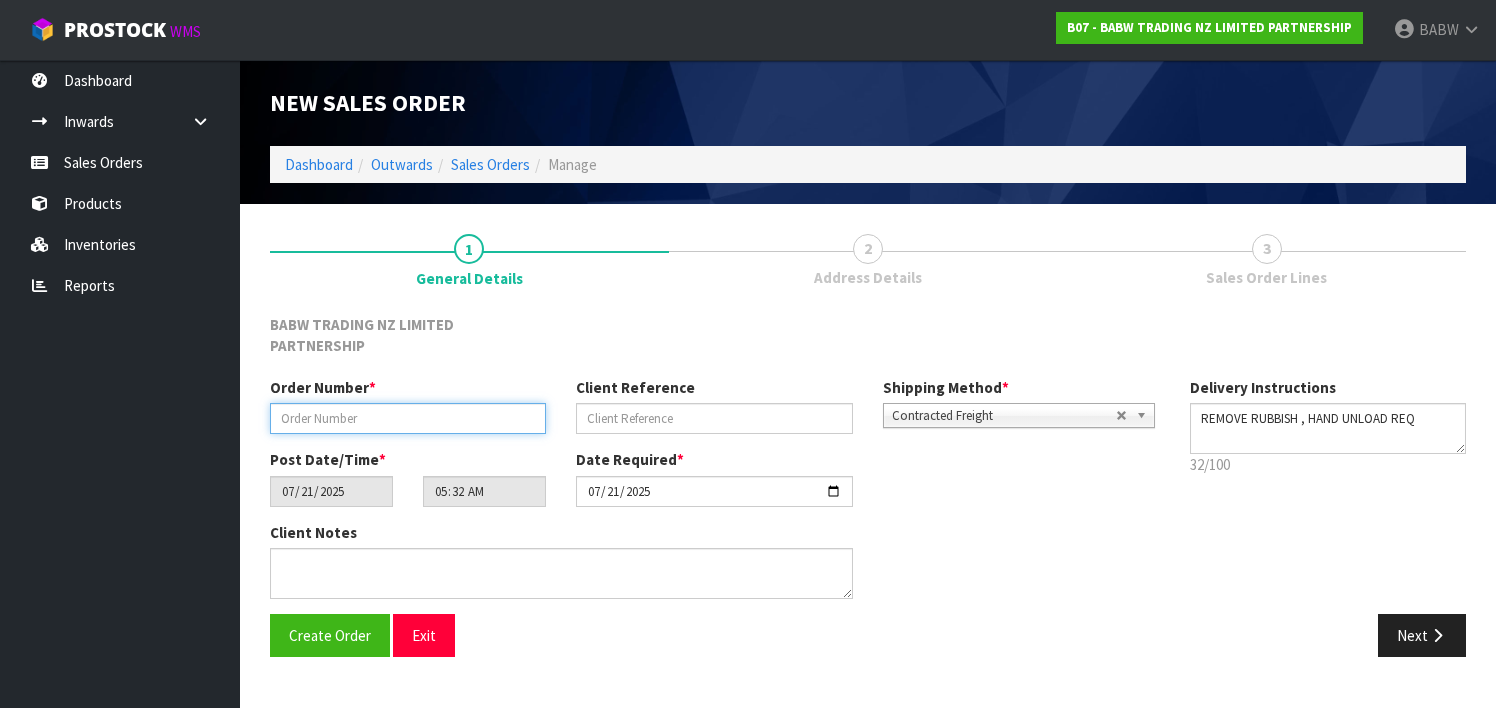 click at bounding box center (408, 418) 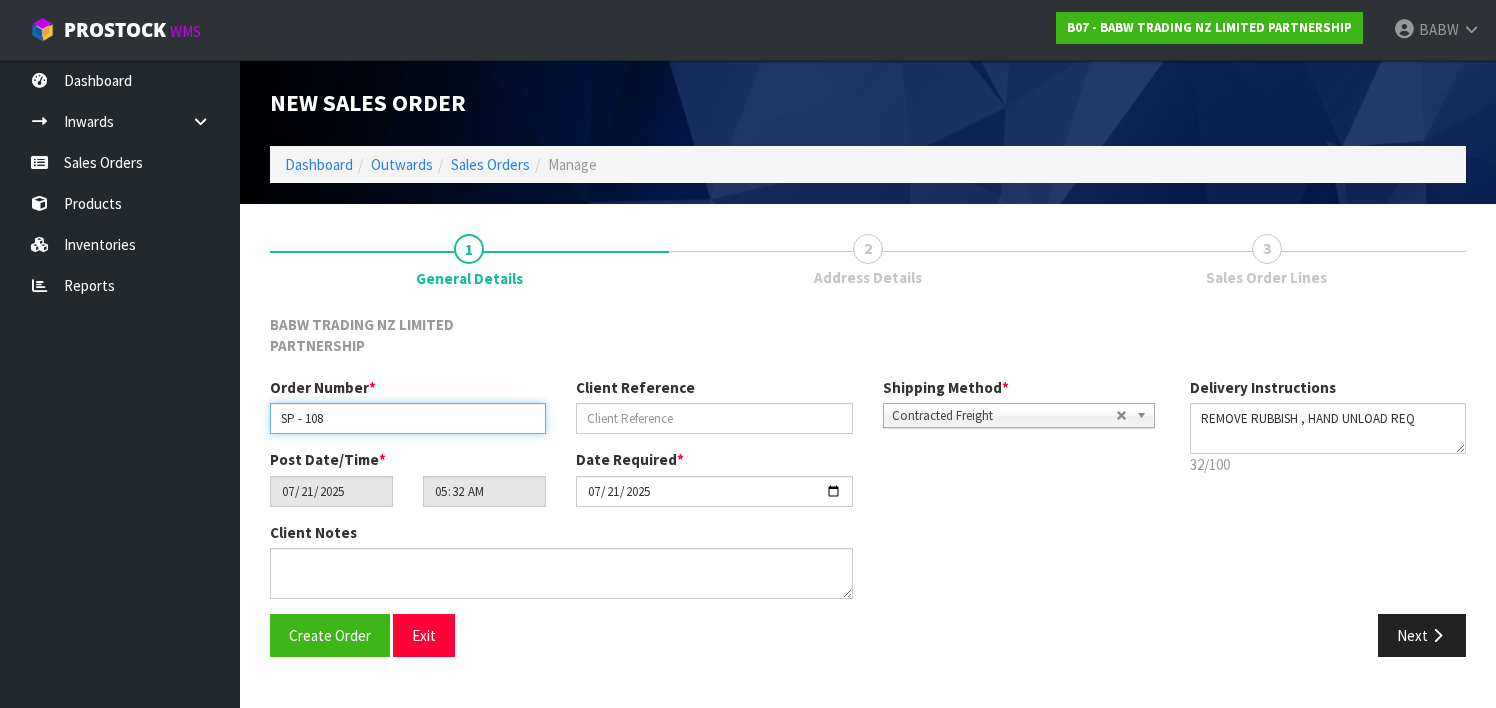 type on "SP - 108" 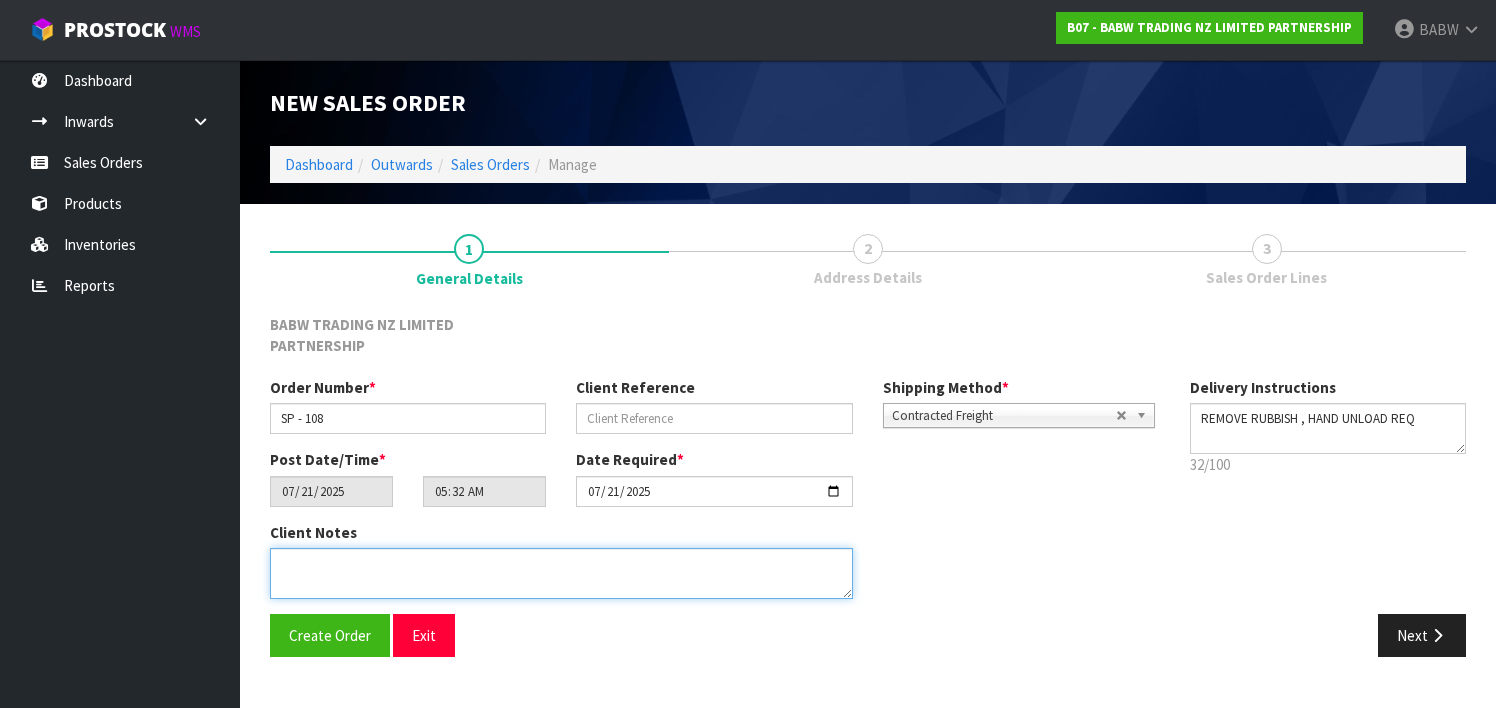 click at bounding box center [561, 573] 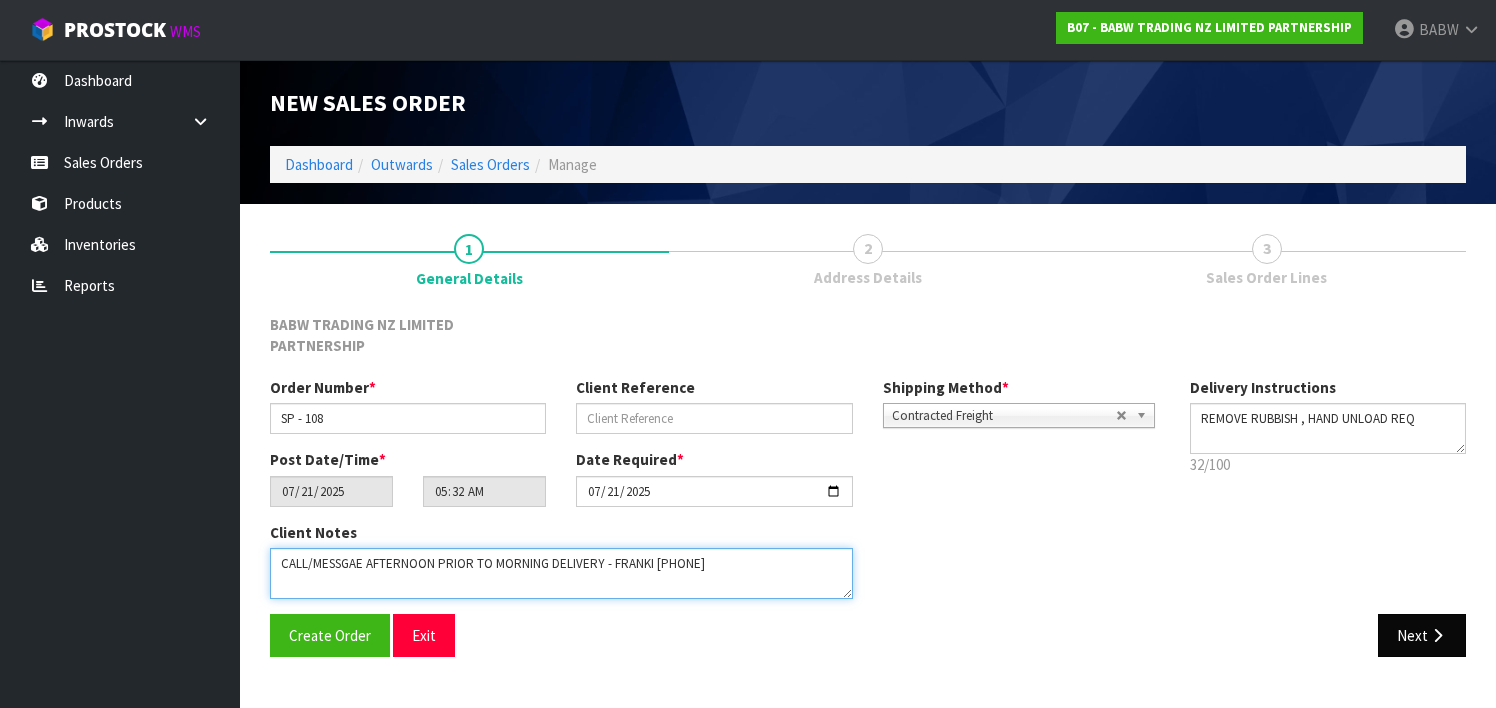 type on "CALL/MESSGAE AFTERNOON PRIOR TO MORNING DELIVERY - FRANKI [PHONE]" 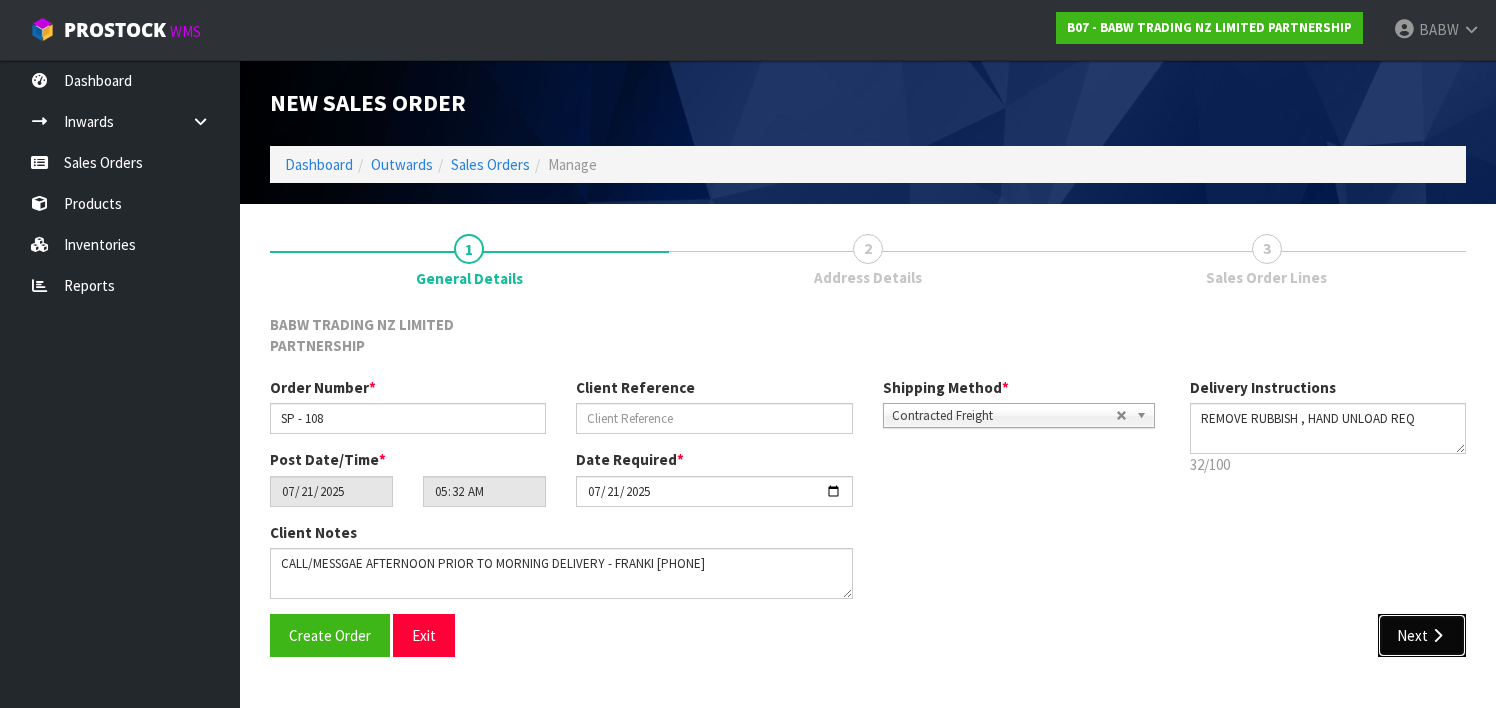 click at bounding box center (1437, 635) 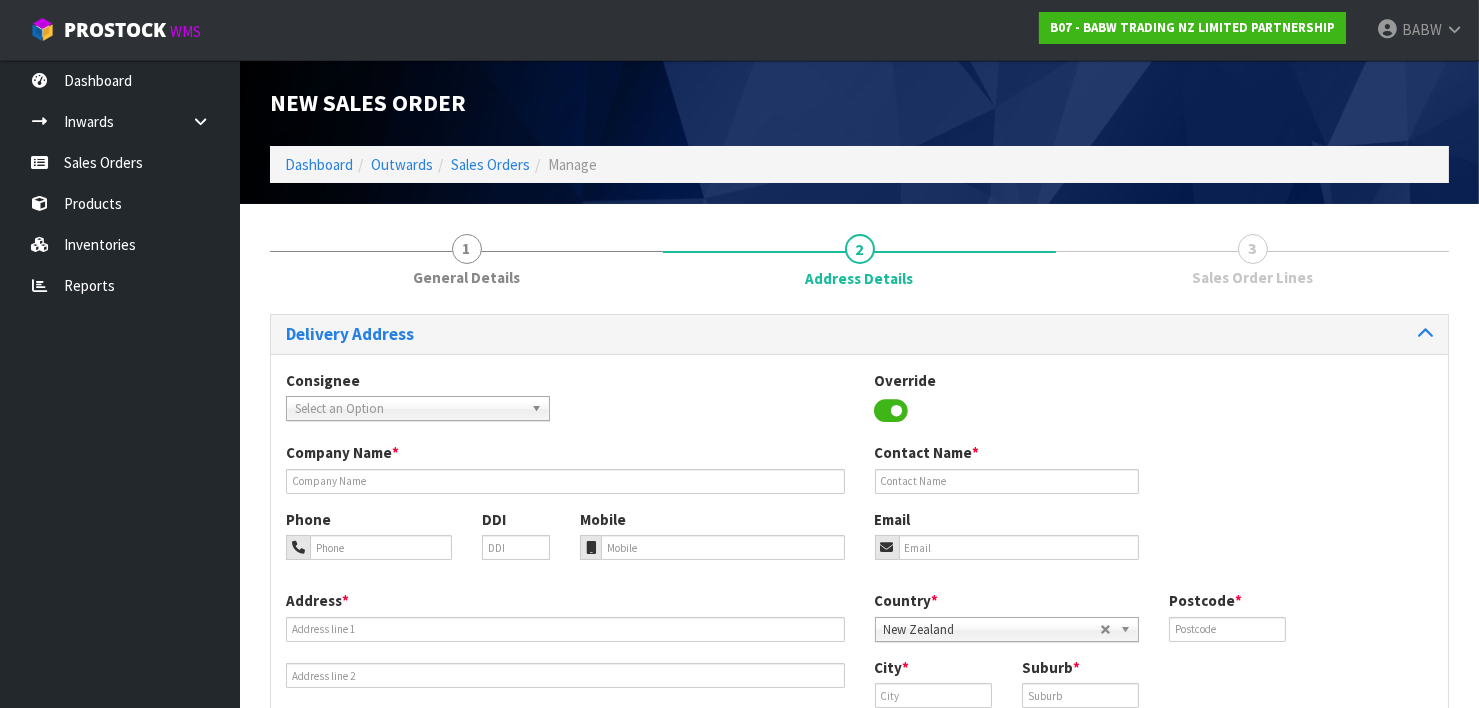 drag, startPoint x: 380, startPoint y: 406, endPoint x: 361, endPoint y: 411, distance: 19.646883 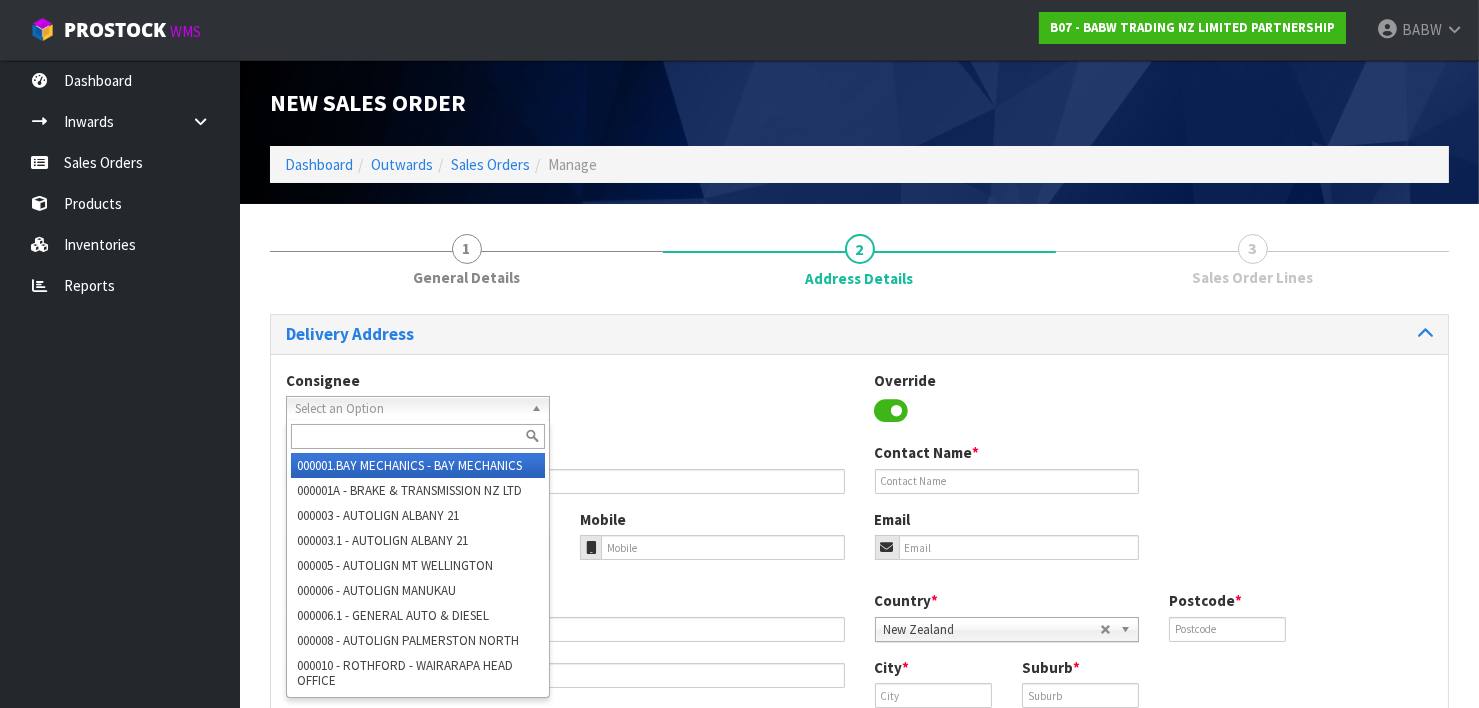 click on "Select an Option" at bounding box center (409, 409) 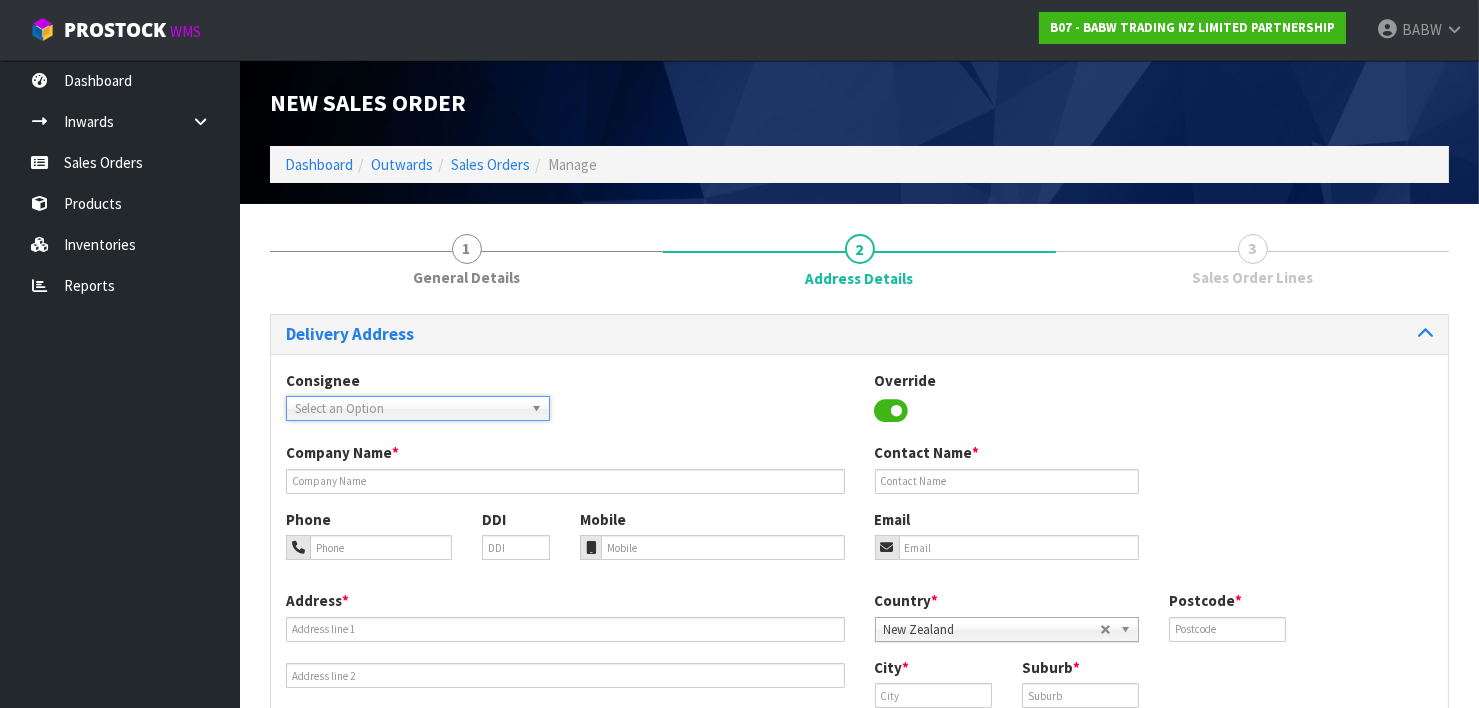 click on "Select an Option" at bounding box center [409, 409] 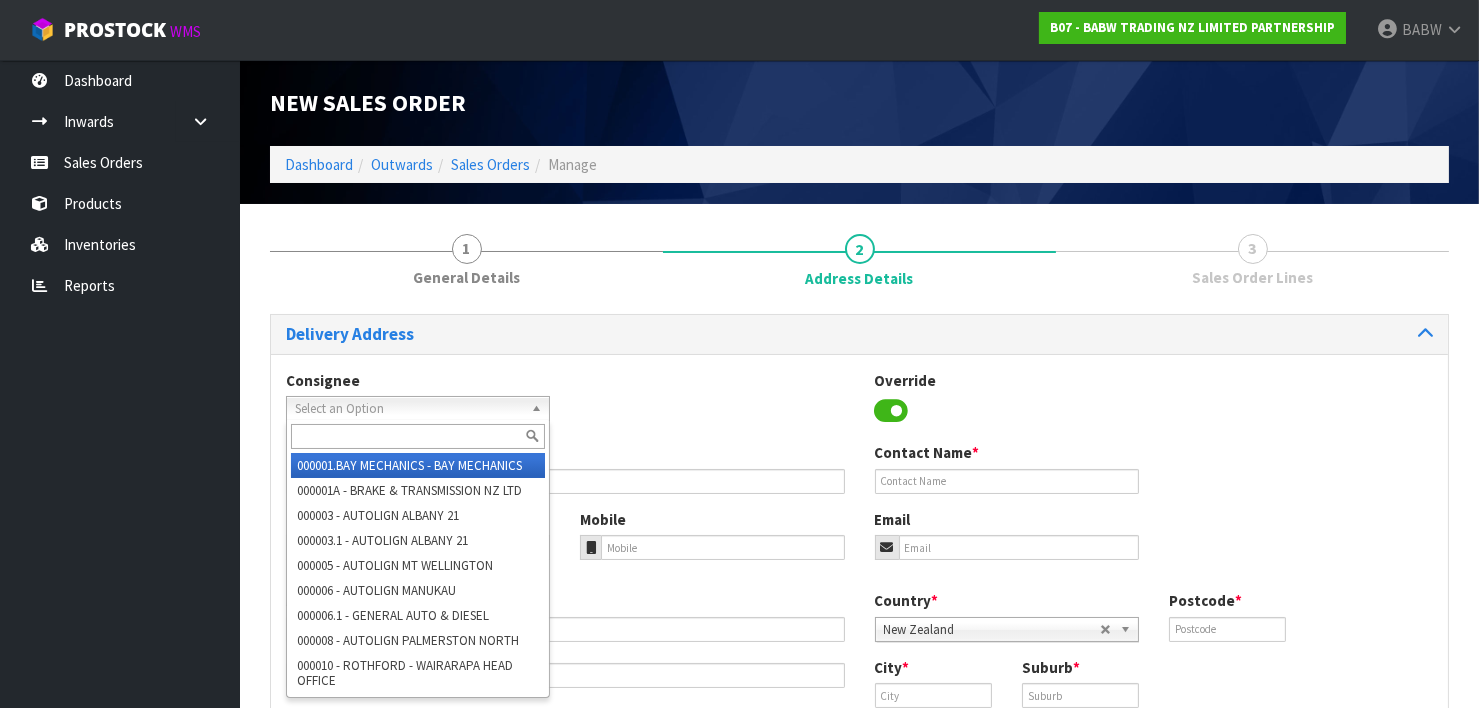 paste on "BABMTWELLINGTON" 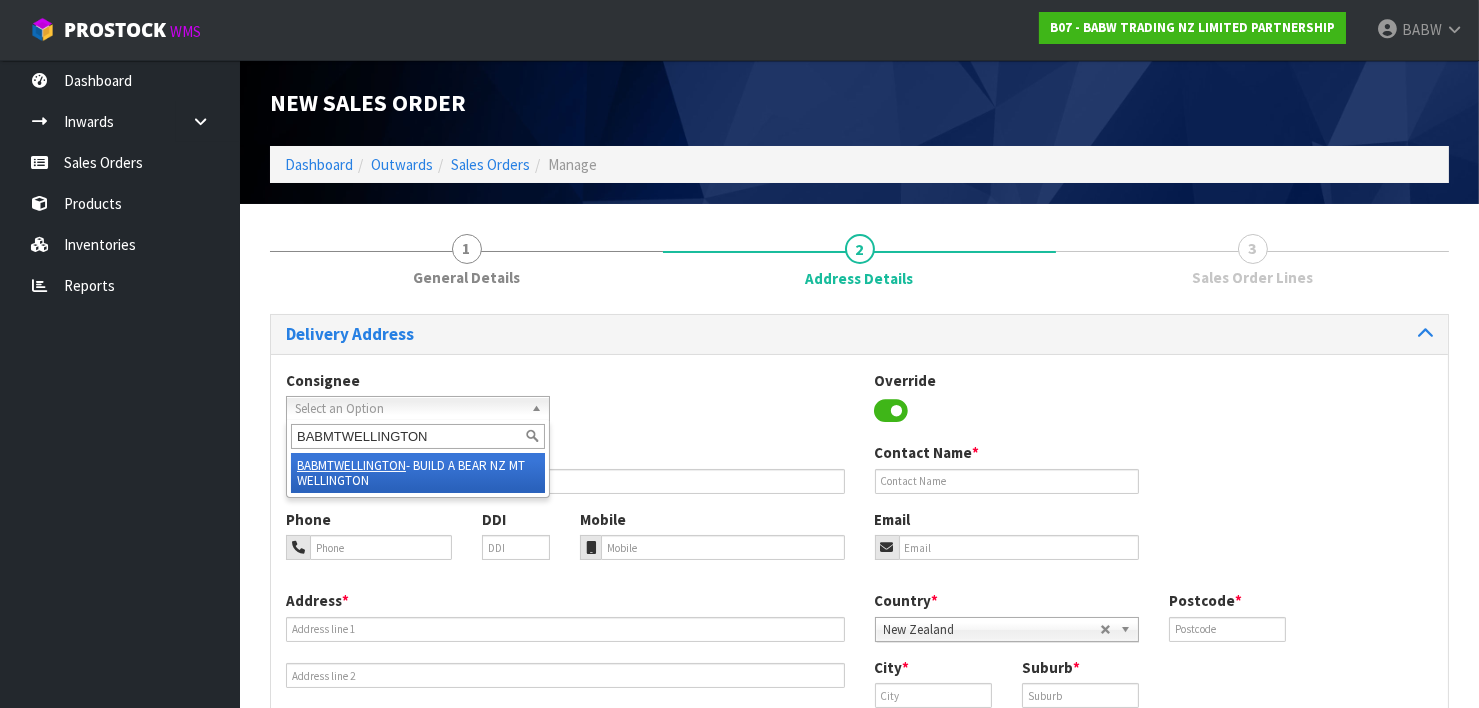 type on "BABMTWELLINGTON" 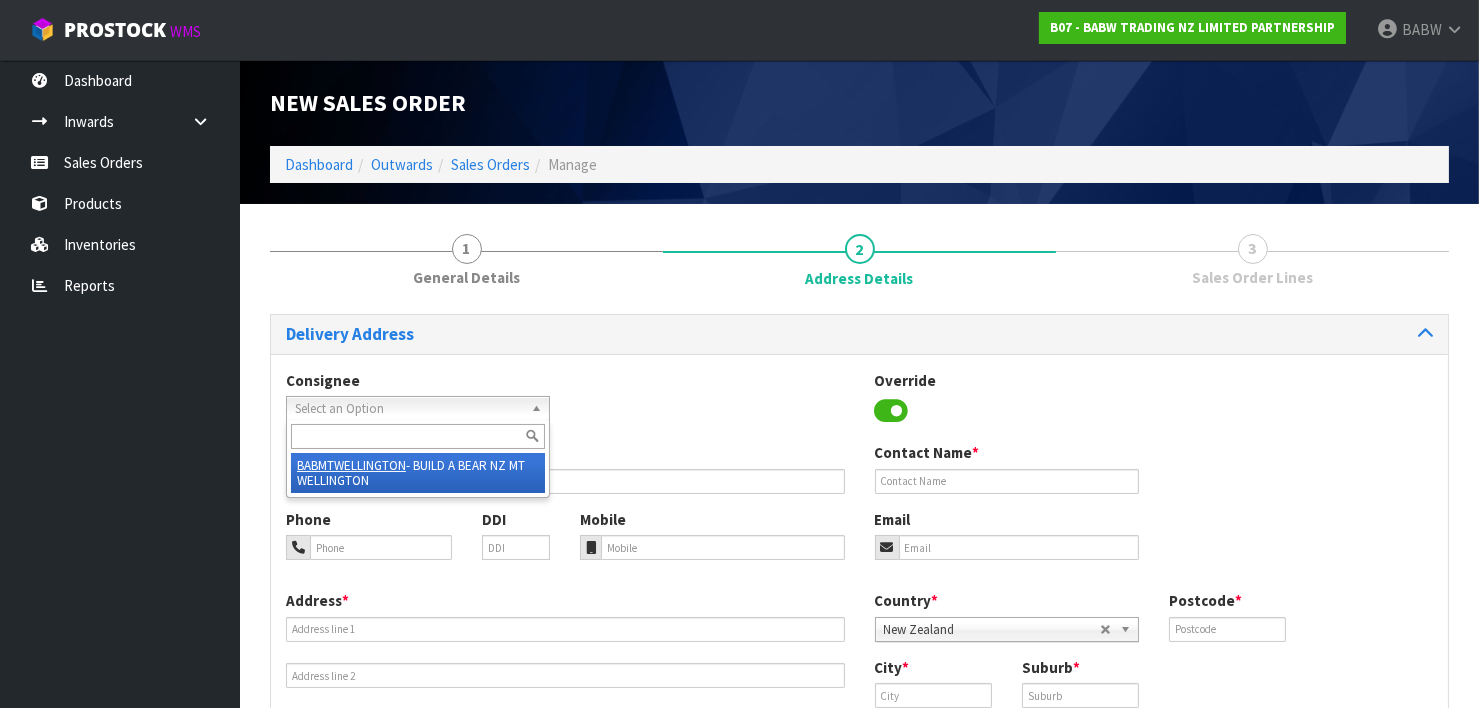type on "BUILD A BEAR NZ MT WELLINGTON" 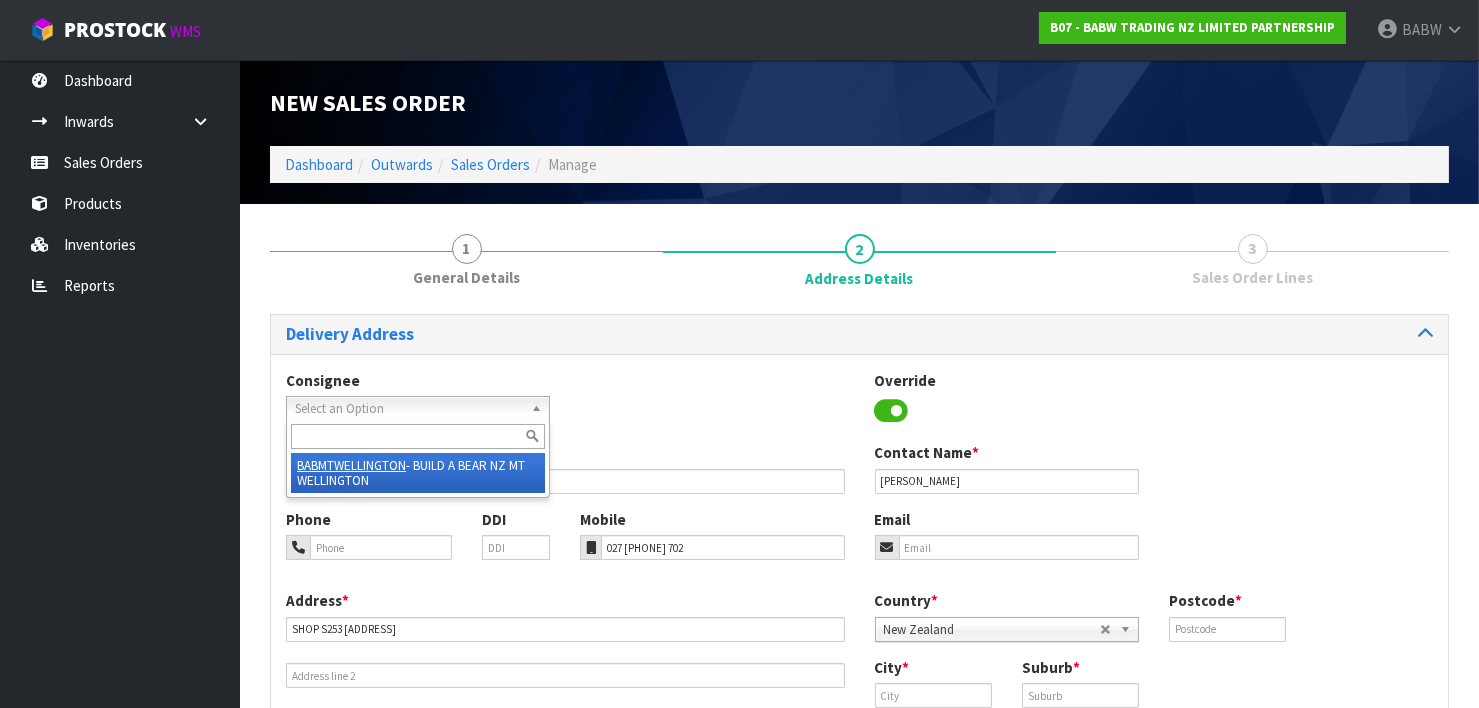 type on "1060" 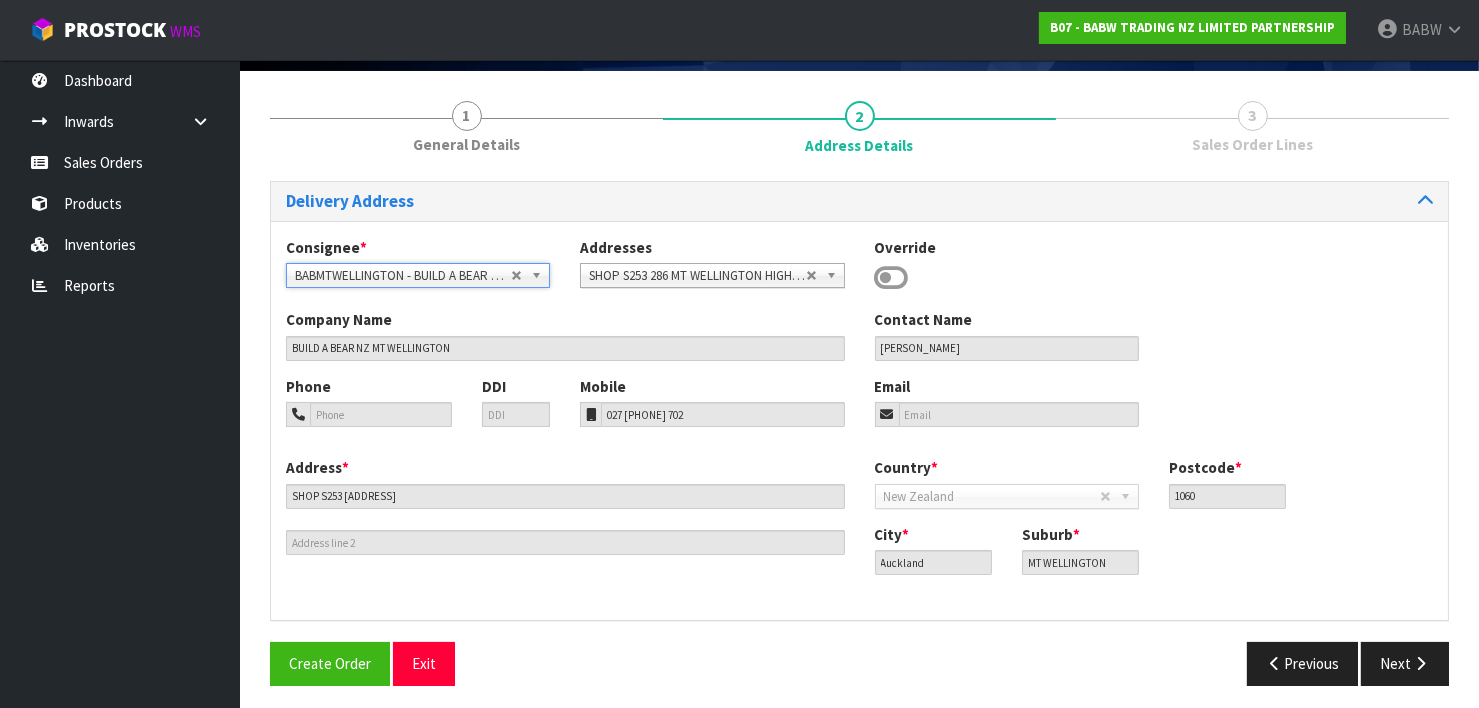 scroll, scrollTop: 139, scrollLeft: 0, axis: vertical 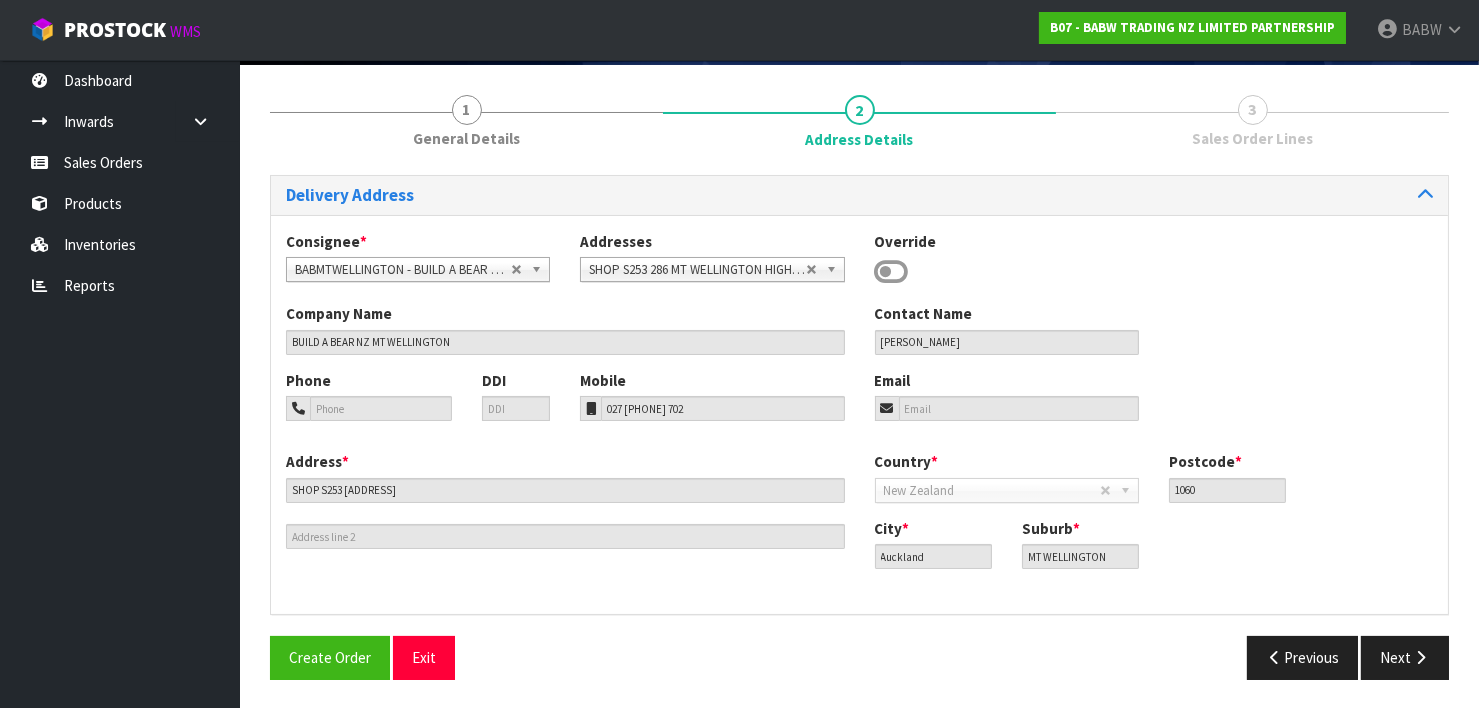click on "Dashboard
Inwards
Purchase Orders
Receipts
Sales Orders
Products
Inventories
Reports" at bounding box center (120, 384) 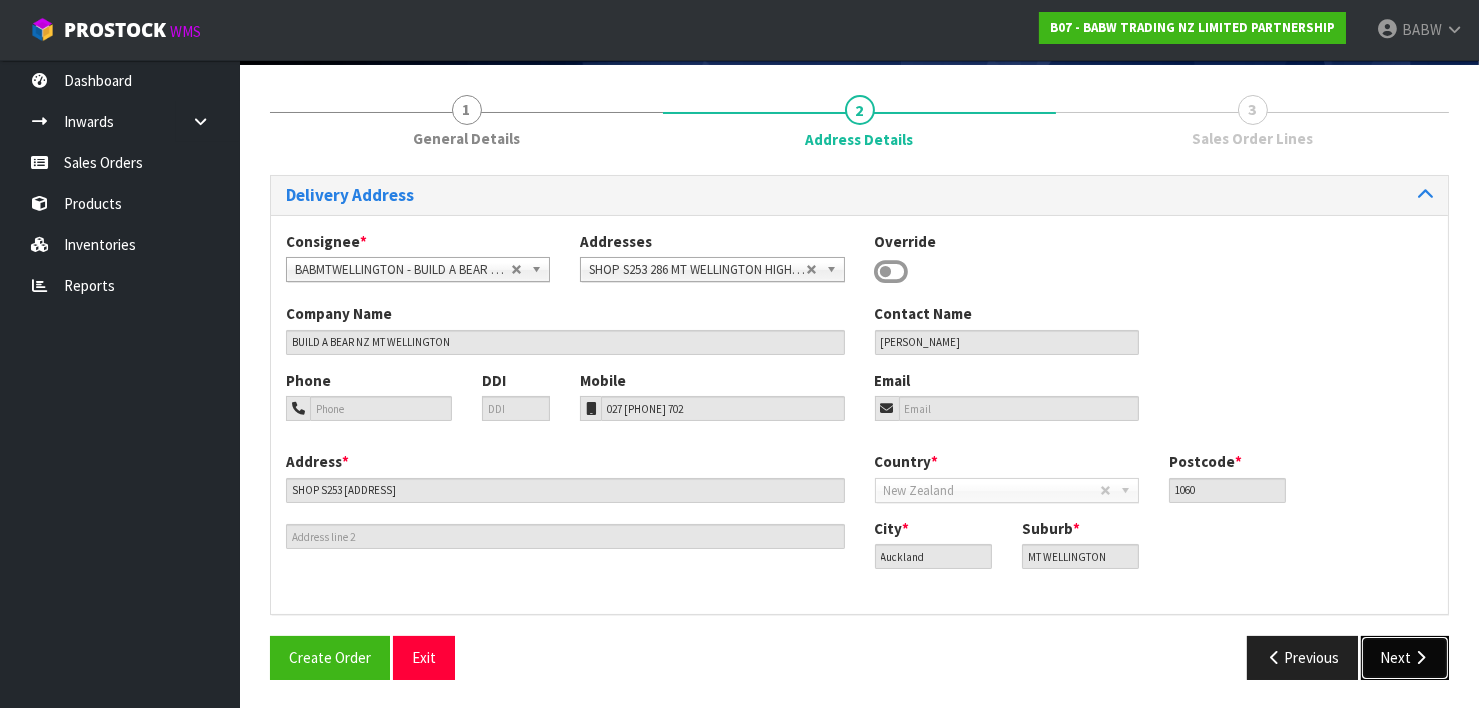 click at bounding box center [1420, 657] 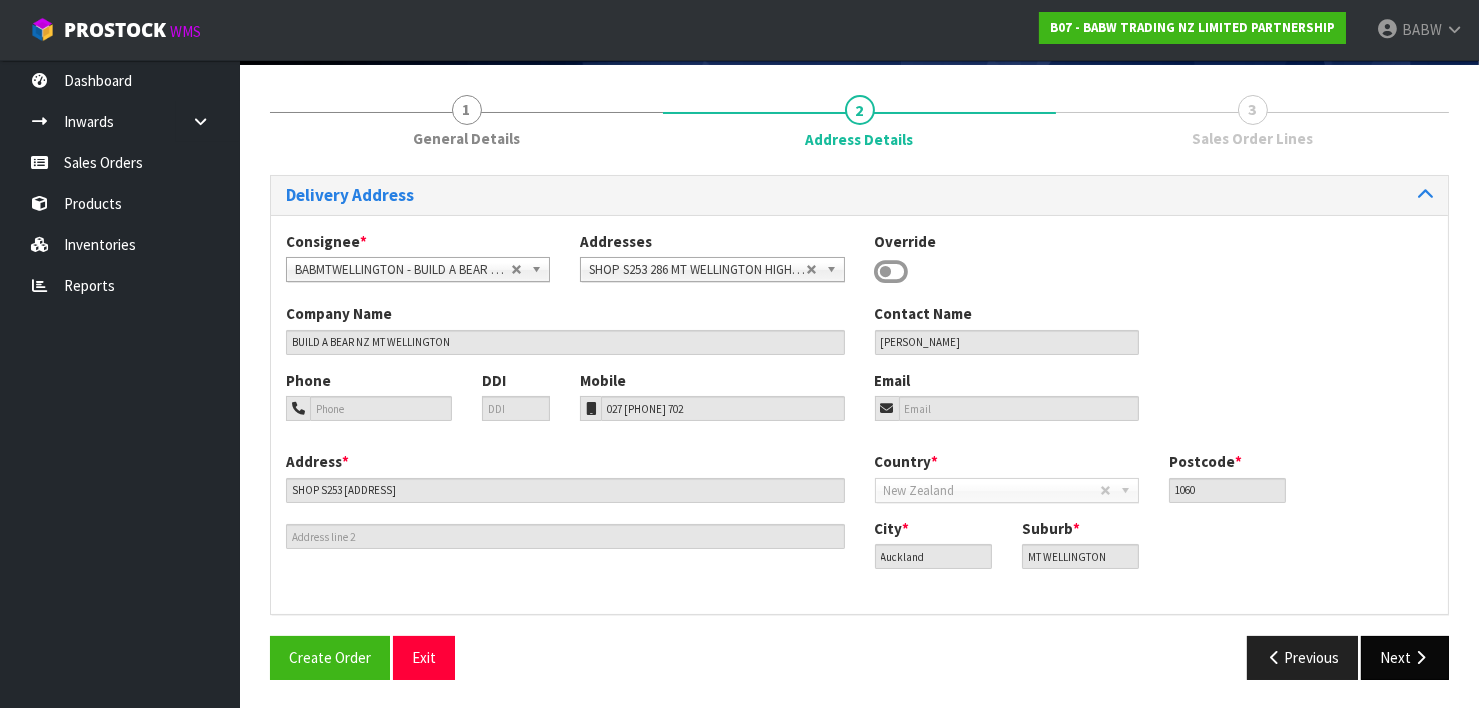 scroll, scrollTop: 0, scrollLeft: 0, axis: both 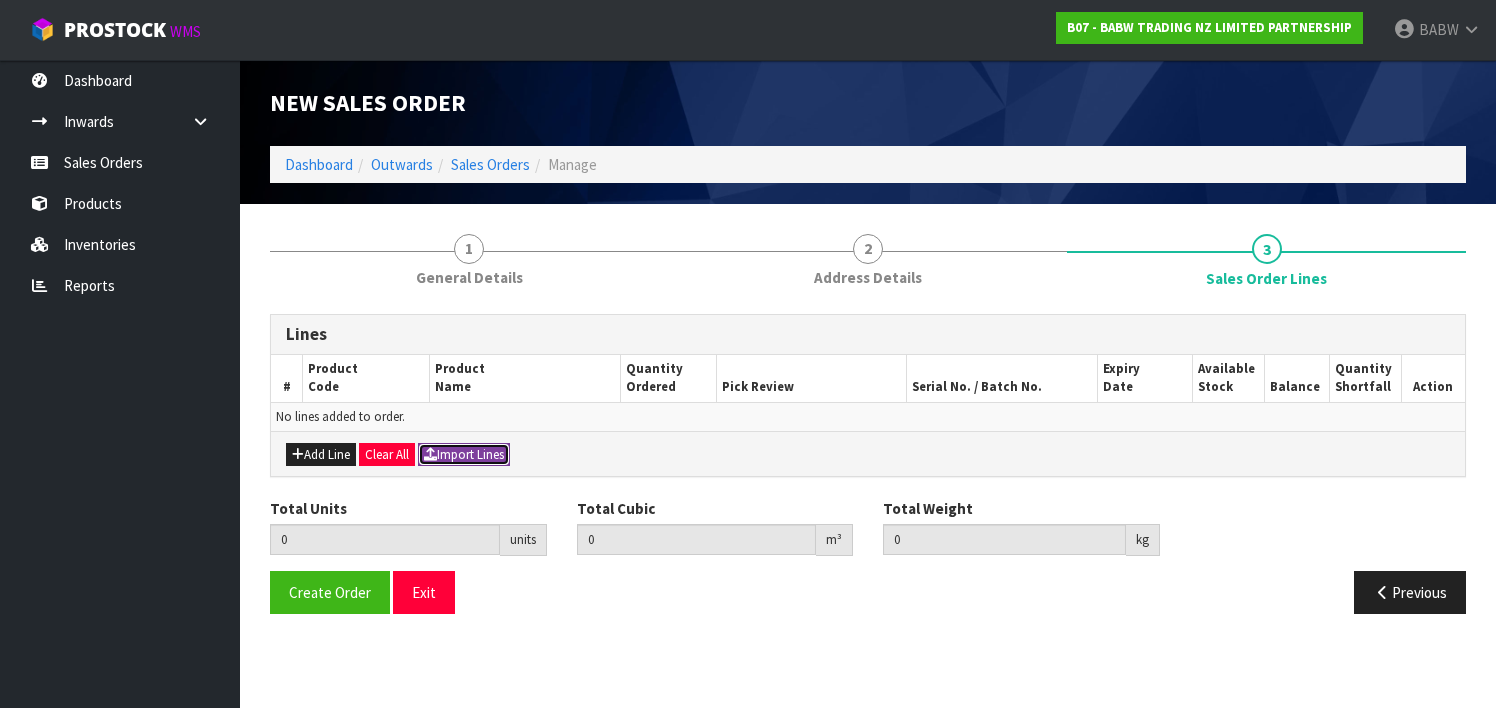 click on "Import Lines" at bounding box center [464, 455] 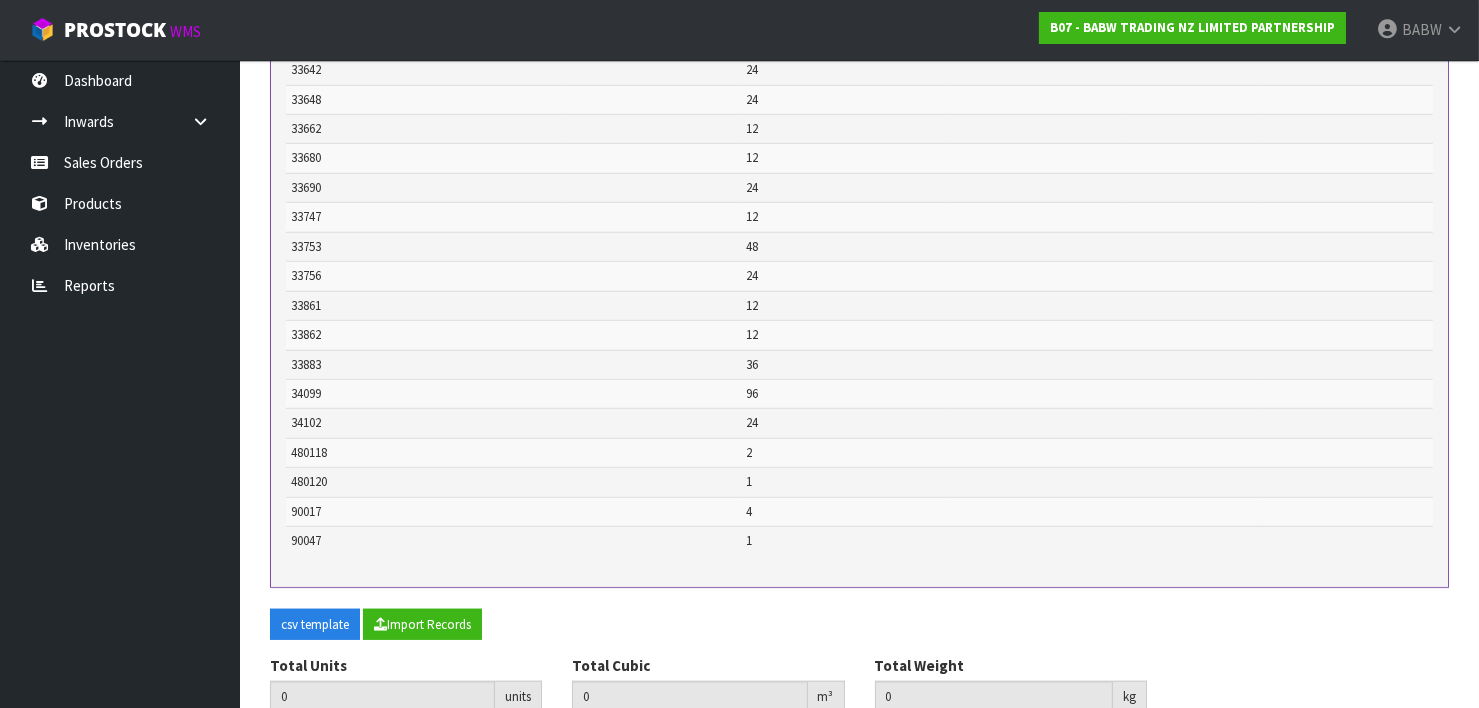 scroll, scrollTop: 2928, scrollLeft: 0, axis: vertical 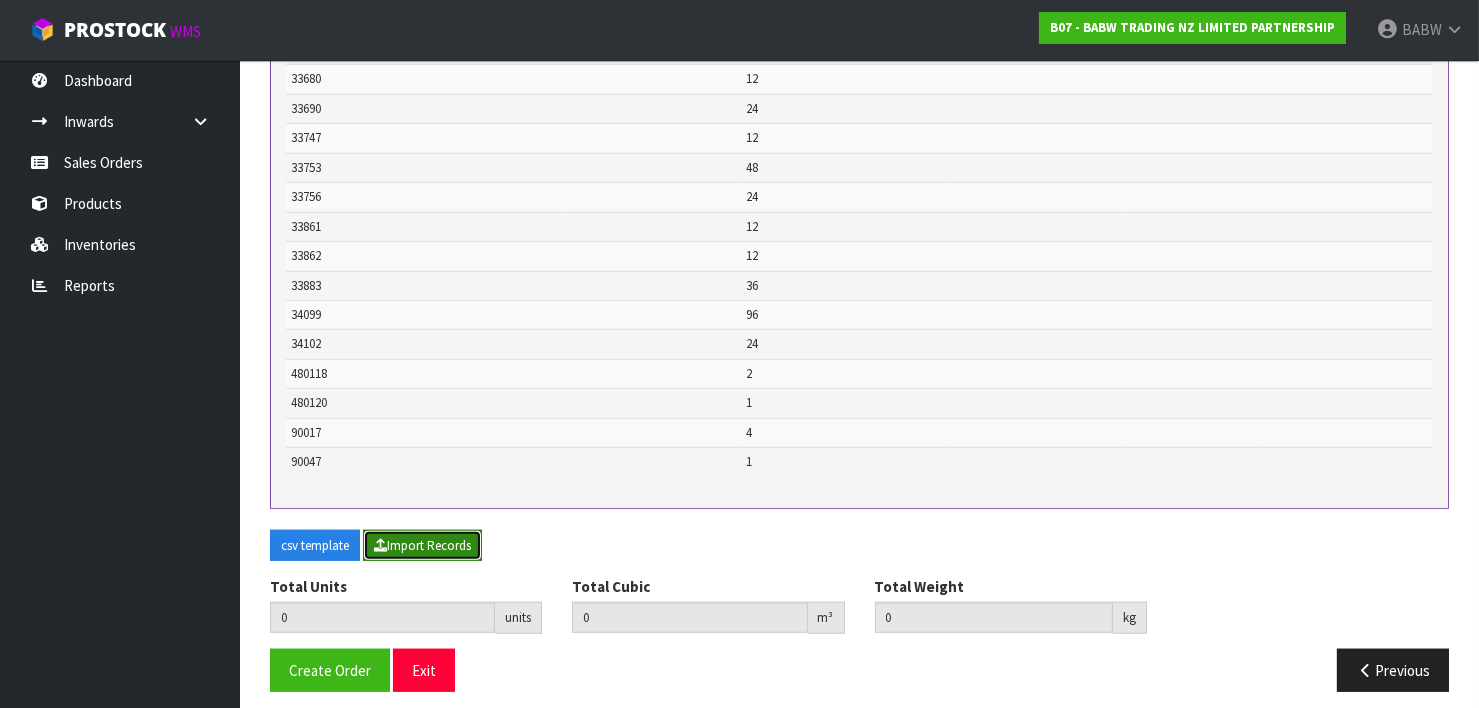 click on "Import Records" at bounding box center (422, 546) 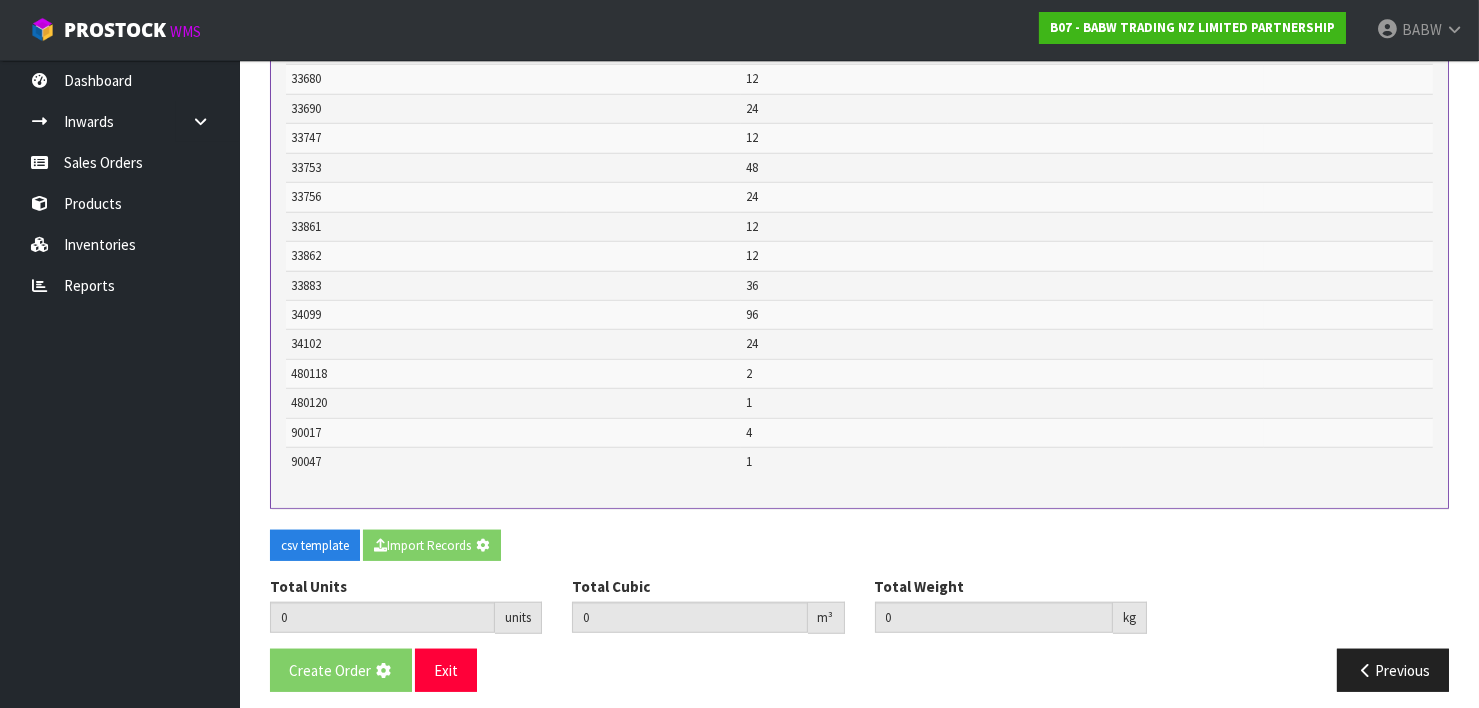 type on "2354" 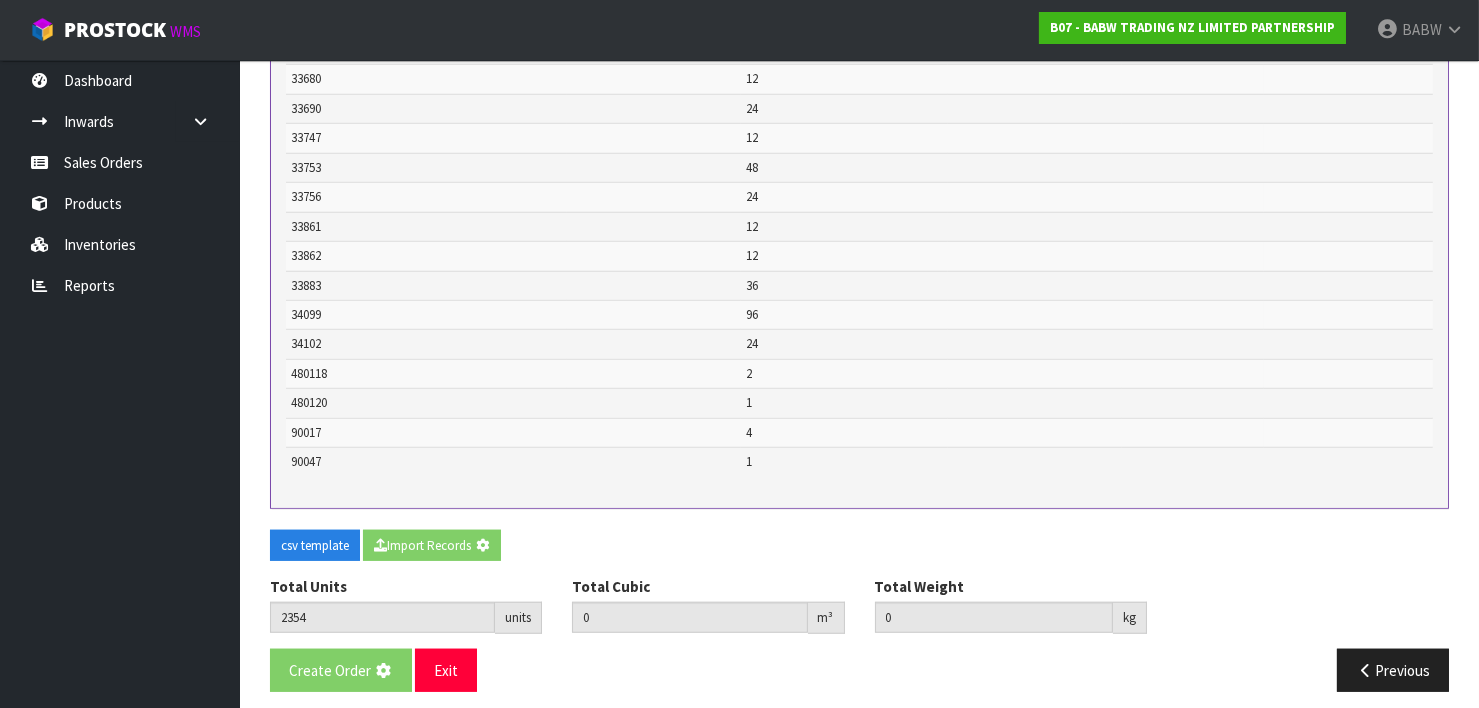scroll, scrollTop: 2401, scrollLeft: 0, axis: vertical 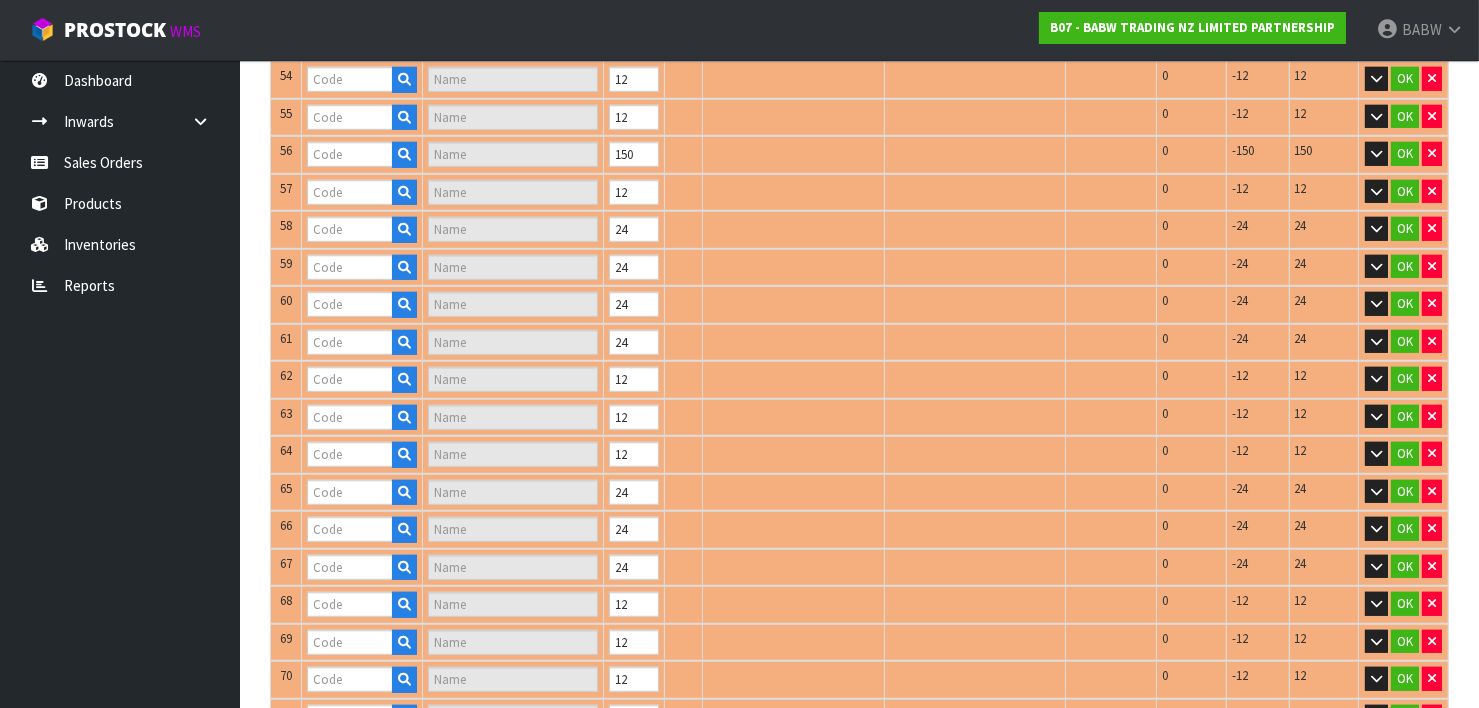 type on "22511" 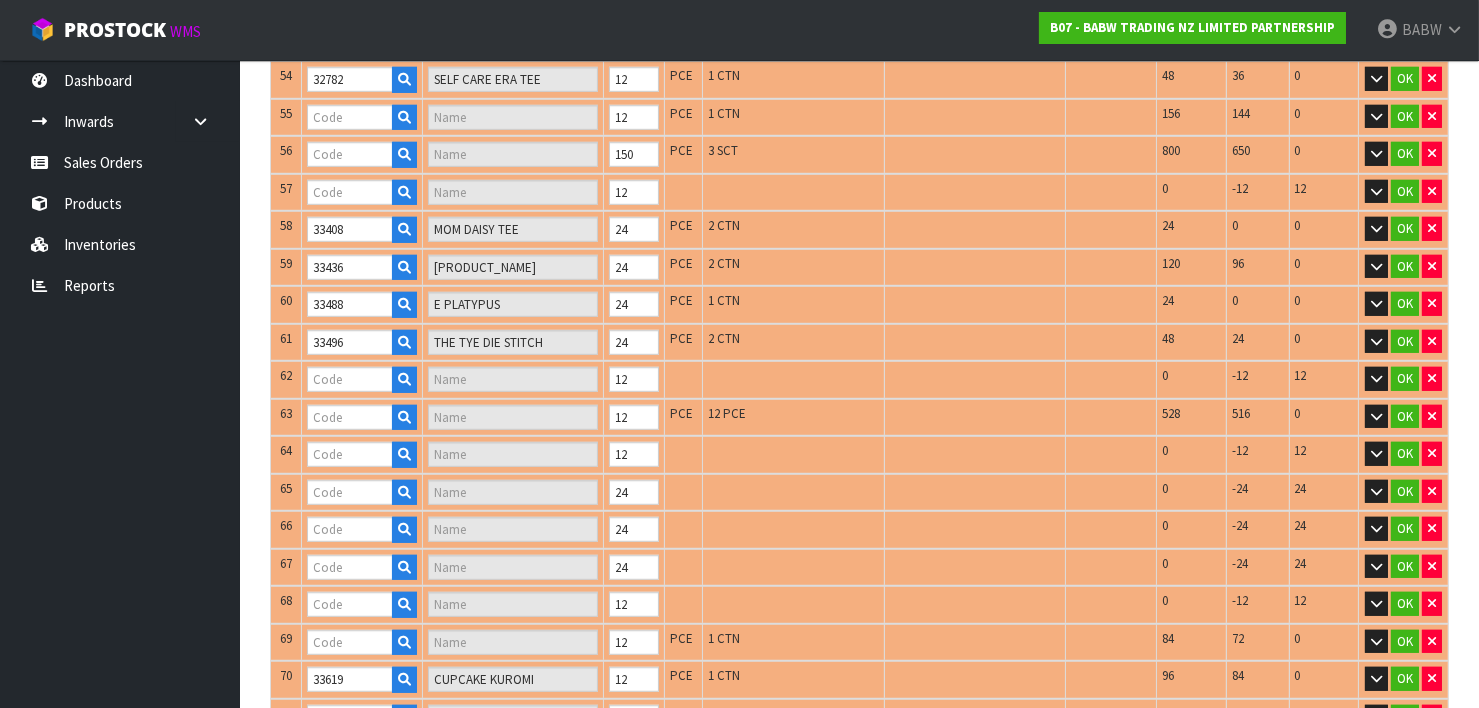 type on "32427" 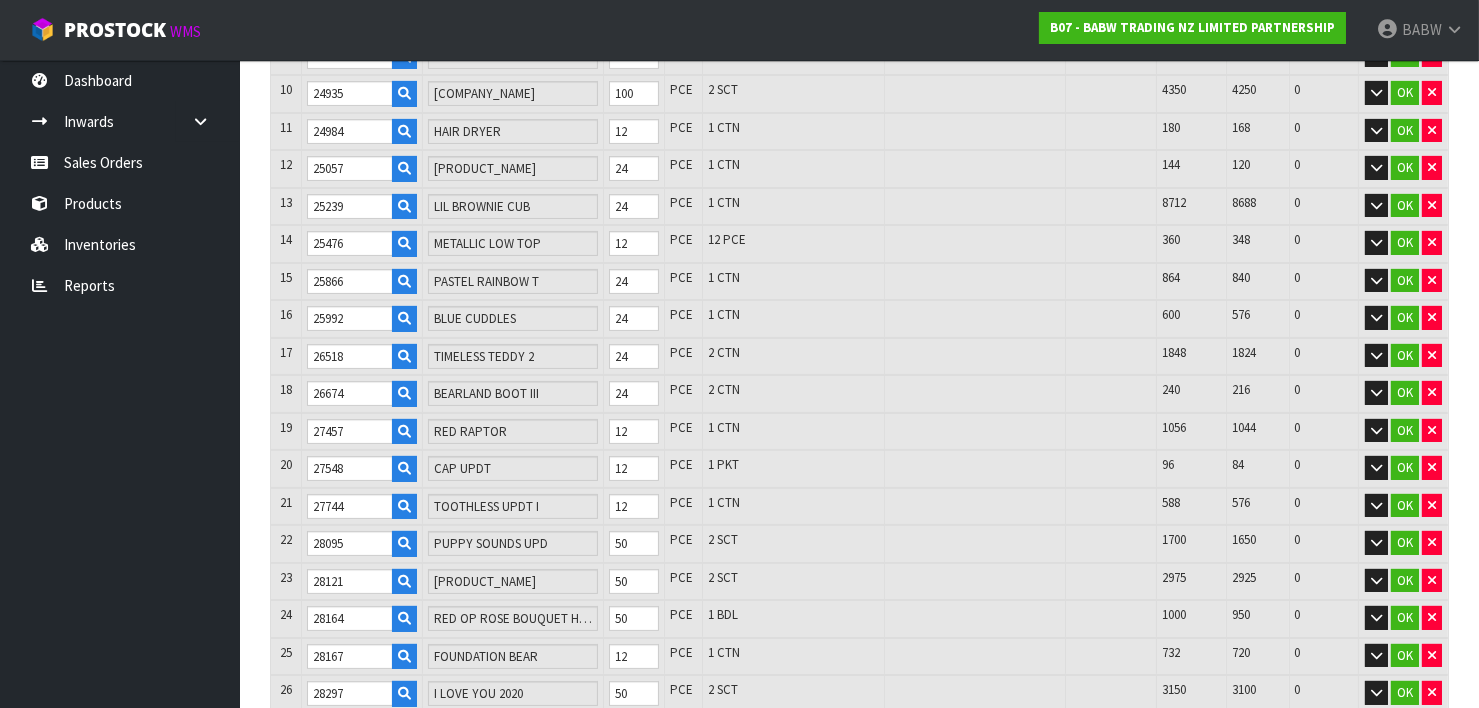 type on "3.378249" 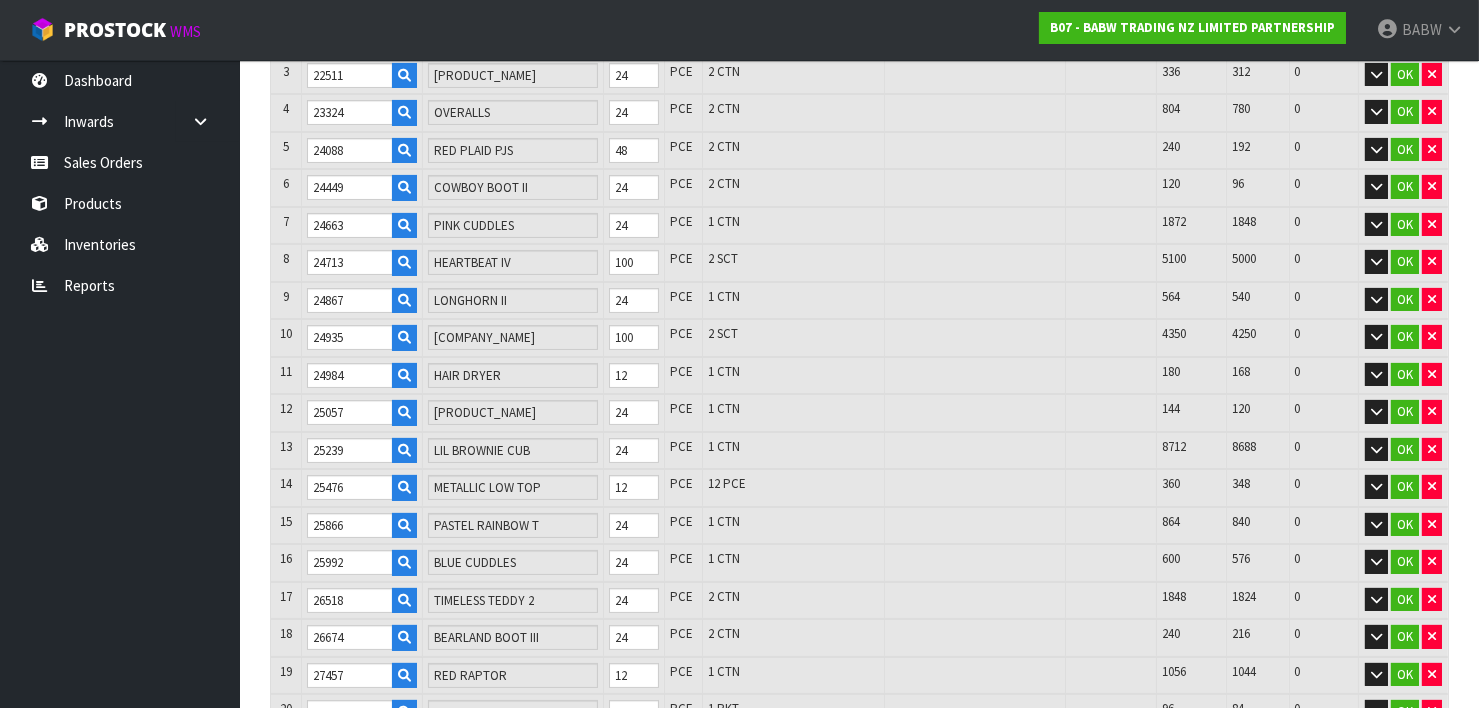 scroll, scrollTop: 512, scrollLeft: 0, axis: vertical 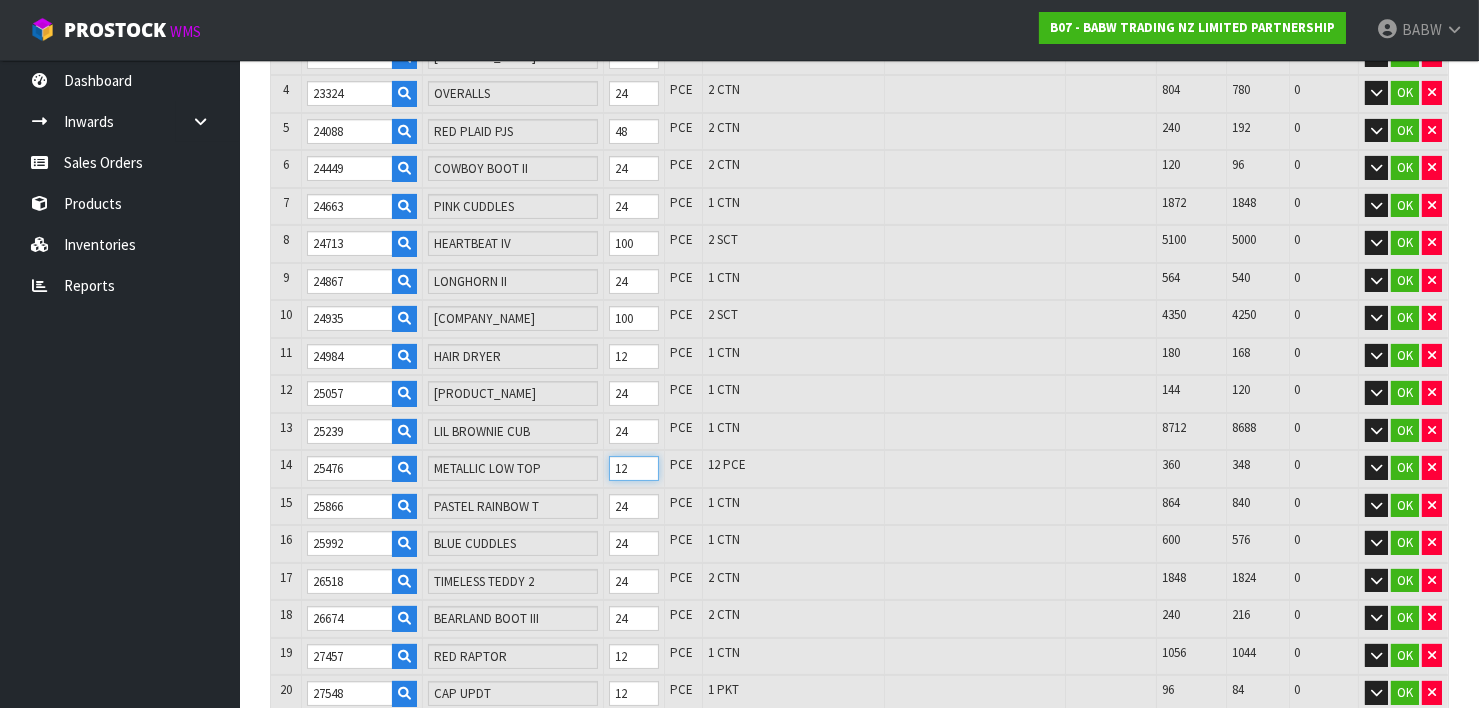click on "14
25476
METALLIC LOW TOP
12
PCE
12 PCE
360
348
0
OK" at bounding box center (859, 469) 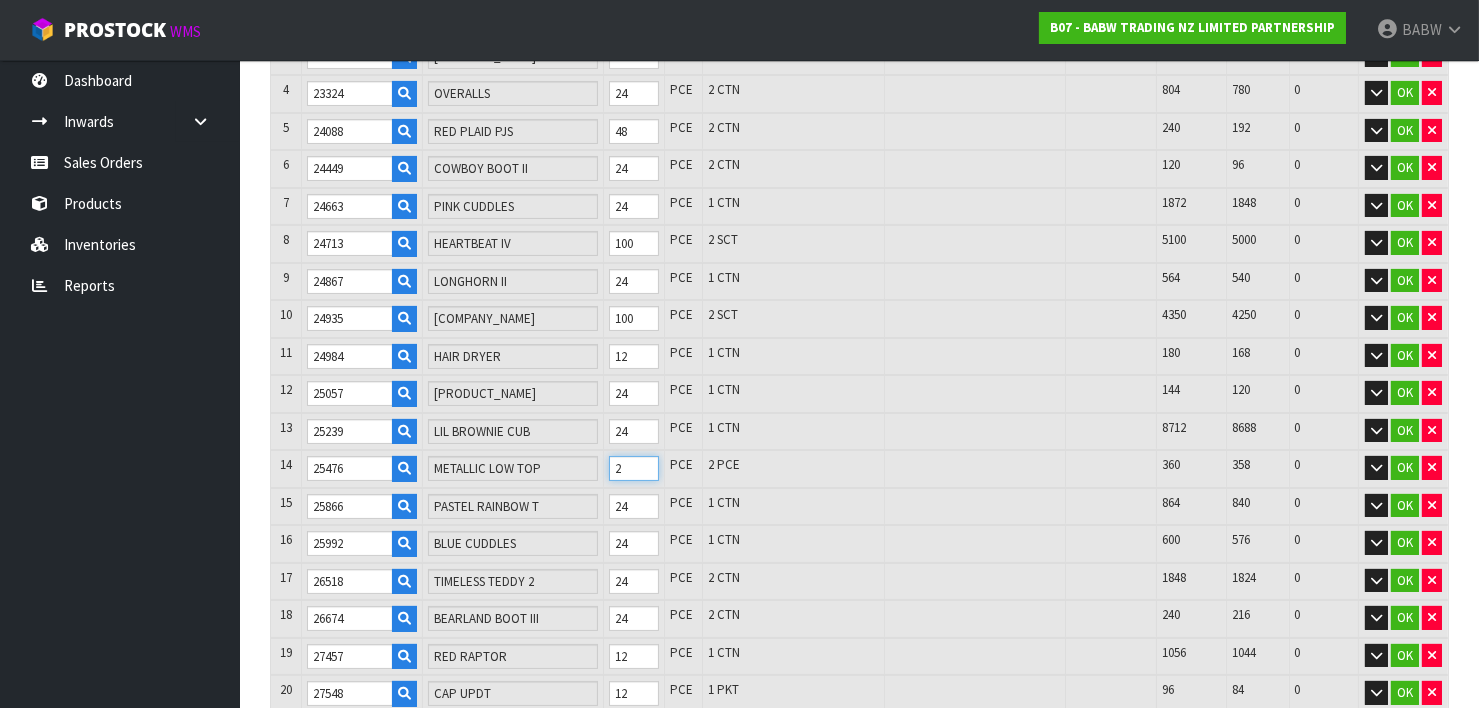 type on "2366" 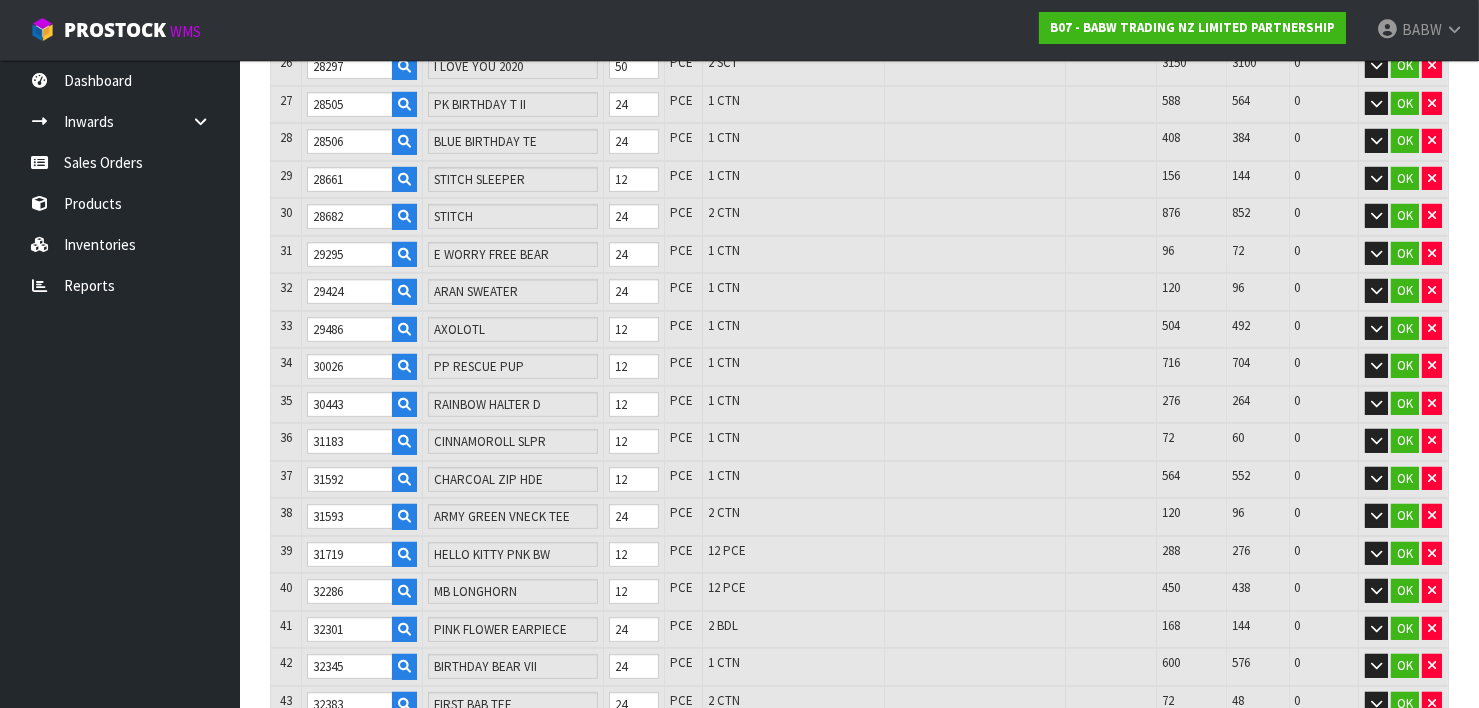 scroll, scrollTop: 1401, scrollLeft: 0, axis: vertical 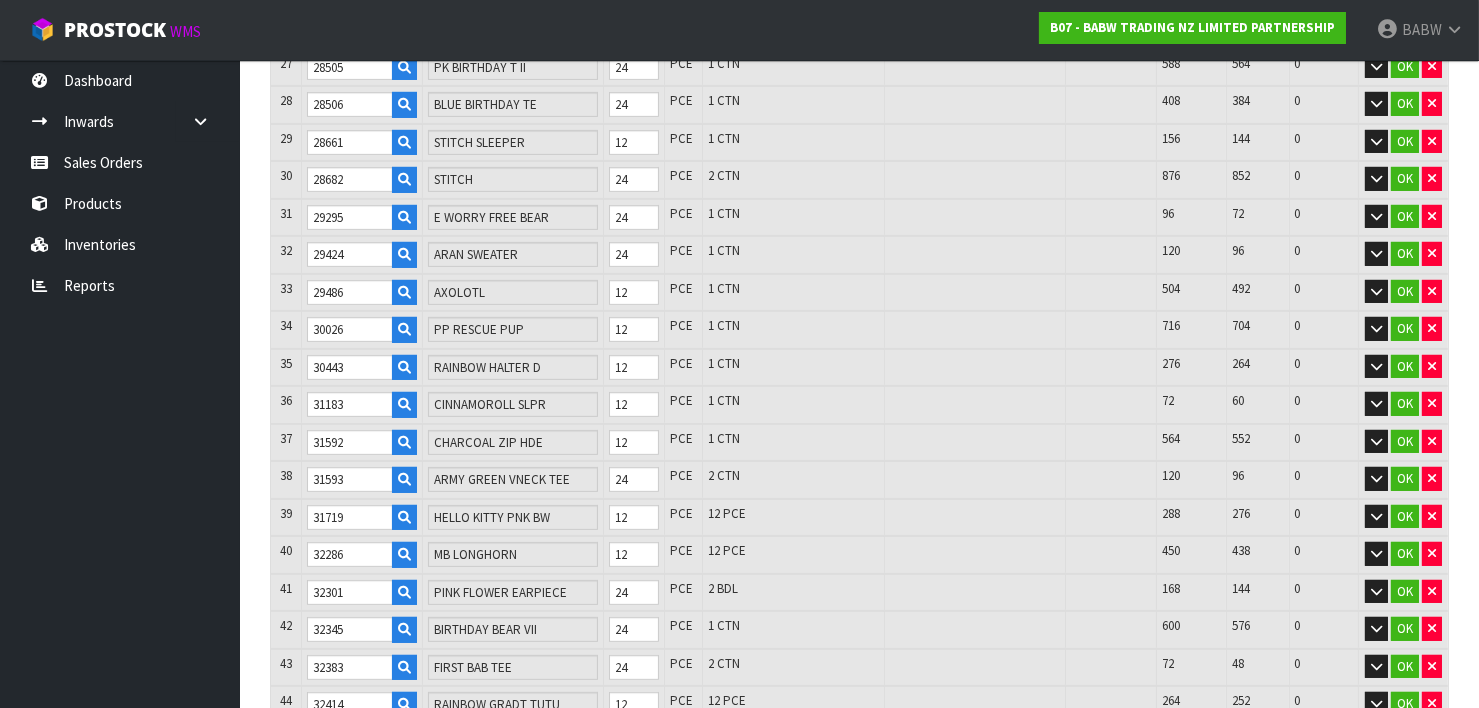 type 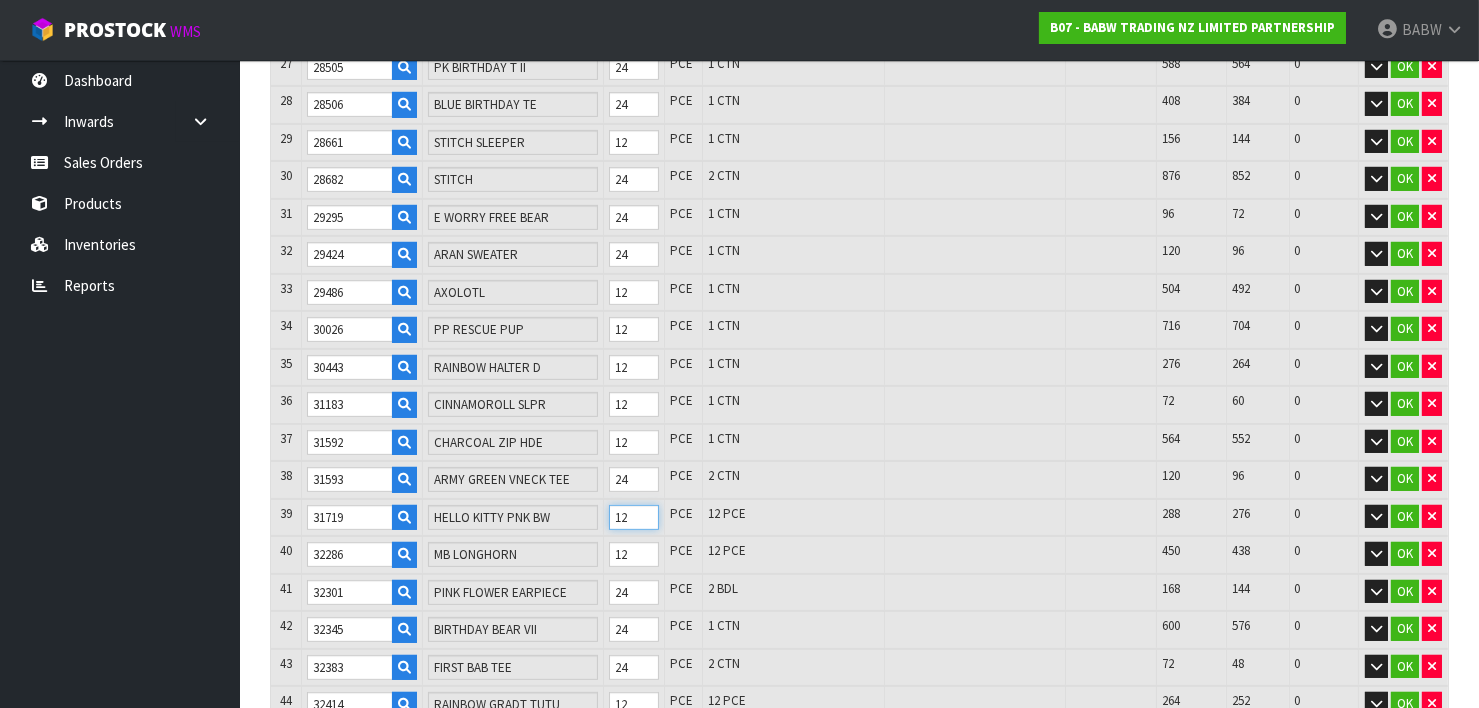 click on "39
31719
HELLO KITTY PNK BW
12
PCE
12 PCE
288
276
0
OK" at bounding box center [859, 518] 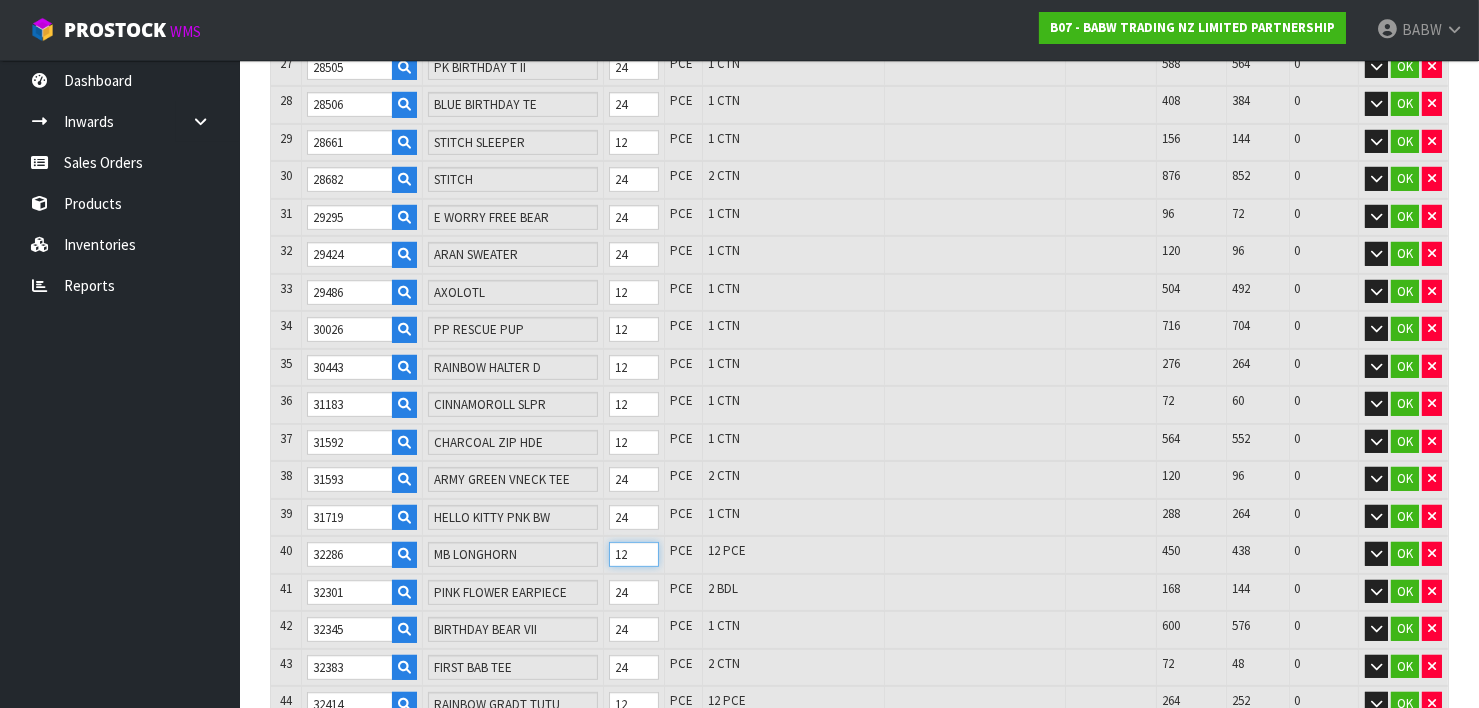click on "40
32286
MB LONGHORN
12
PCE
12 PCE
450
438
0
OK" at bounding box center (859, 555) 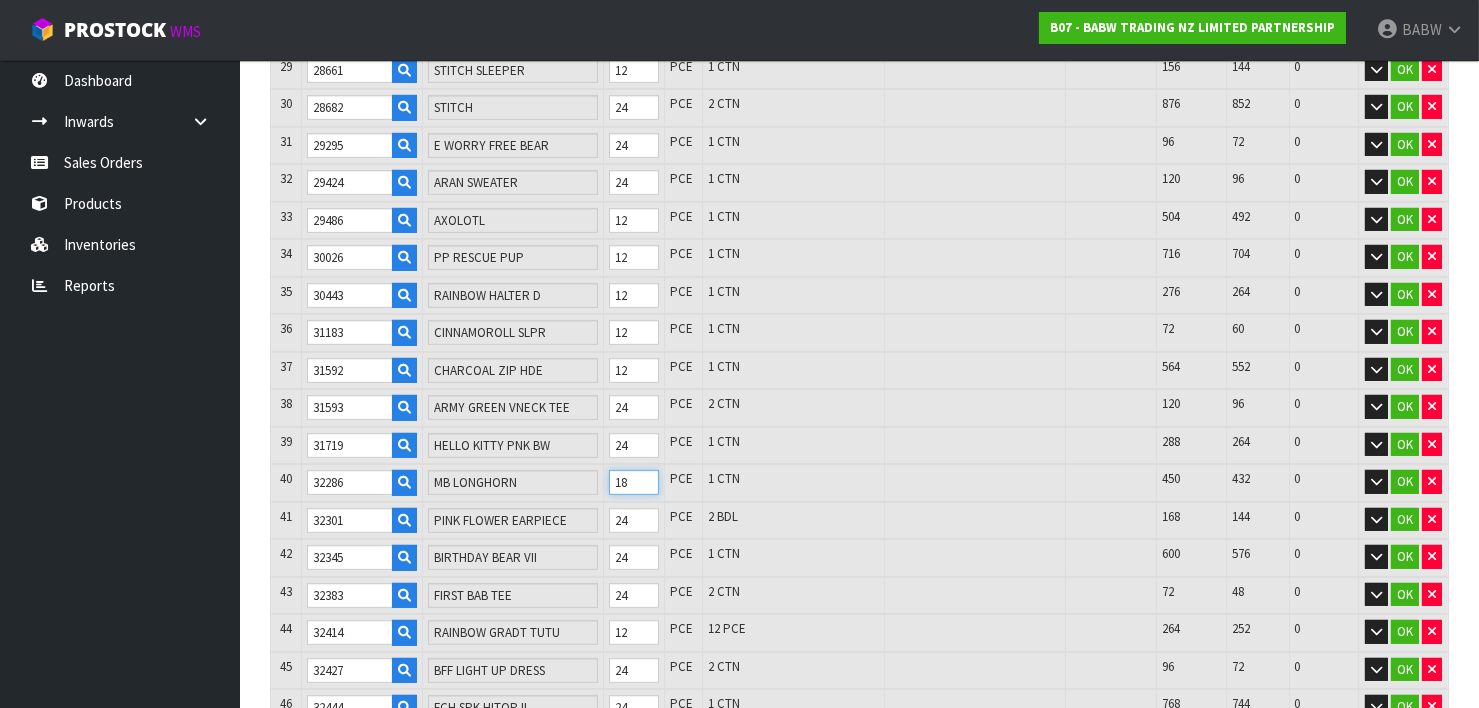 scroll, scrollTop: 1512, scrollLeft: 0, axis: vertical 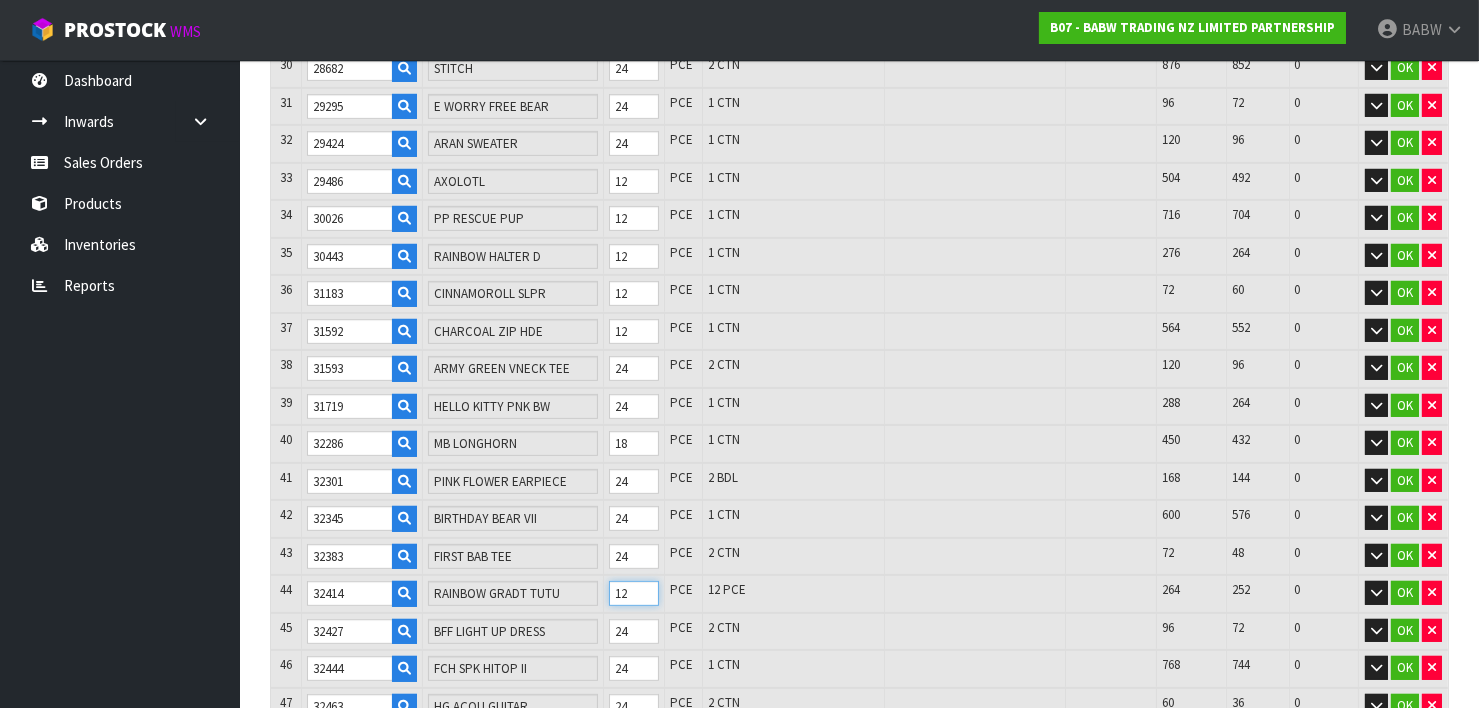 drag, startPoint x: 629, startPoint y: 575, endPoint x: 595, endPoint y: 572, distance: 34.132095 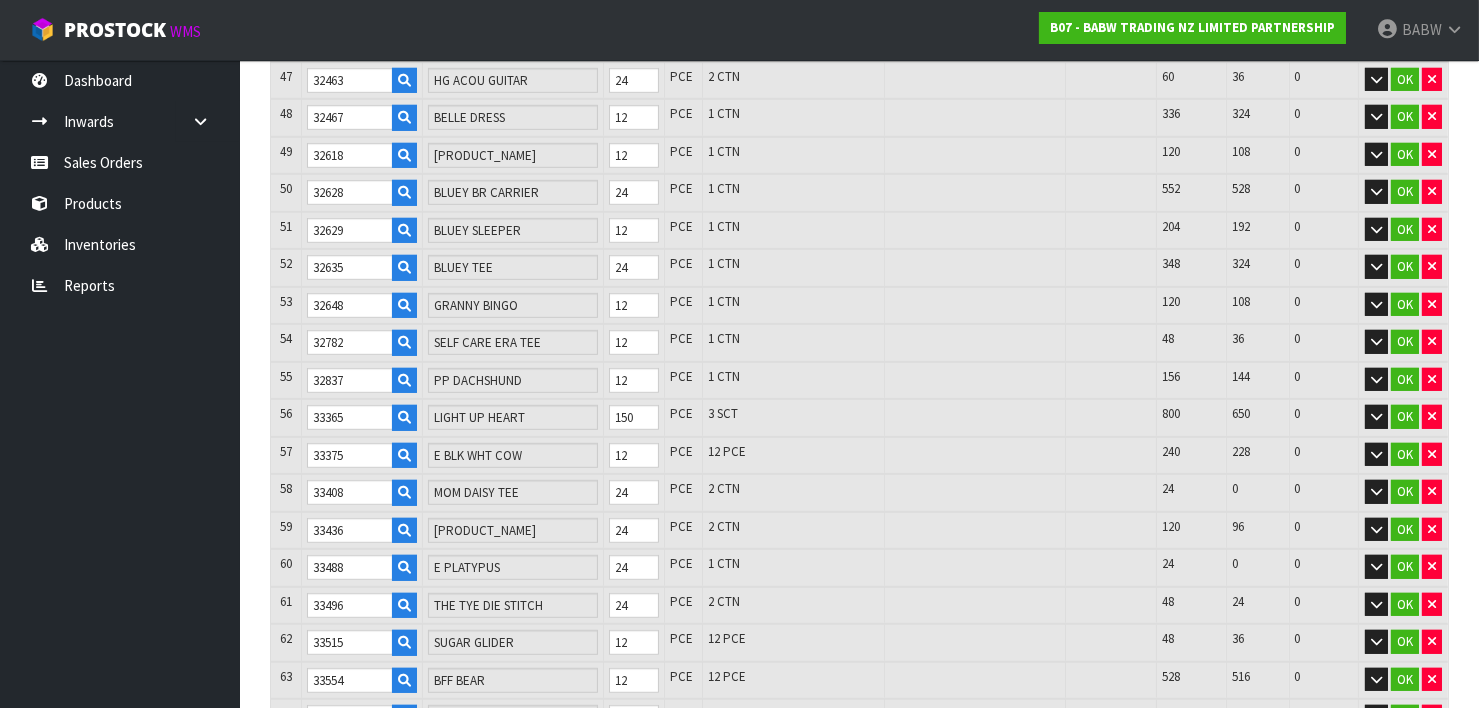 scroll, scrollTop: 2179, scrollLeft: 0, axis: vertical 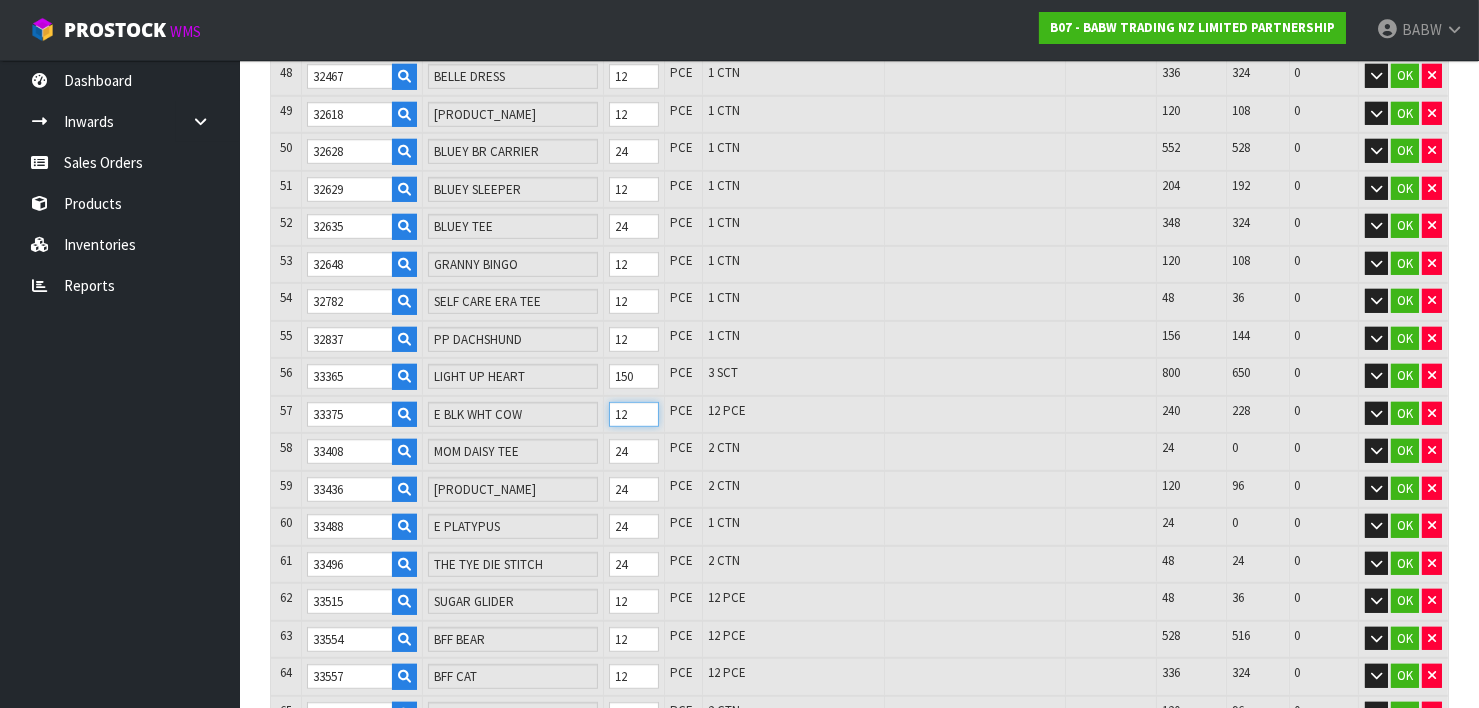 click on "57
33375
E BLK WHT COW
12
PCE
12 PCE
240
228
0
OK" at bounding box center [859, 415] 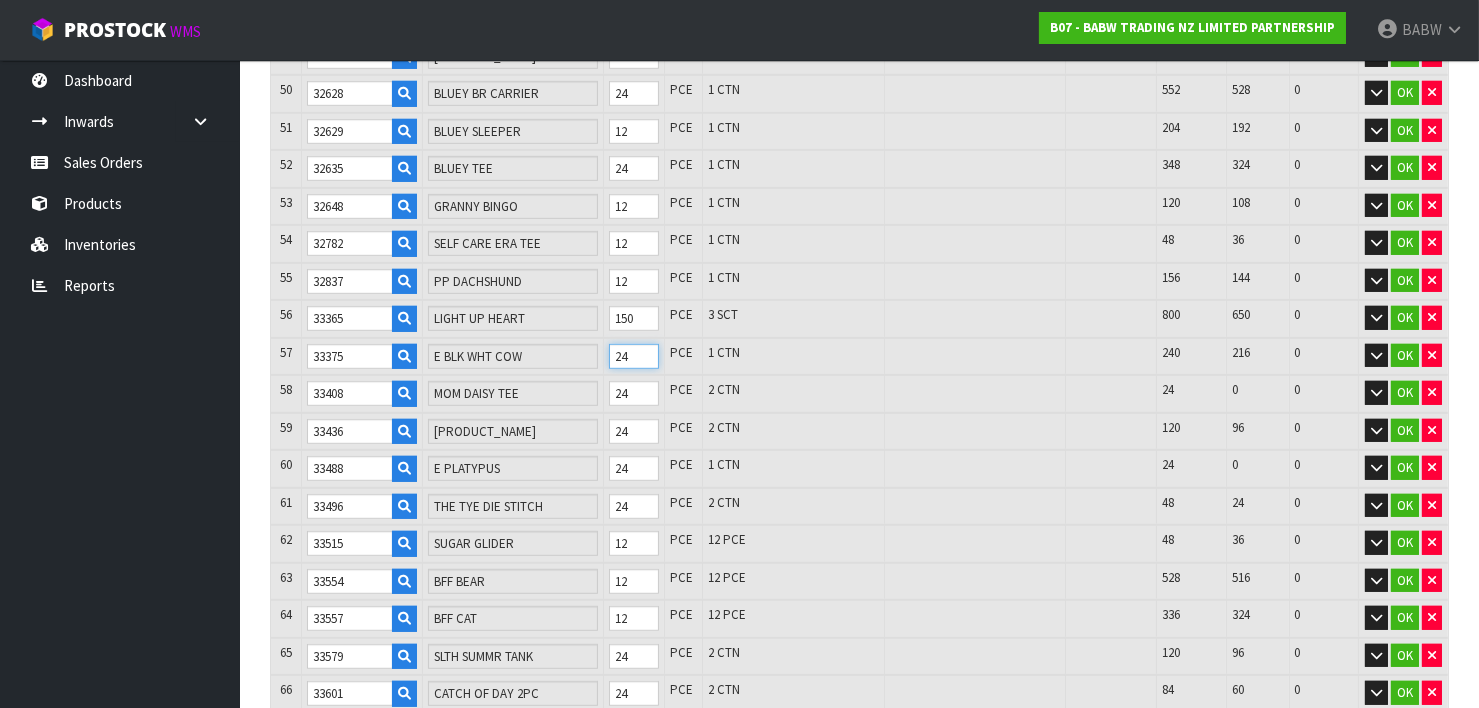 scroll, scrollTop: 2290, scrollLeft: 0, axis: vertical 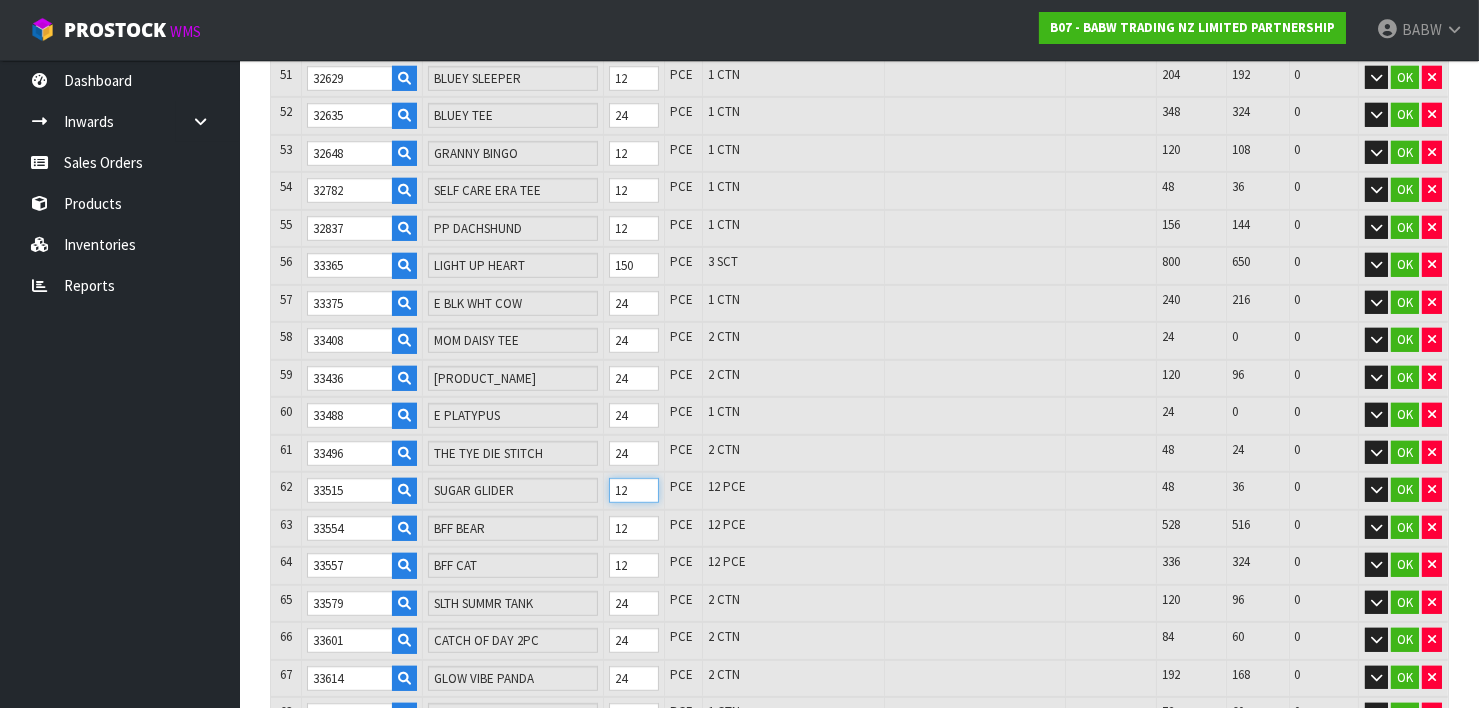 click on "12" at bounding box center (634, 490) 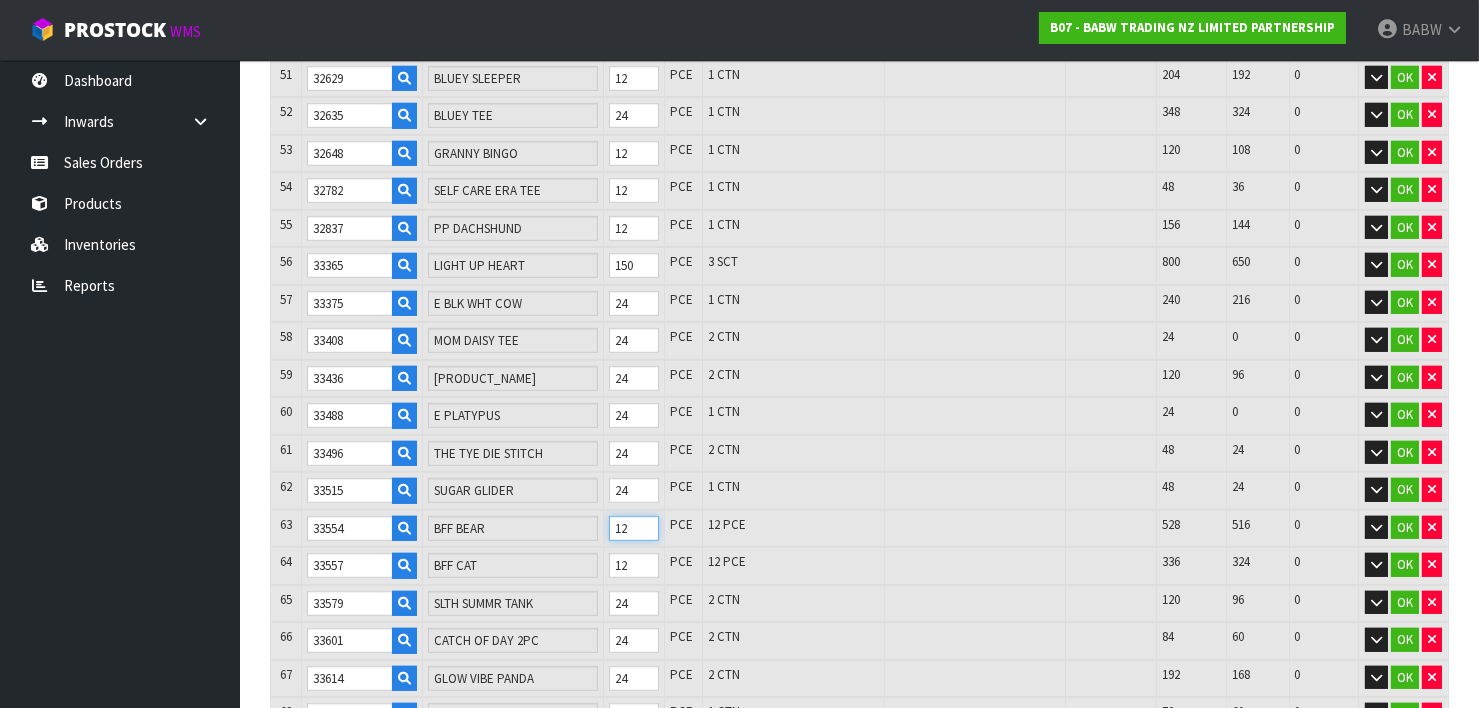 click on "12" at bounding box center (634, 529) 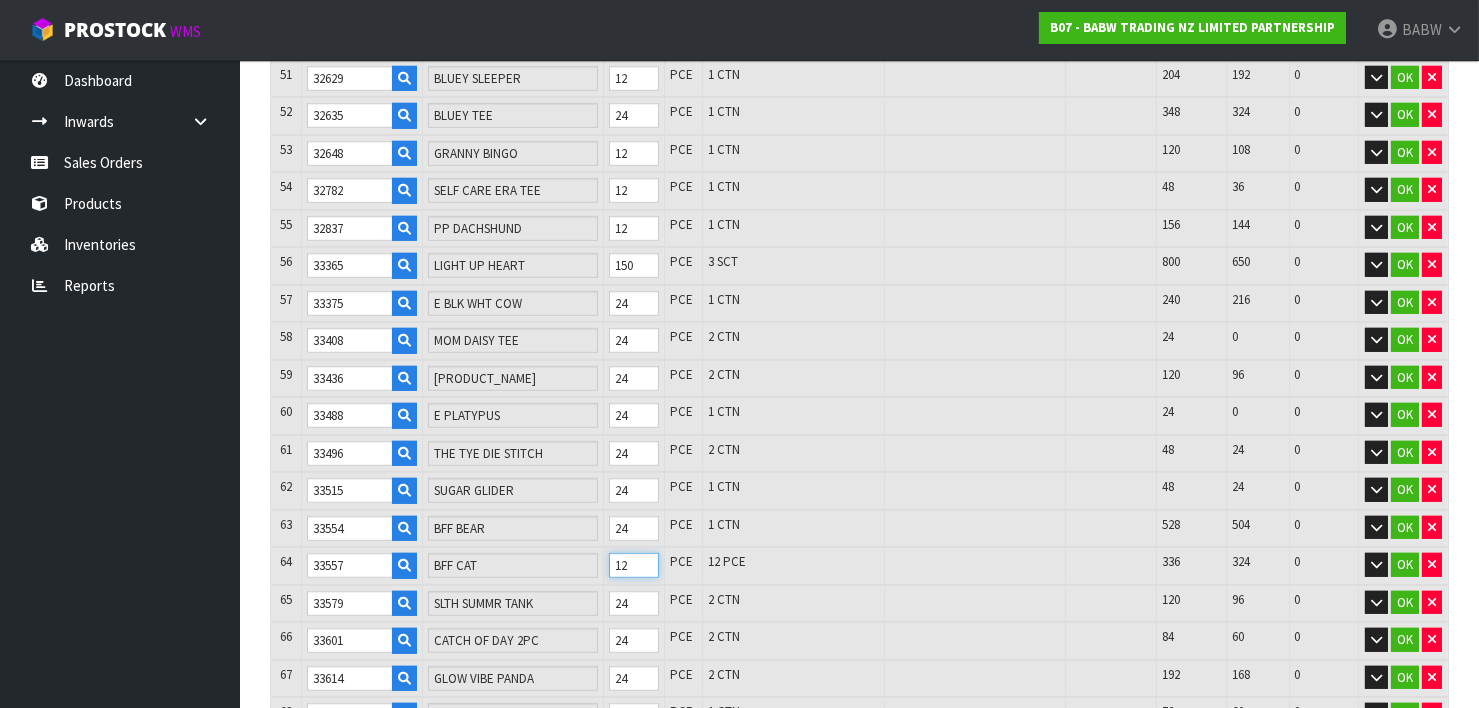 click on "64
33557
BFF CAT
12
PCE
12 PCE
336
324
0
OK" at bounding box center (859, 566) 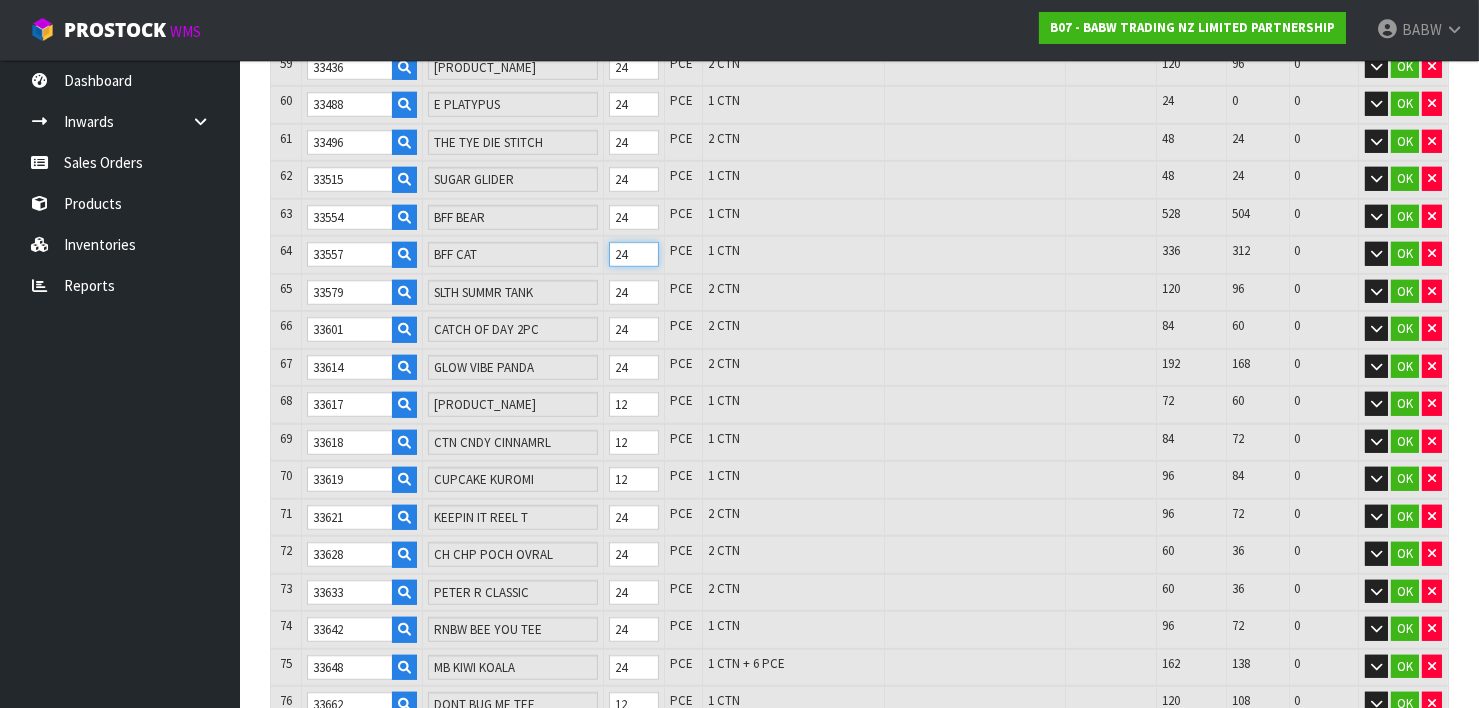 scroll, scrollTop: 2735, scrollLeft: 0, axis: vertical 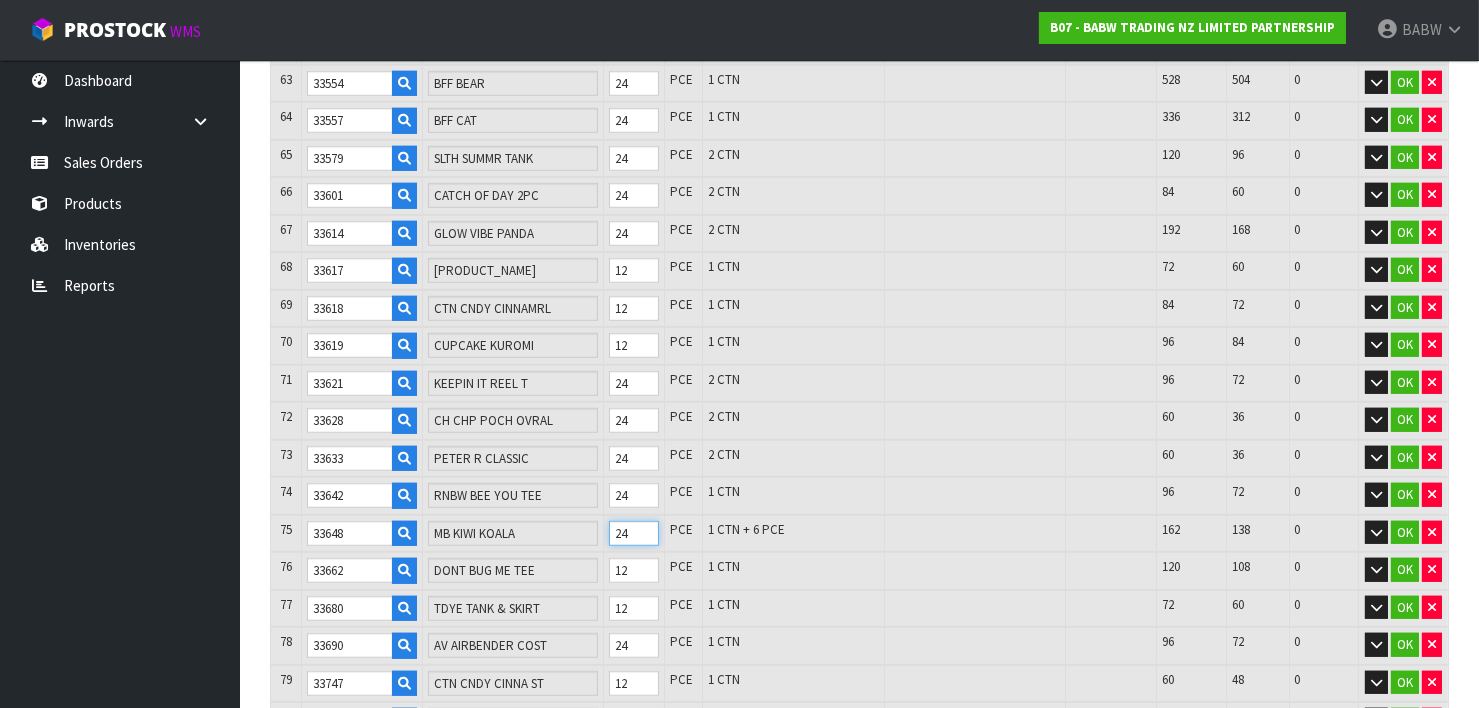 click on "24" at bounding box center (634, 533) 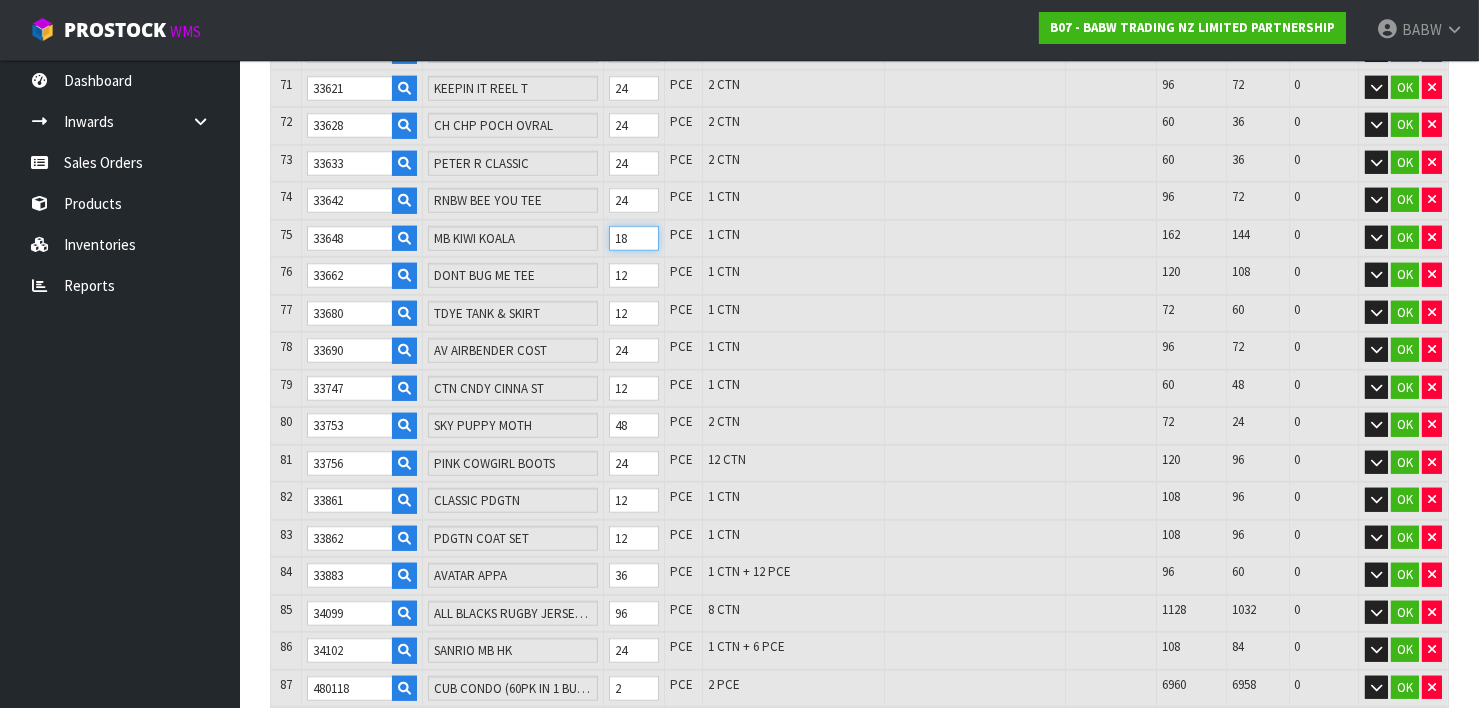 scroll, scrollTop: 3068, scrollLeft: 0, axis: vertical 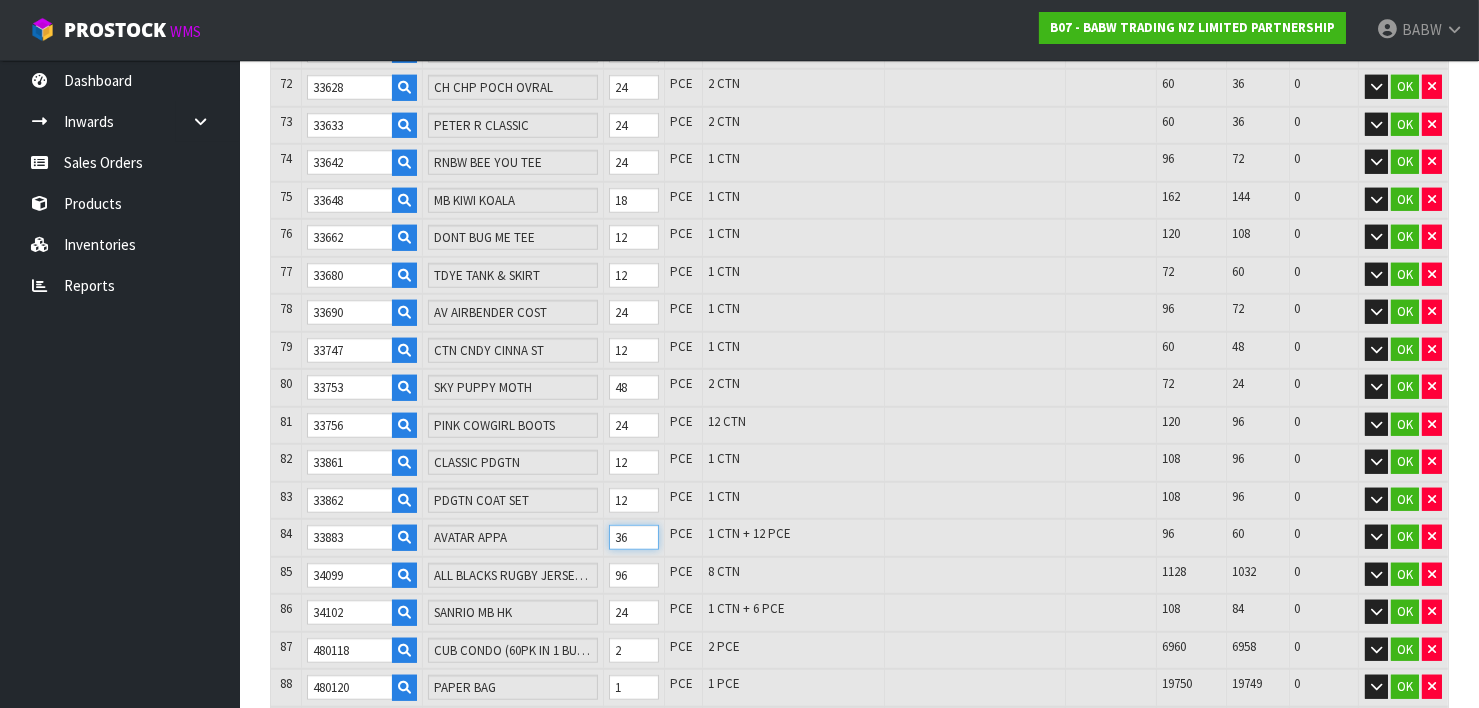 click on "84
33883
AVATAR APPA
36
PCE
1 CTN + 12 PCE
96
60
0
OK" at bounding box center (859, 538) 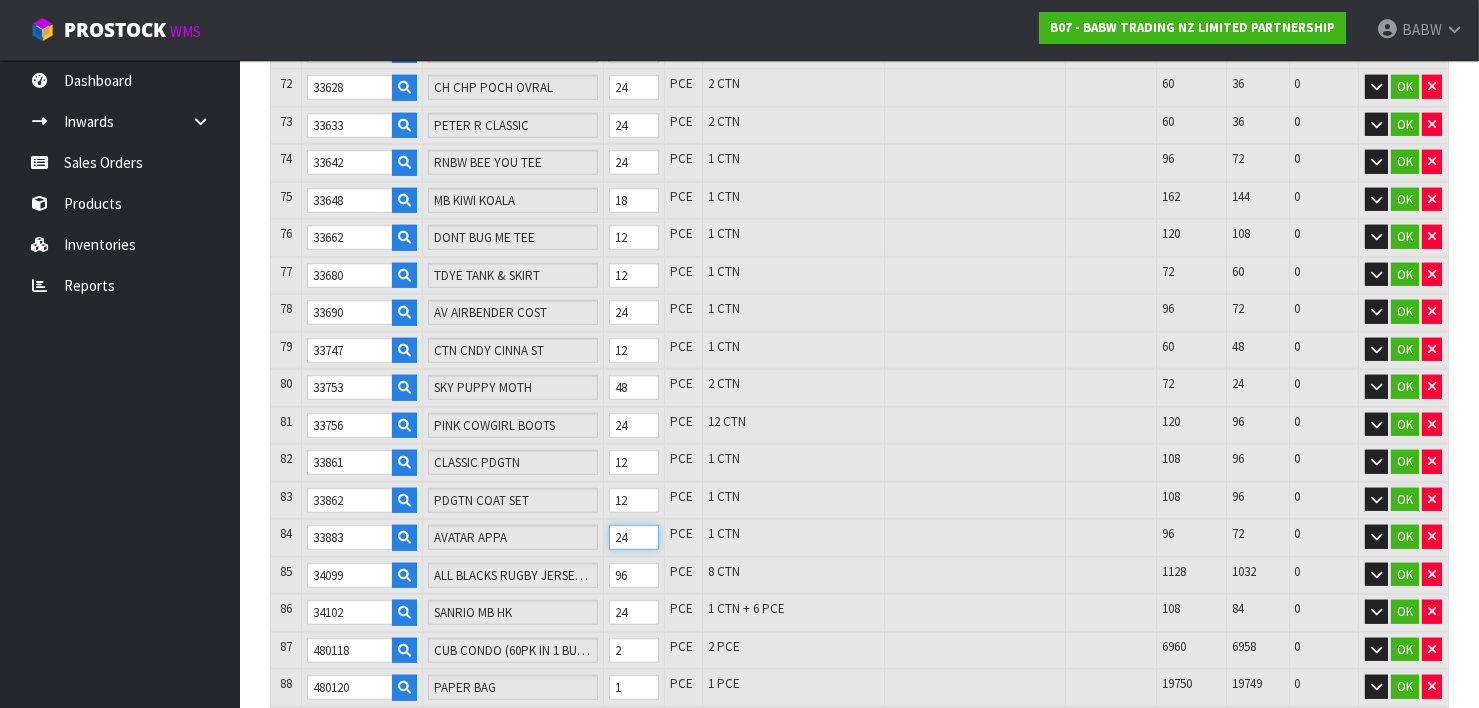 click on "84
33883
AVATAR APPA
24
PCE
1 CTN
96
72
0
OK" at bounding box center [859, 538] 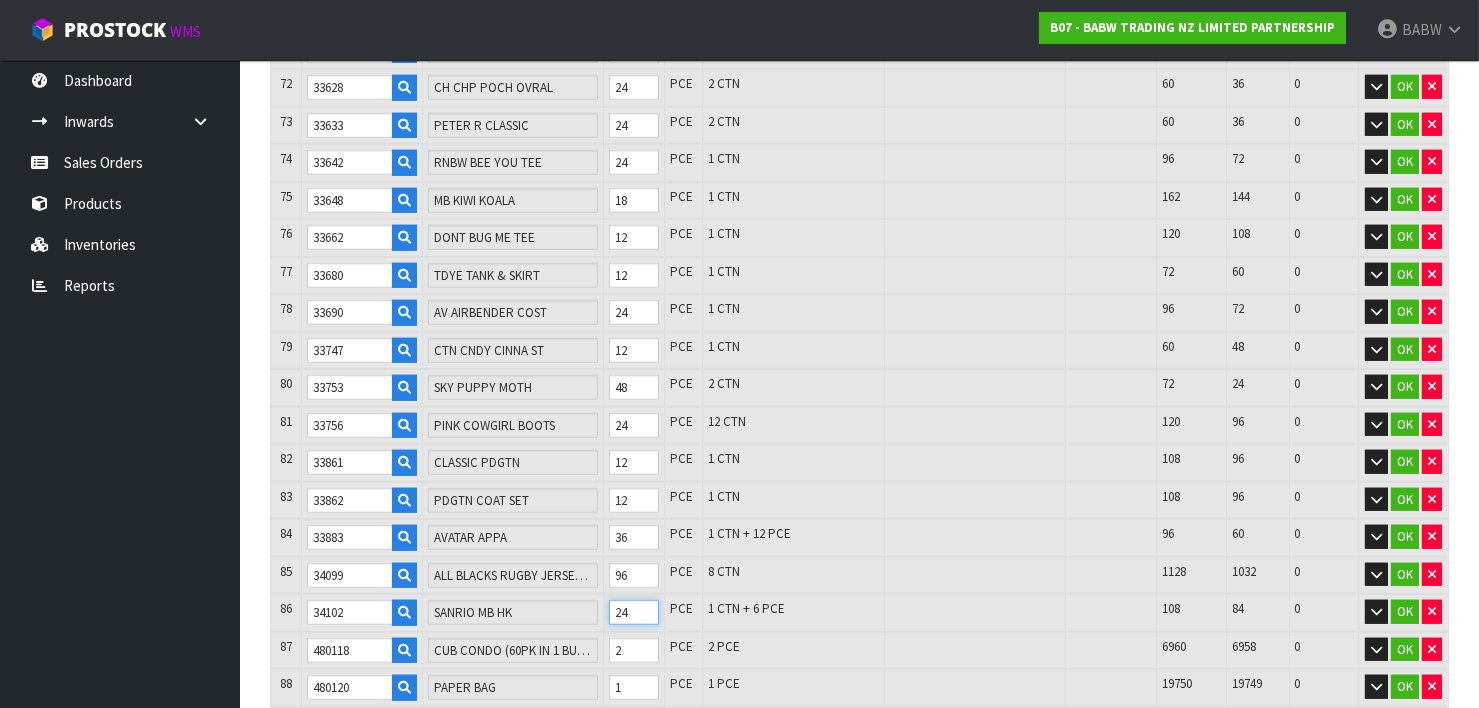 click on "86
34102
SANRIO MB HK
24
PCE
1 CTN + 6 PCE
108
84
0
OK" at bounding box center (859, 613) 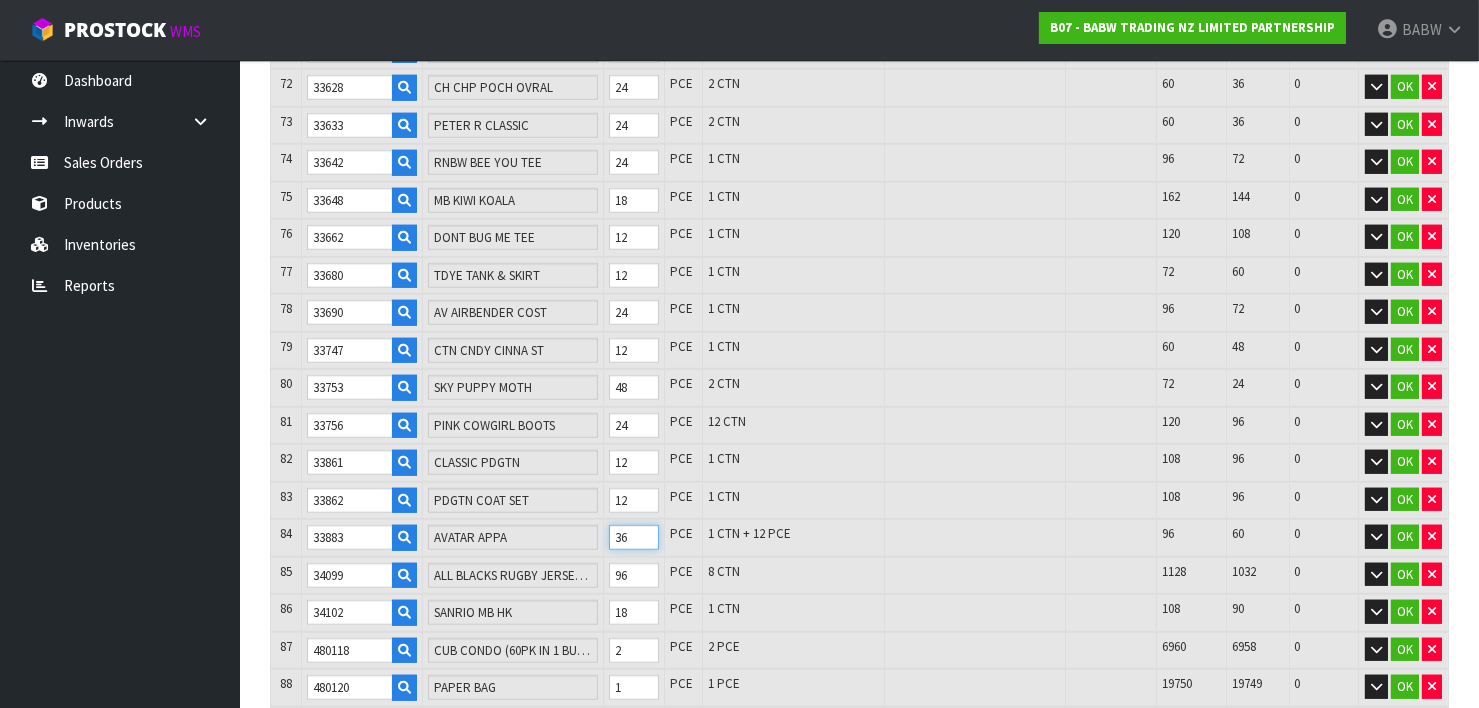 drag, startPoint x: 636, startPoint y: 496, endPoint x: 602, endPoint y: 493, distance: 34.132095 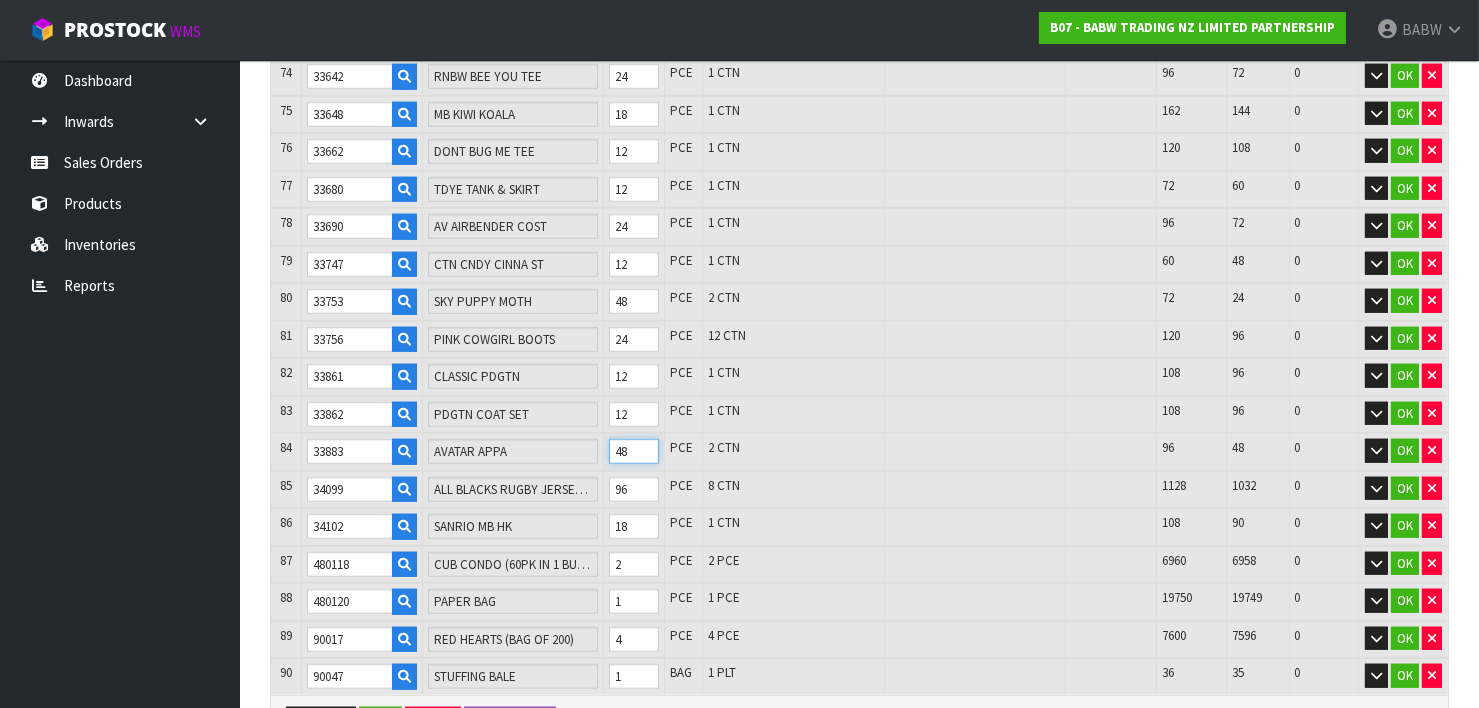 scroll, scrollTop: 3179, scrollLeft: 0, axis: vertical 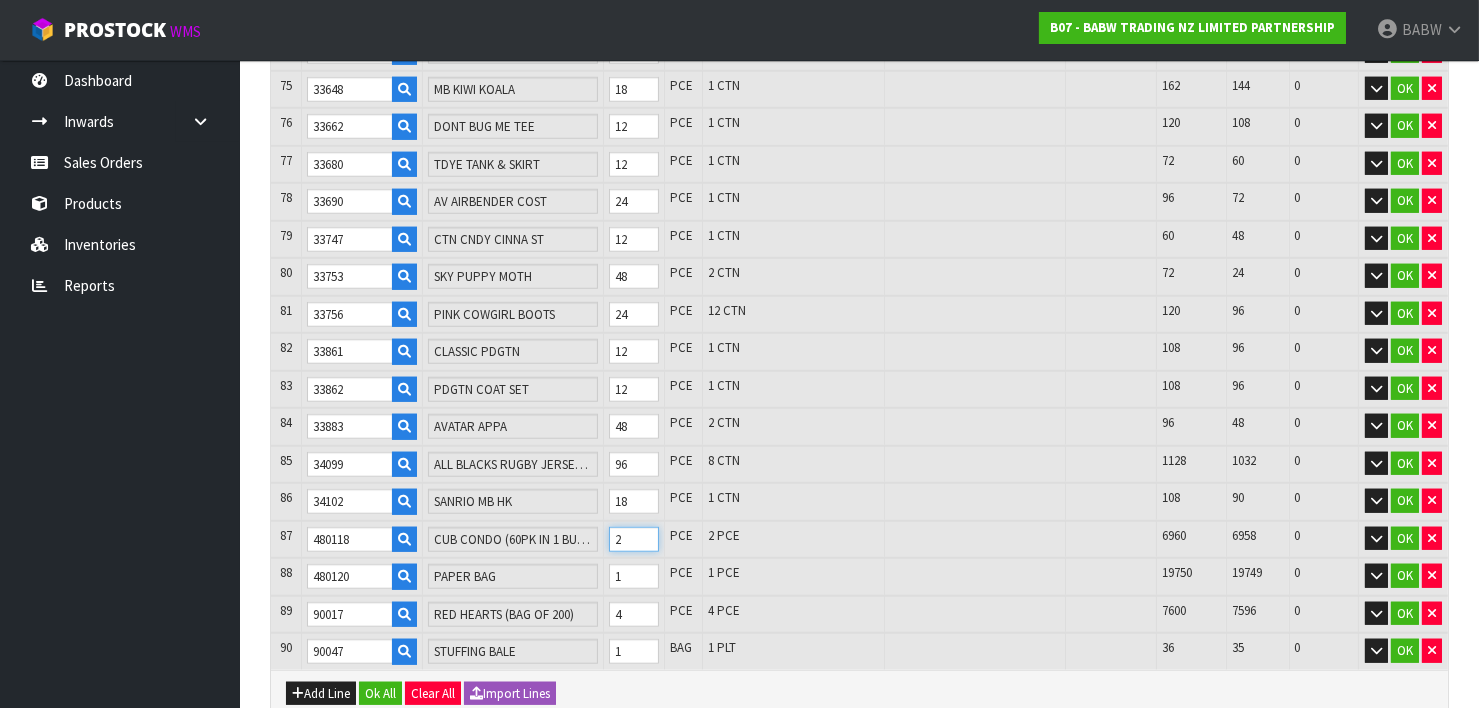 click on "87
480118
CUB CONDO (60PK IN 1 BUNDLE )
2
PCE
2 PCE
6960
6958
0
OK" at bounding box center [859, 540] 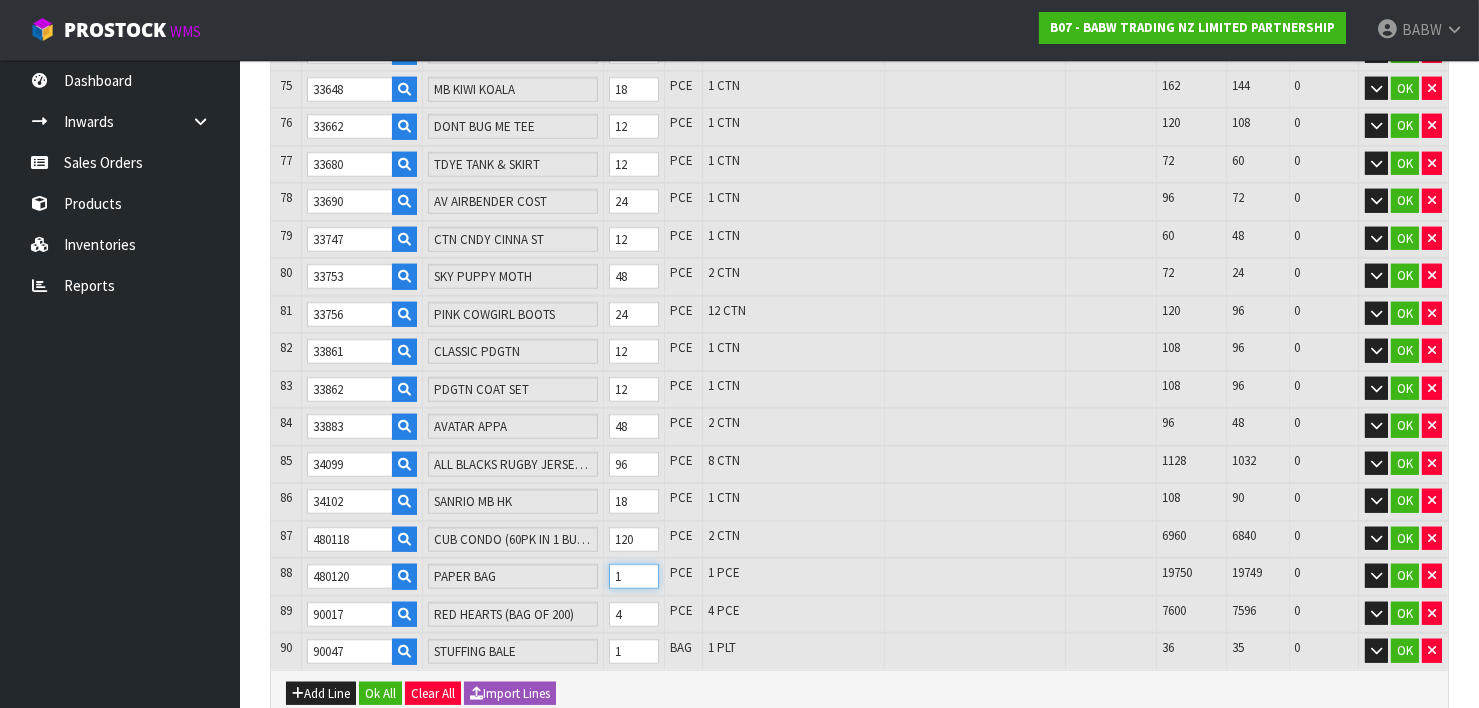 click on "88
480120
PAPER BAG
1
PCE
1 PCE
19750
19749
0
OK" at bounding box center [859, 577] 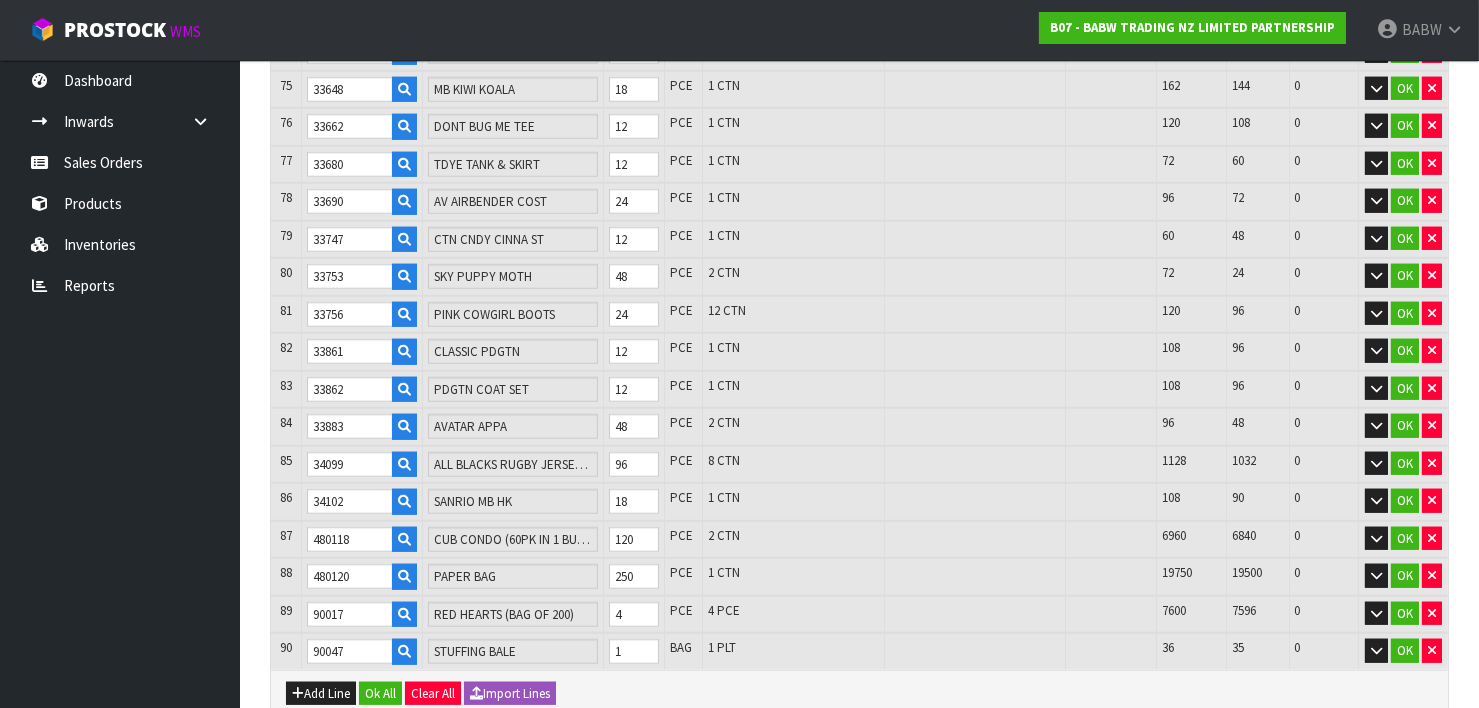 click on "Add Line
Ok All
Clear All
Import Lines" at bounding box center (859, 692) 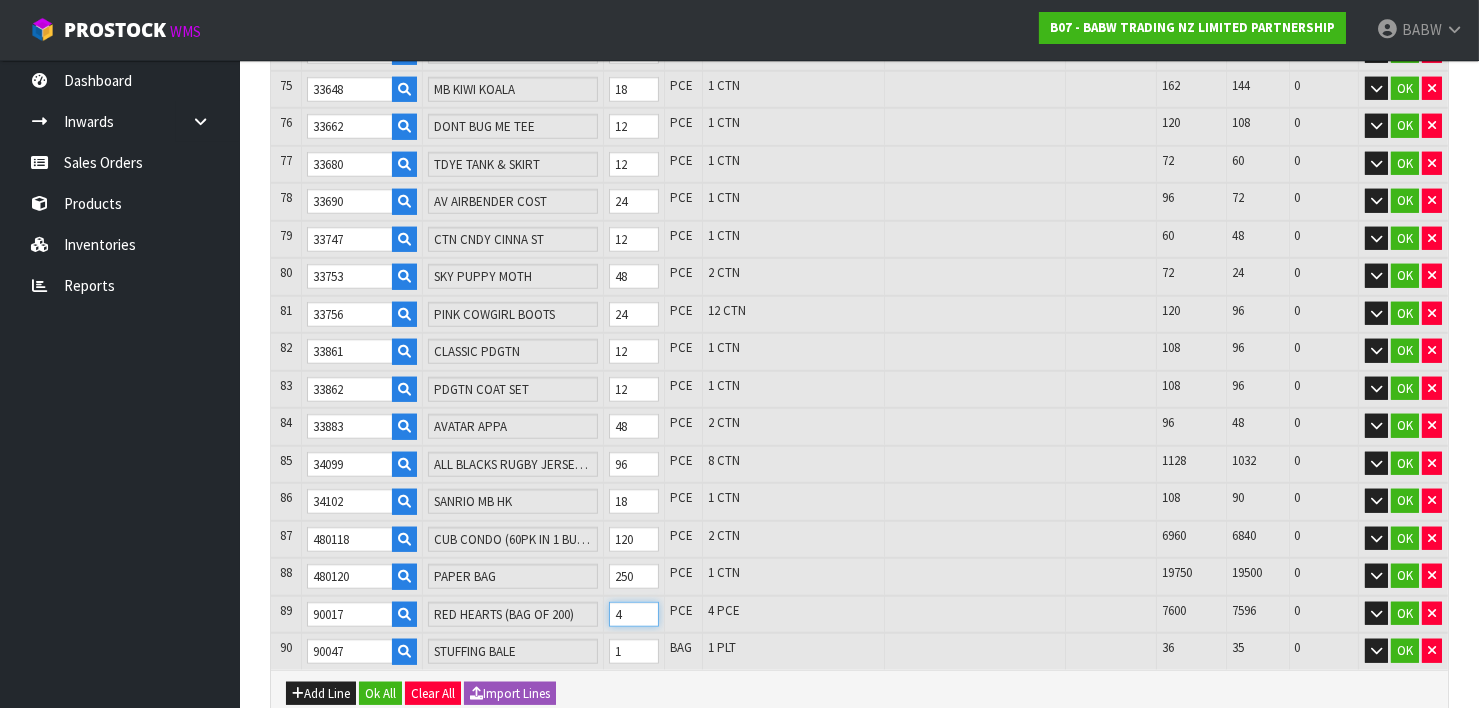 click on "89
90017
RED HEARTS (BAG OF 200)
4
PCE
4 PCE
7600
7596
0
OK" at bounding box center [859, 615] 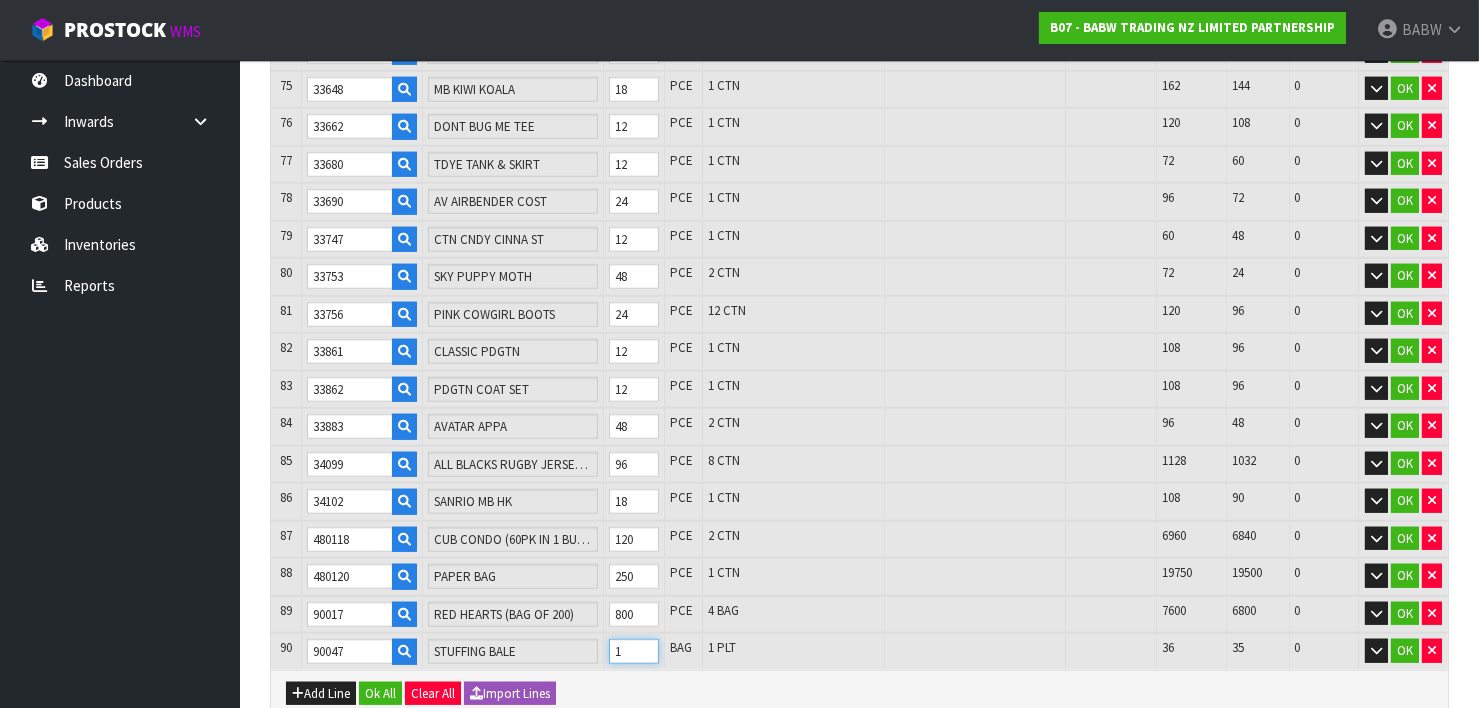 click on "1" at bounding box center (634, 651) 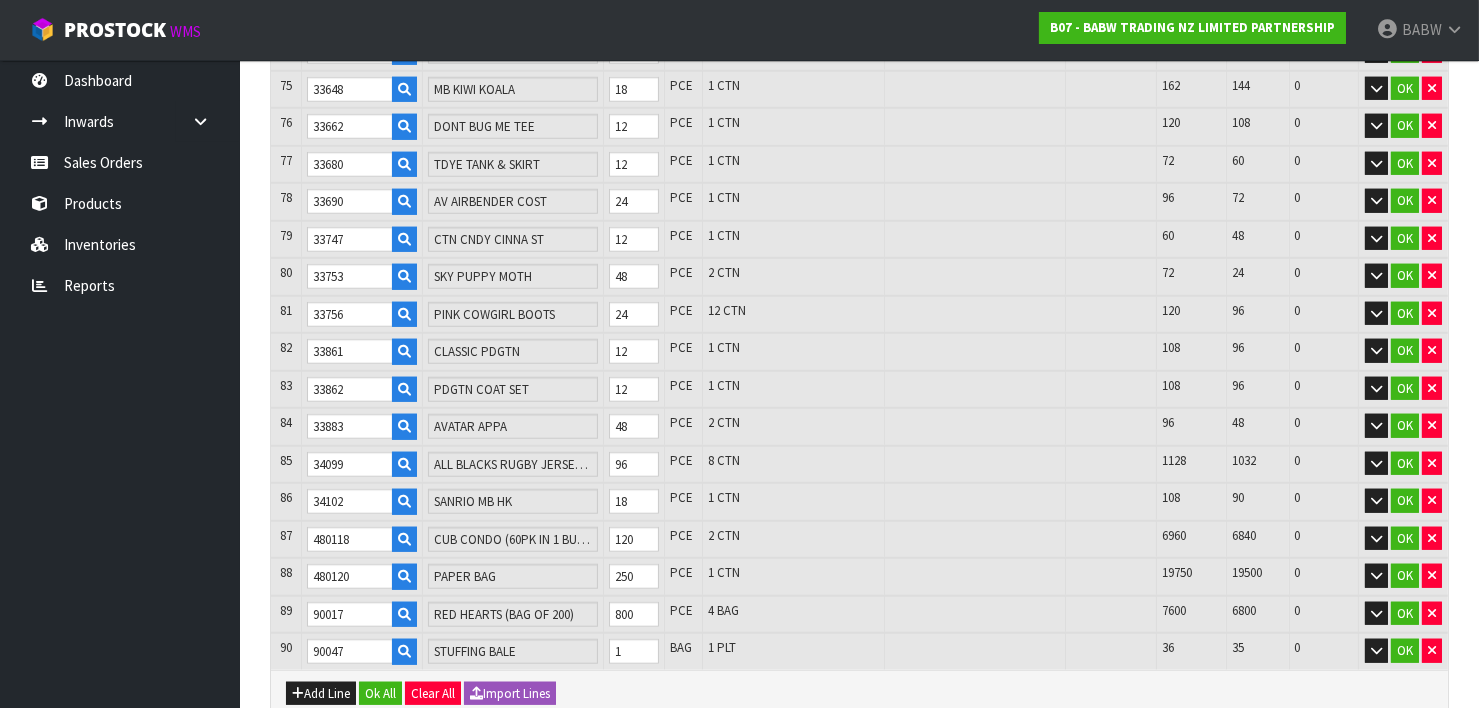 click on "Add Line
Ok All
Clear All
Import Lines" at bounding box center [859, 692] 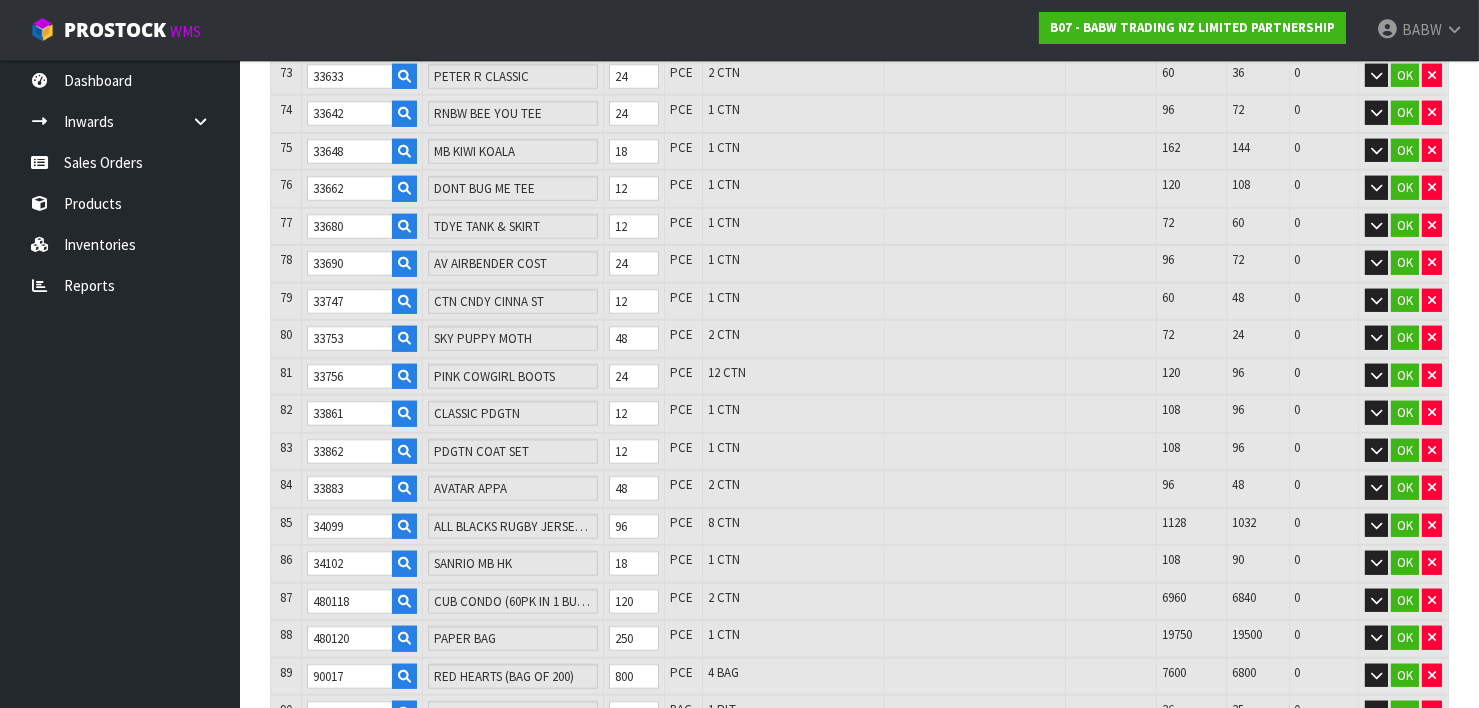scroll, scrollTop: 3312, scrollLeft: 0, axis: vertical 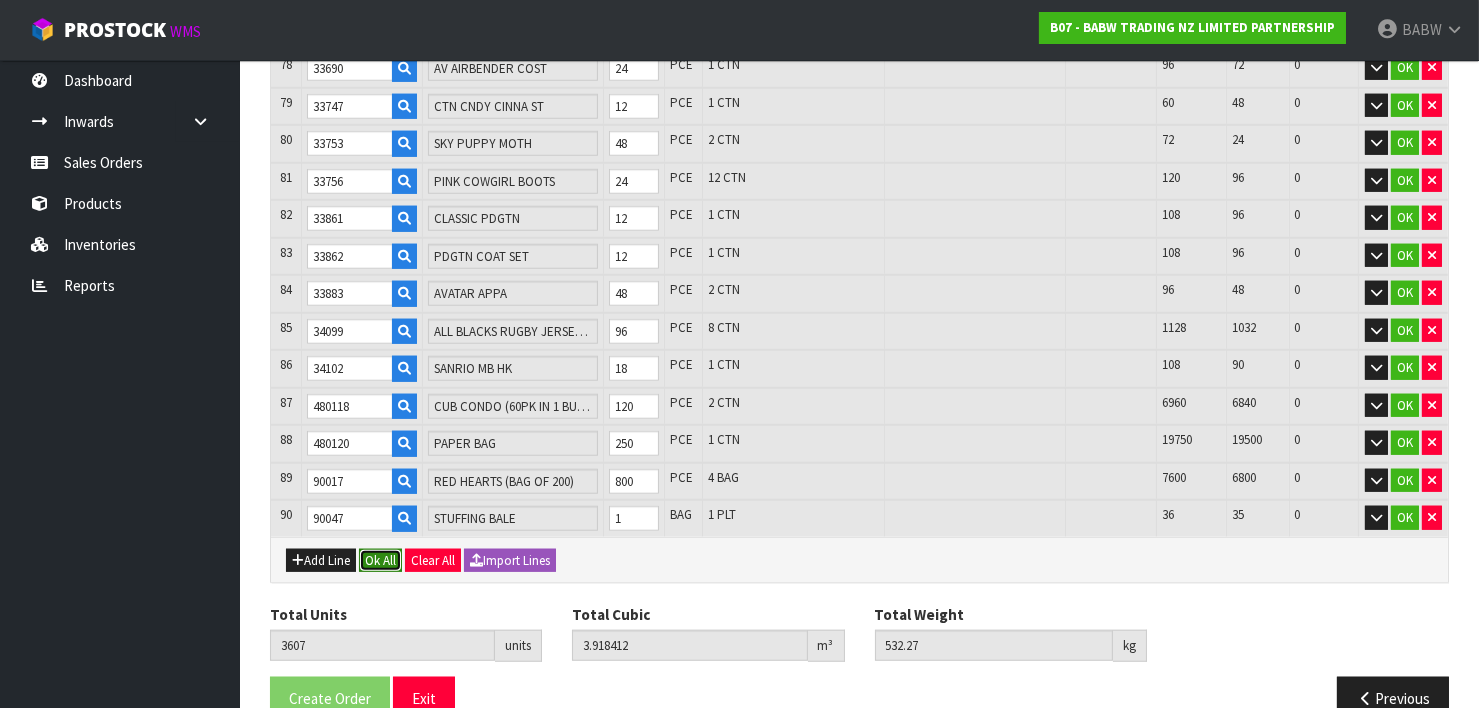 click on "Ok All" at bounding box center [380, 561] 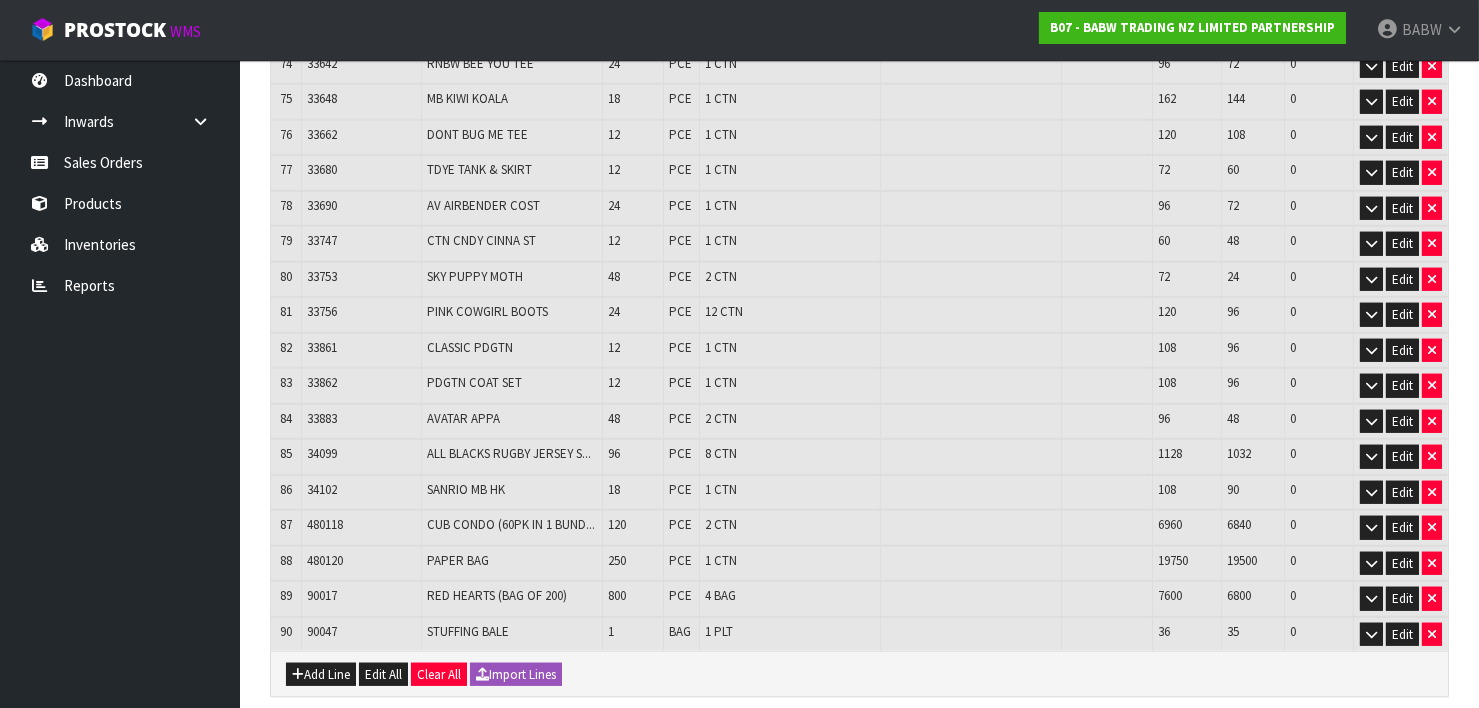 scroll, scrollTop: 3146, scrollLeft: 0, axis: vertical 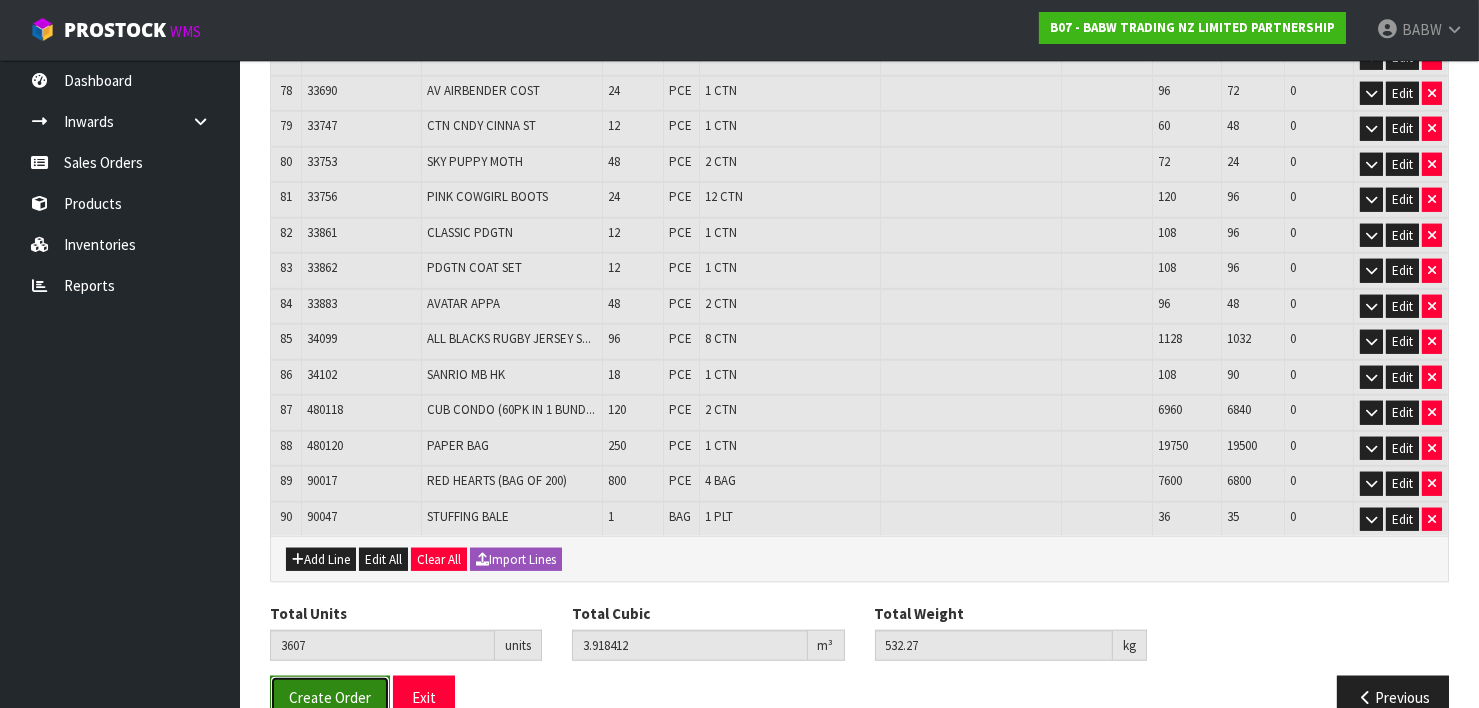 click on "Create Order" at bounding box center (330, 697) 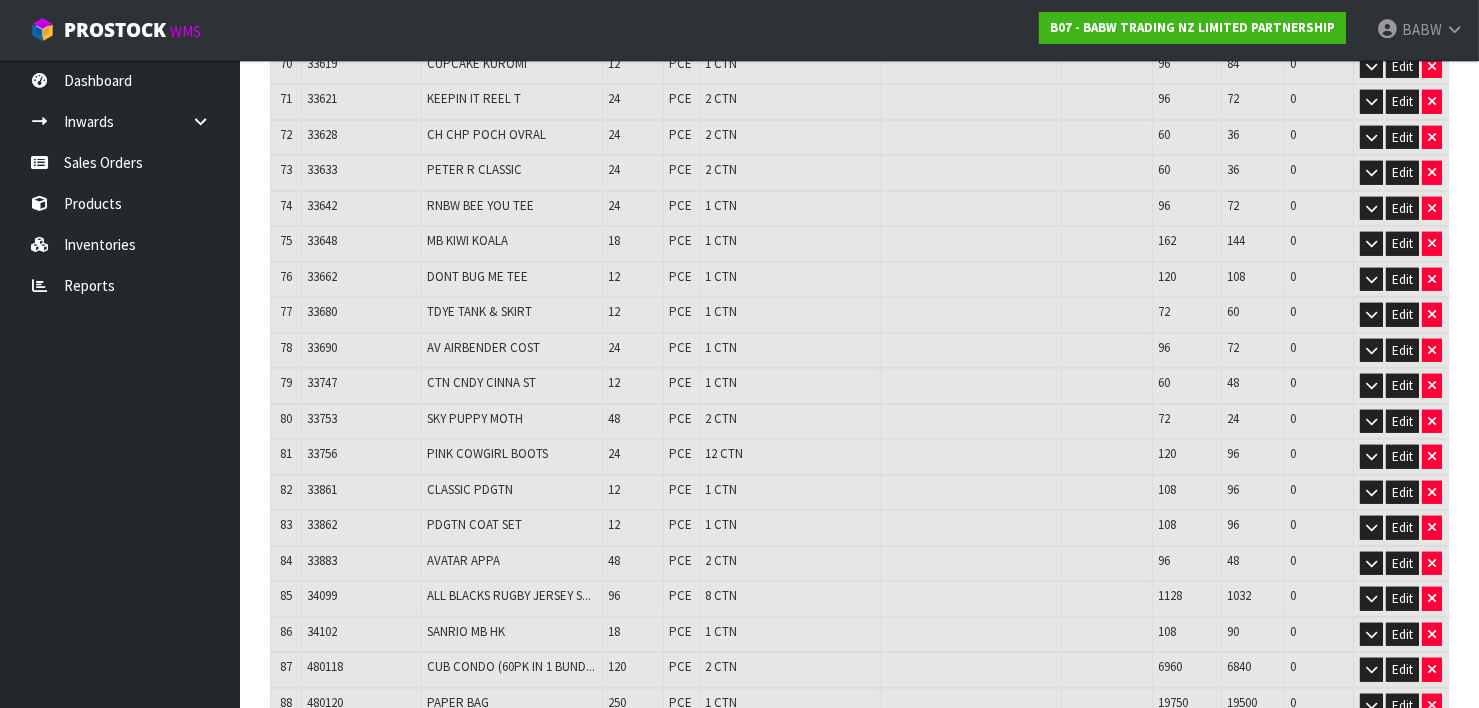 scroll, scrollTop: 3146, scrollLeft: 0, axis: vertical 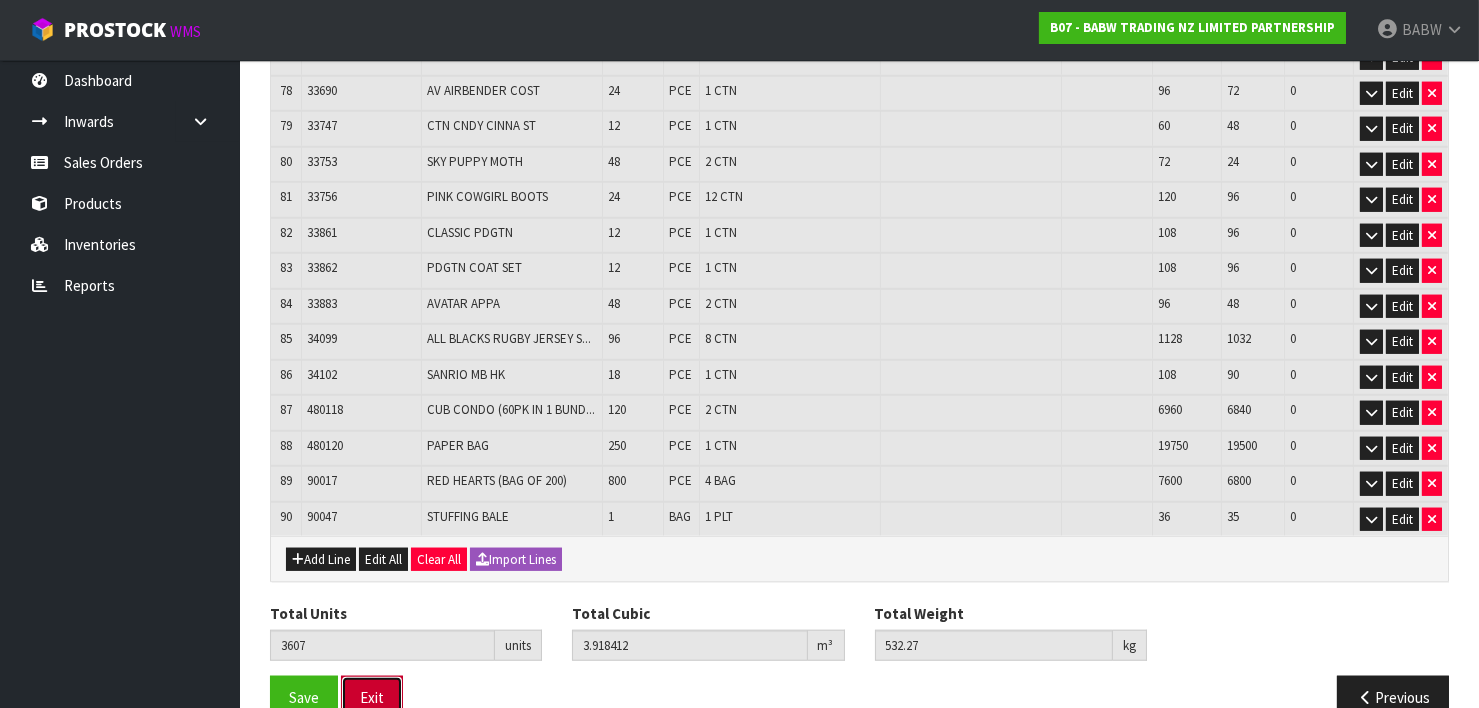 click on "Exit" at bounding box center (372, 697) 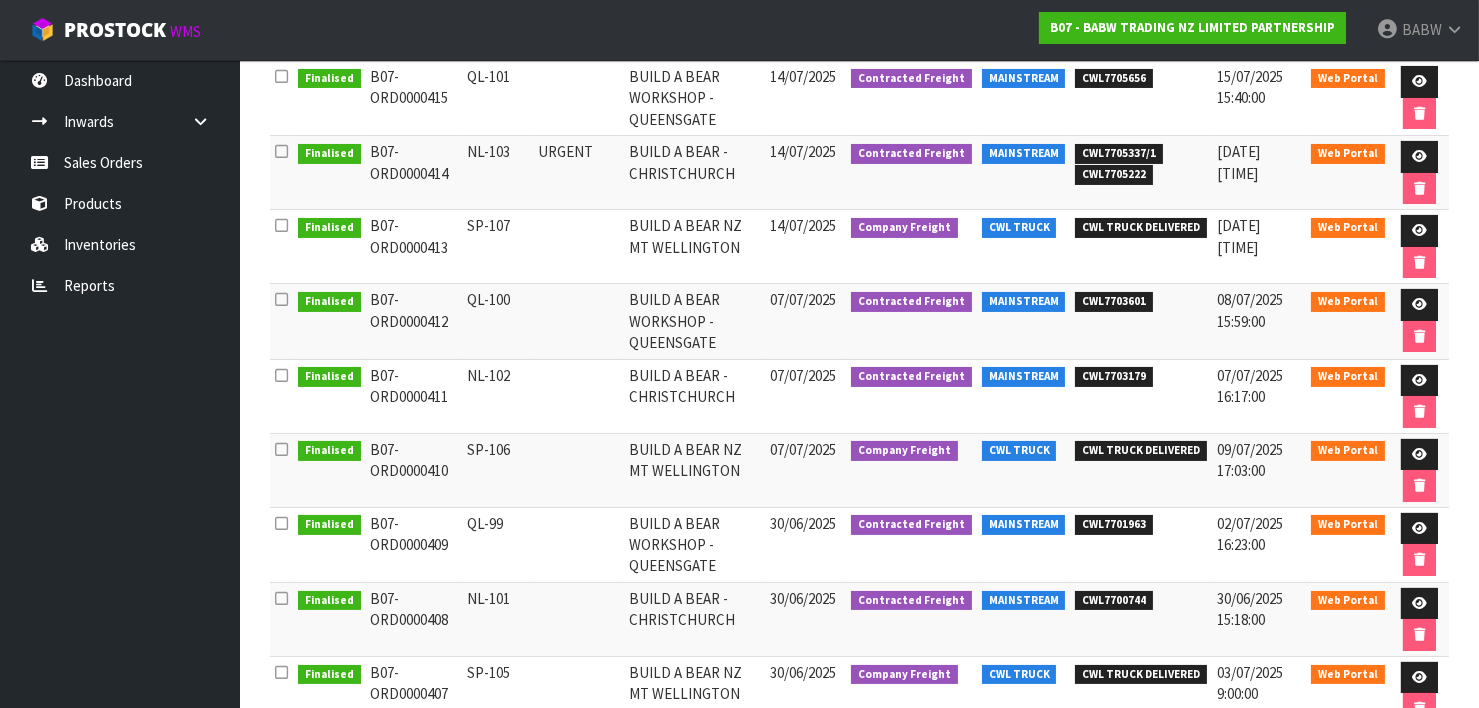 scroll, scrollTop: 222, scrollLeft: 0, axis: vertical 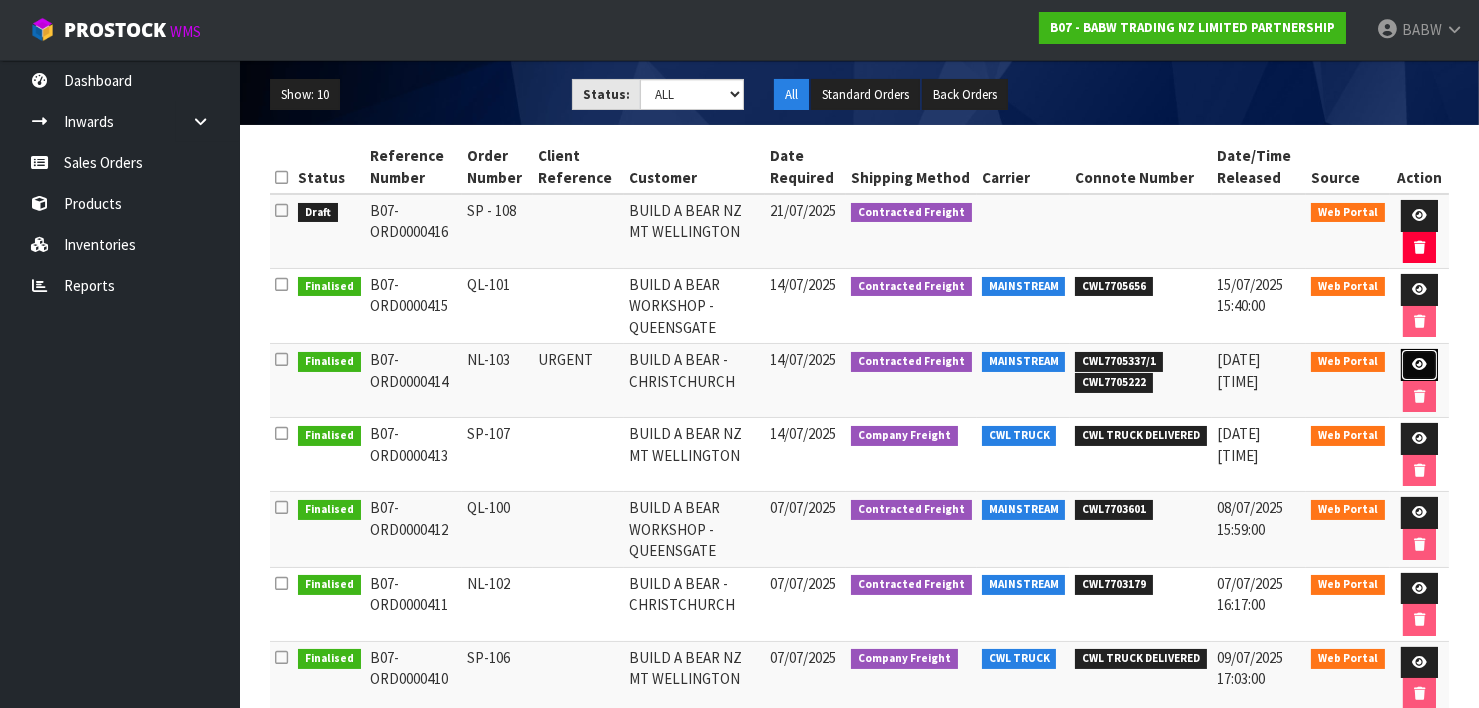 click at bounding box center [1419, 364] 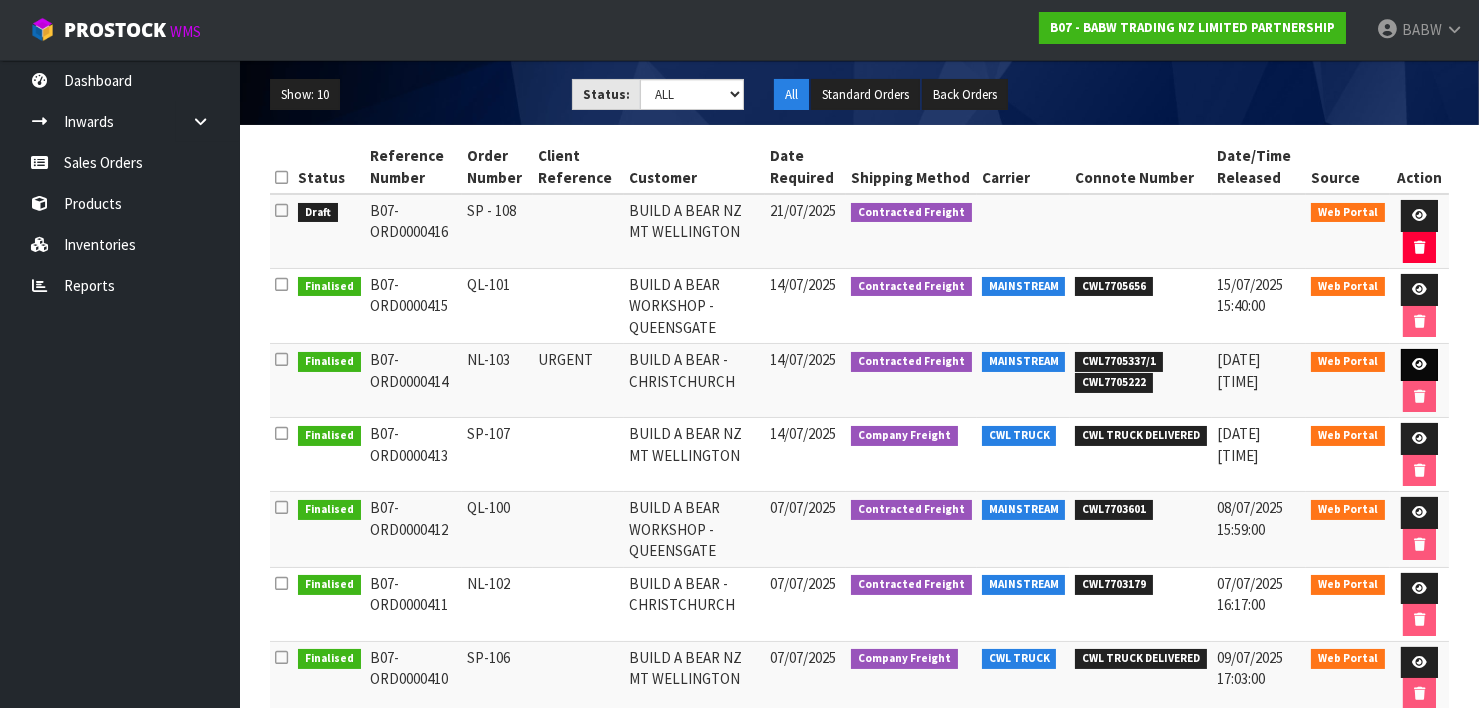 scroll, scrollTop: 0, scrollLeft: 0, axis: both 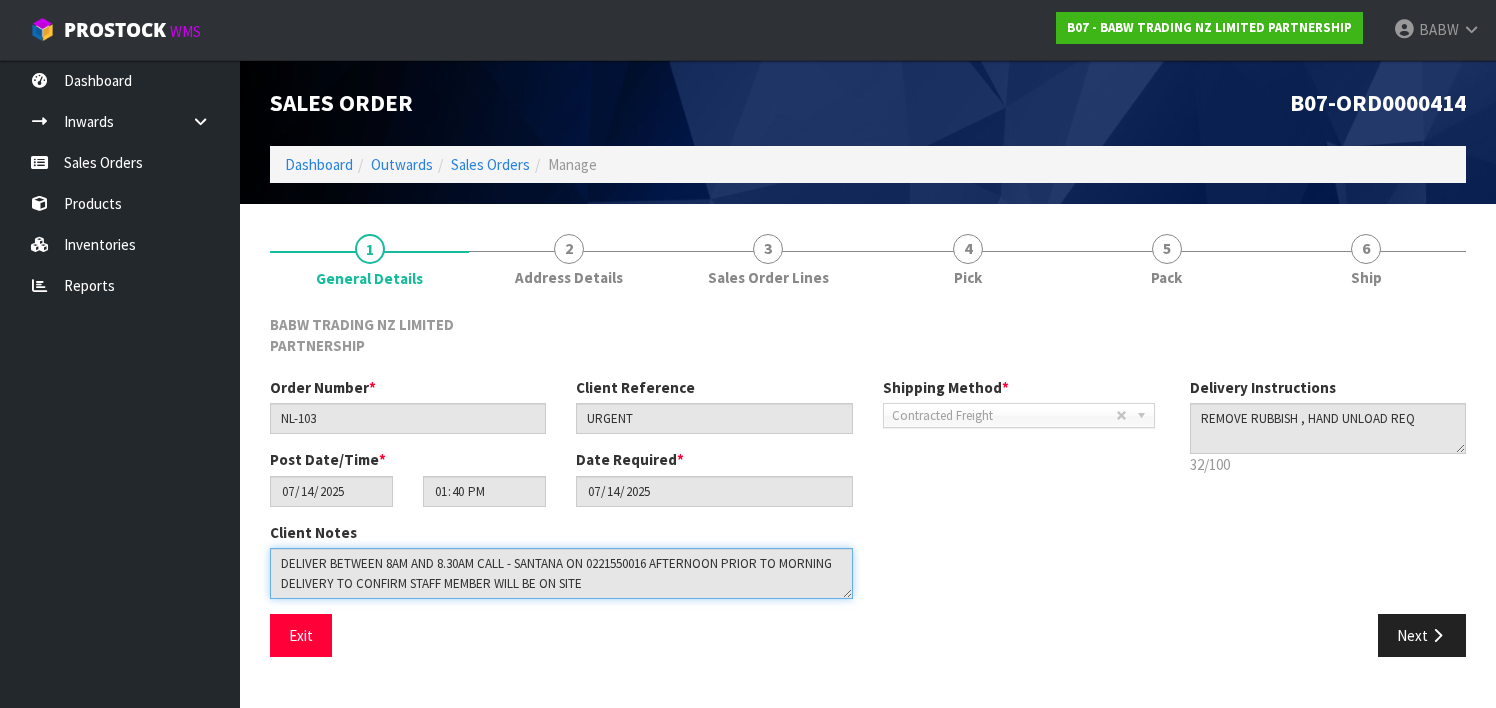 drag, startPoint x: 491, startPoint y: 549, endPoint x: 184, endPoint y: 481, distance: 314.44077 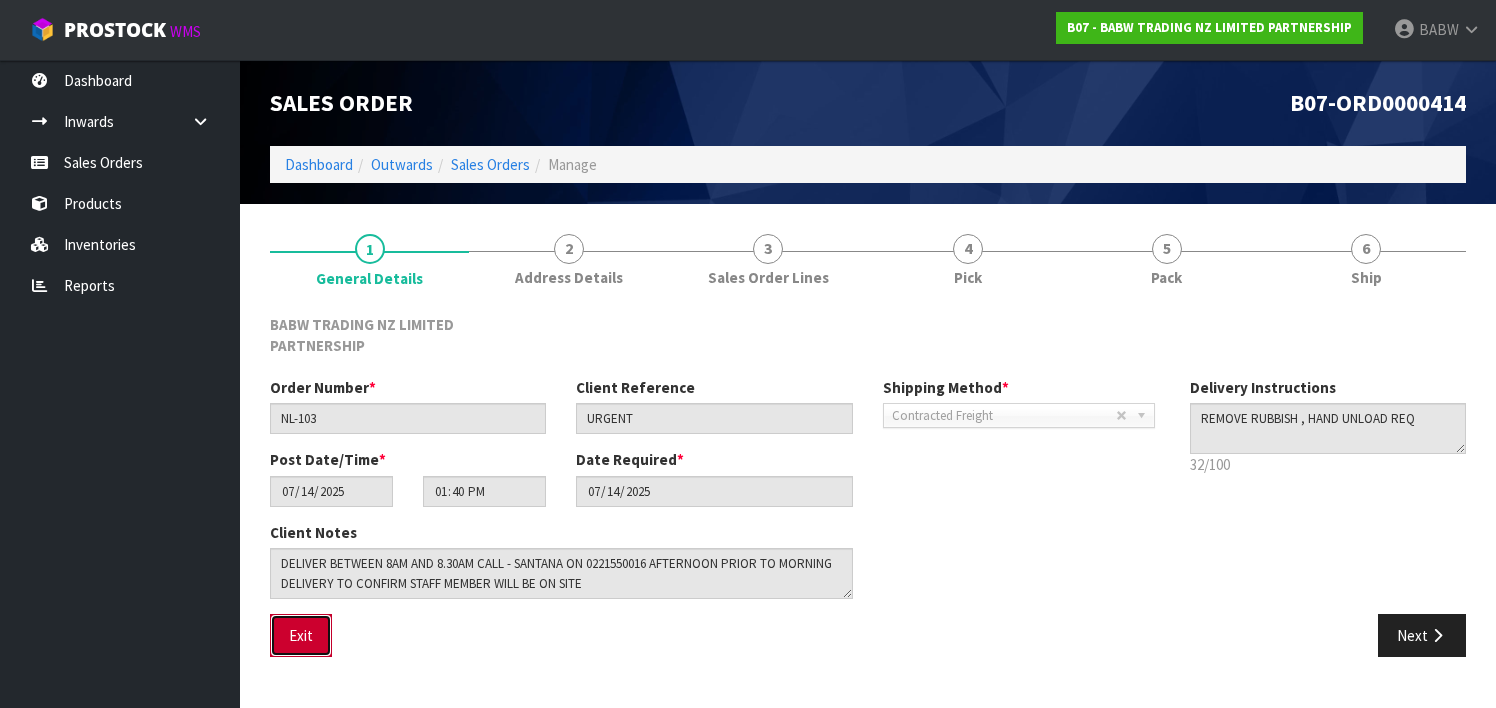 click on "Exit" at bounding box center [301, 635] 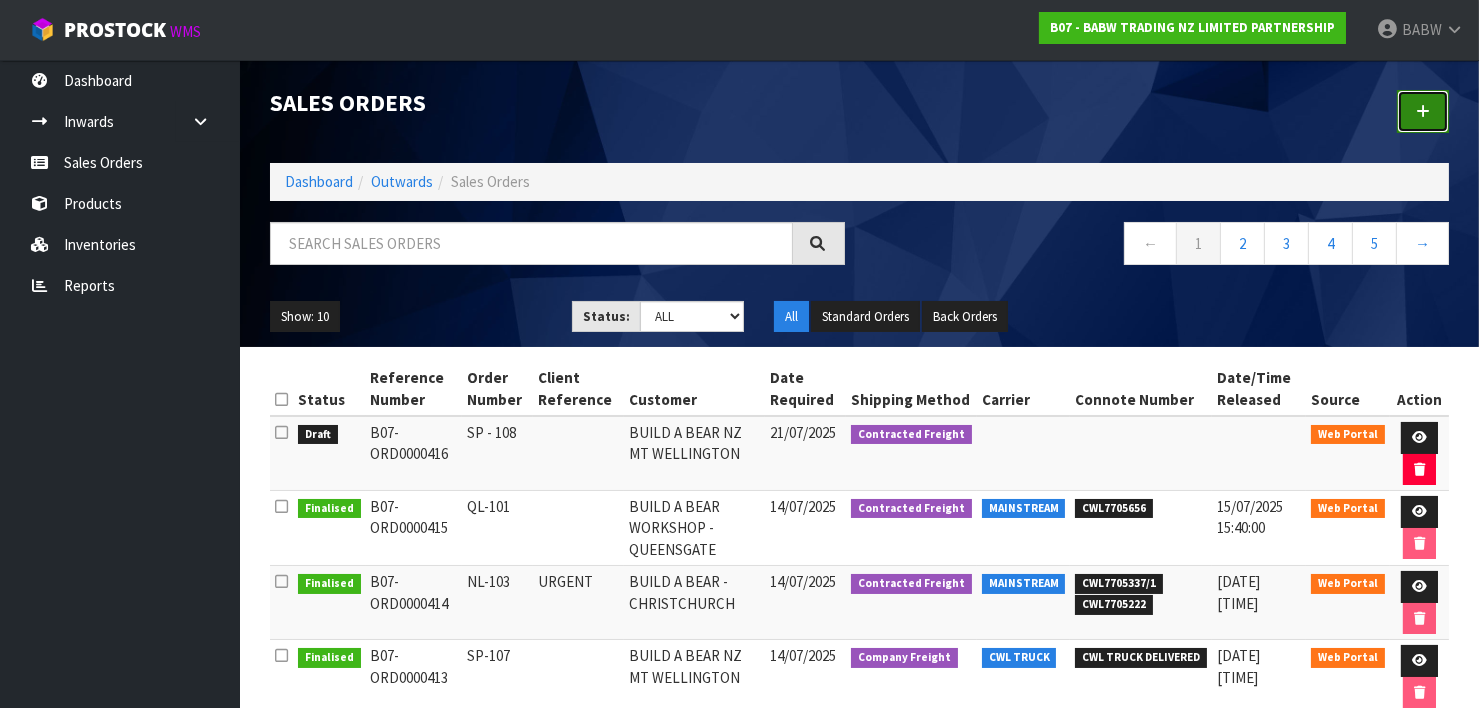 click at bounding box center [1423, 111] 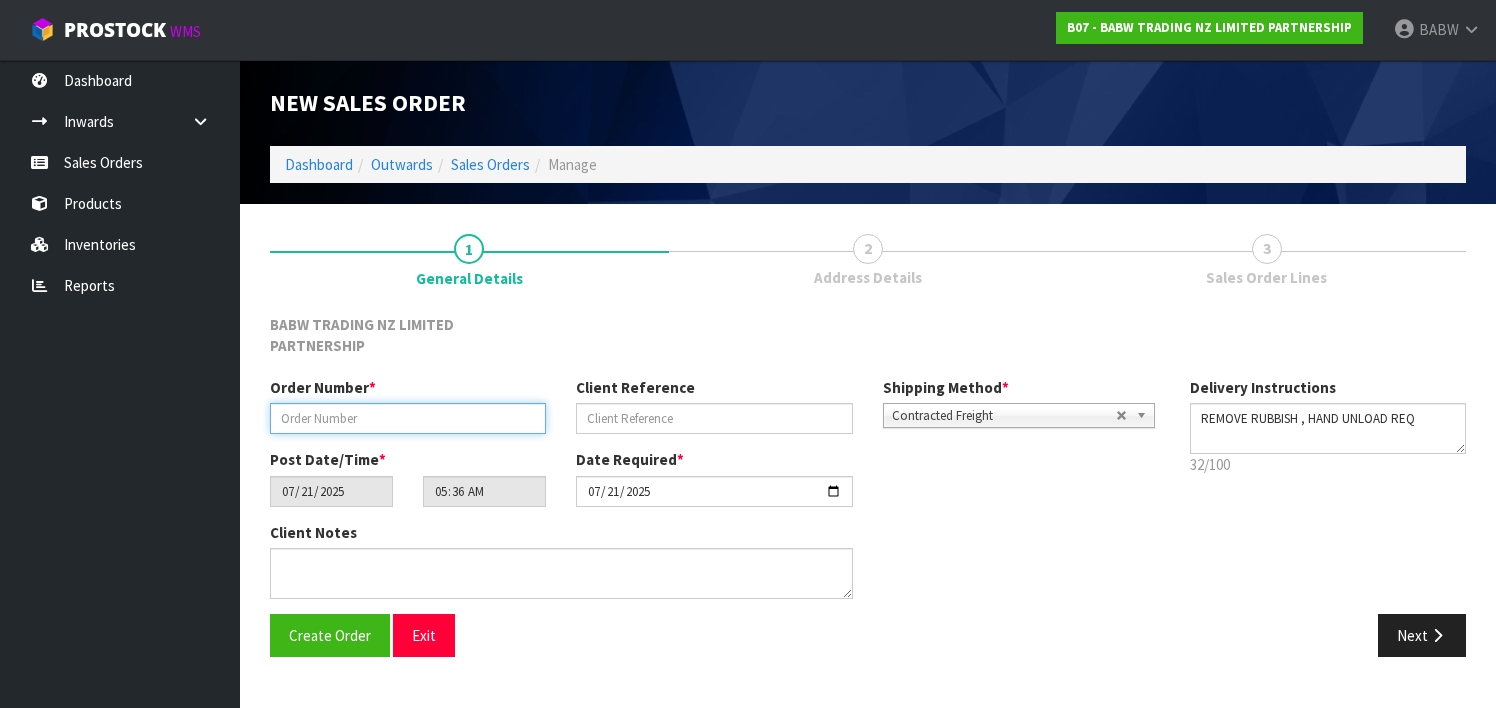 click at bounding box center [408, 418] 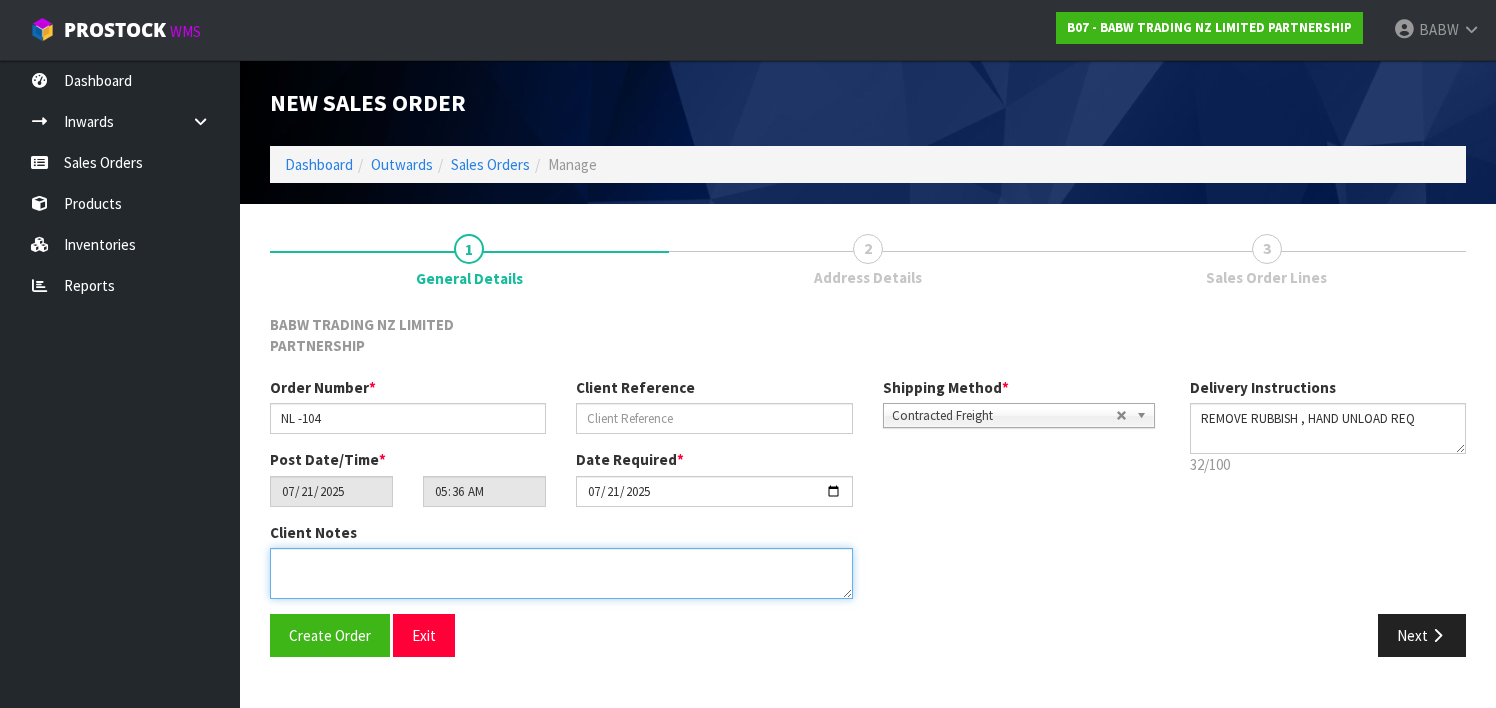 click at bounding box center (561, 573) 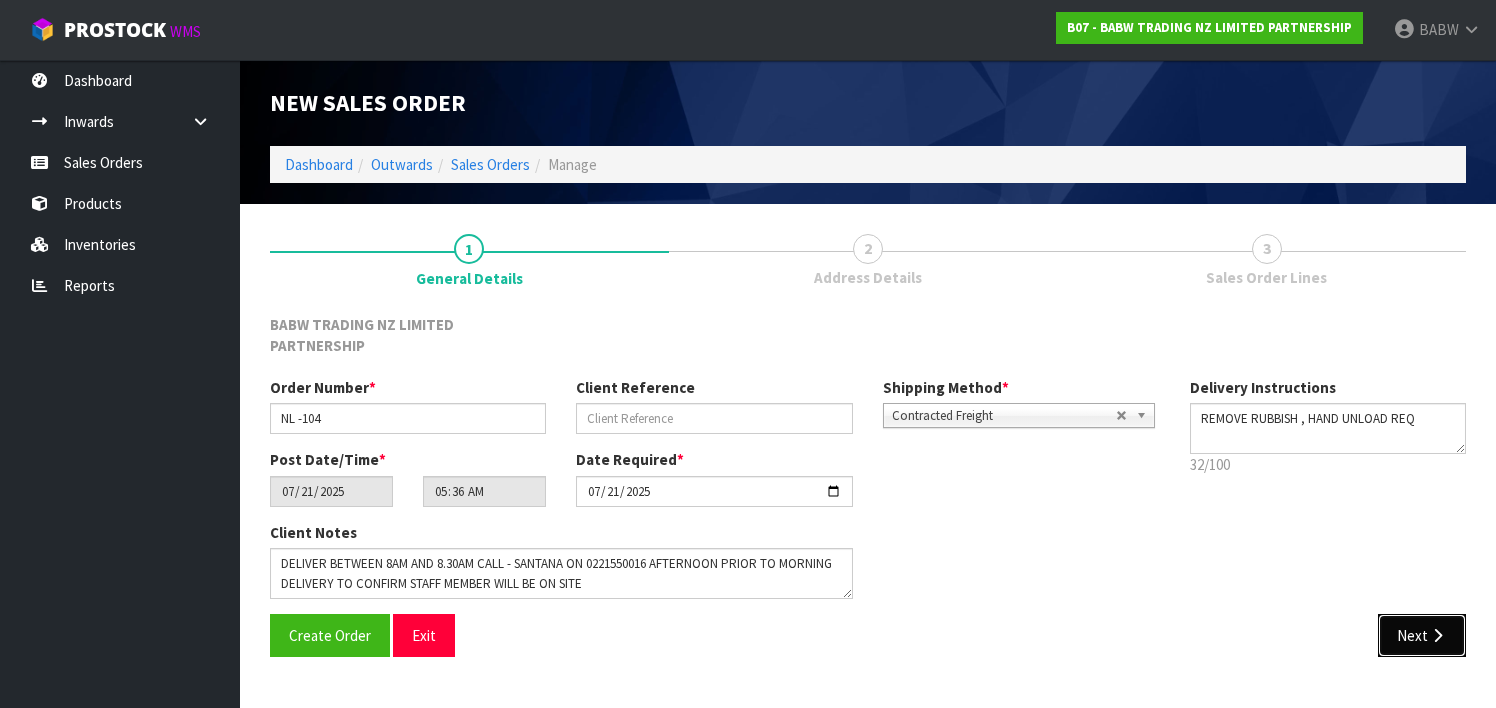 click at bounding box center [1437, 635] 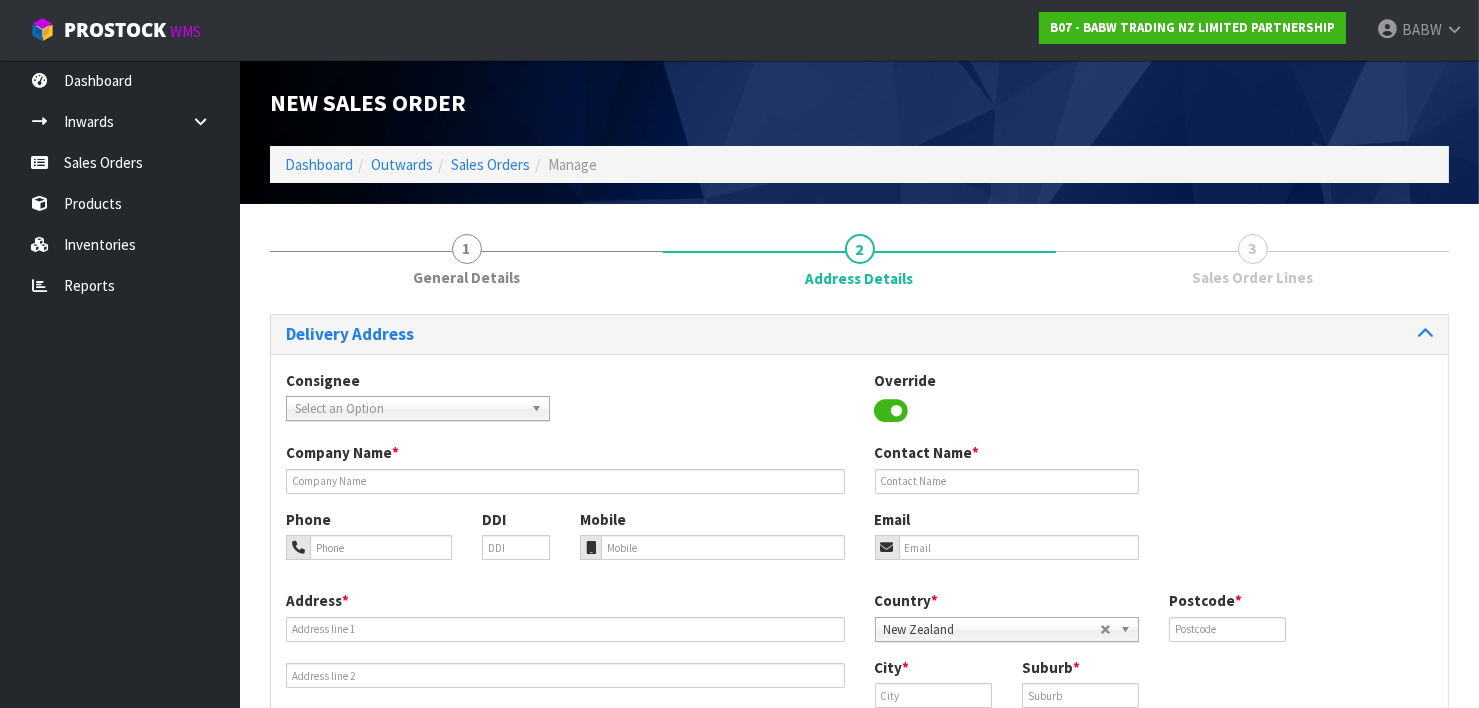 click on "Select an Option" at bounding box center [409, 409] 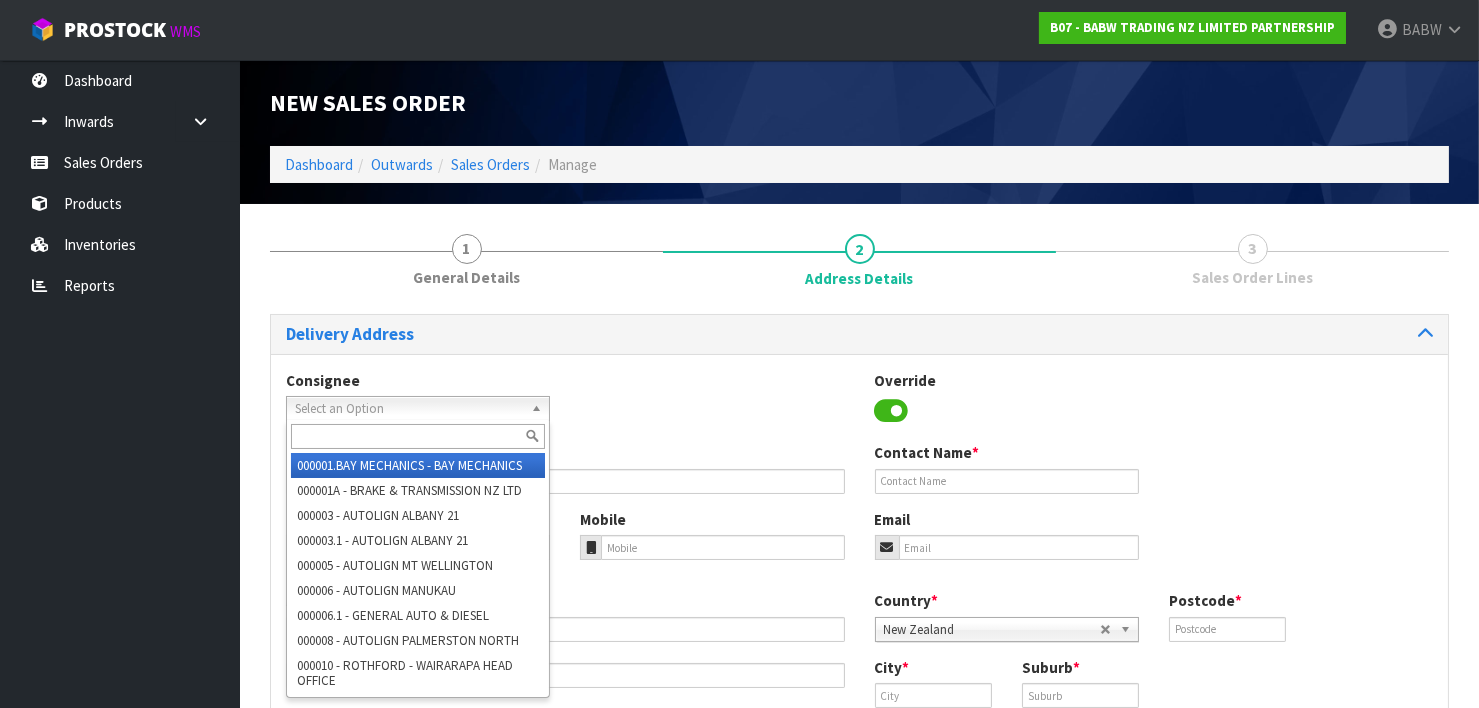 paste on "[COMPANY_NAME]" 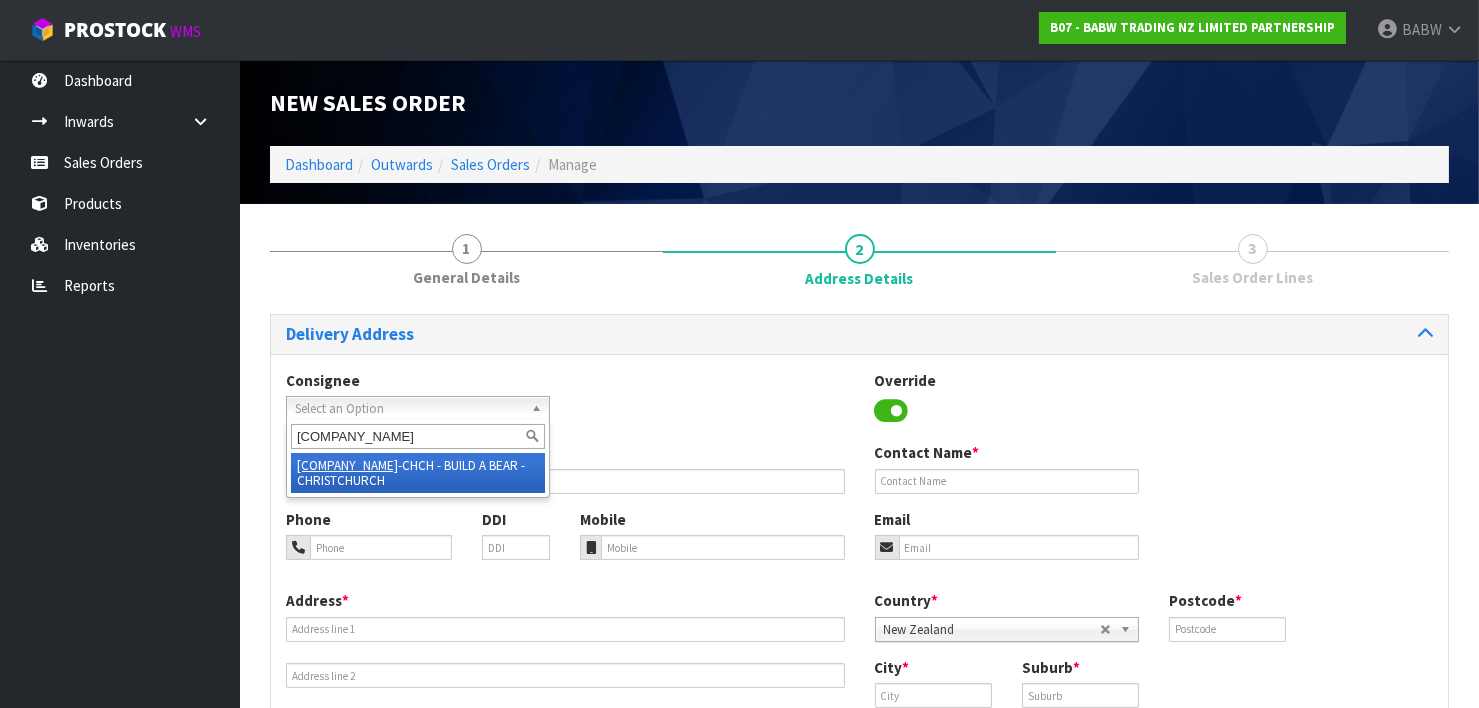drag, startPoint x: 440, startPoint y: 470, endPoint x: 490, endPoint y: 478, distance: 50.635956 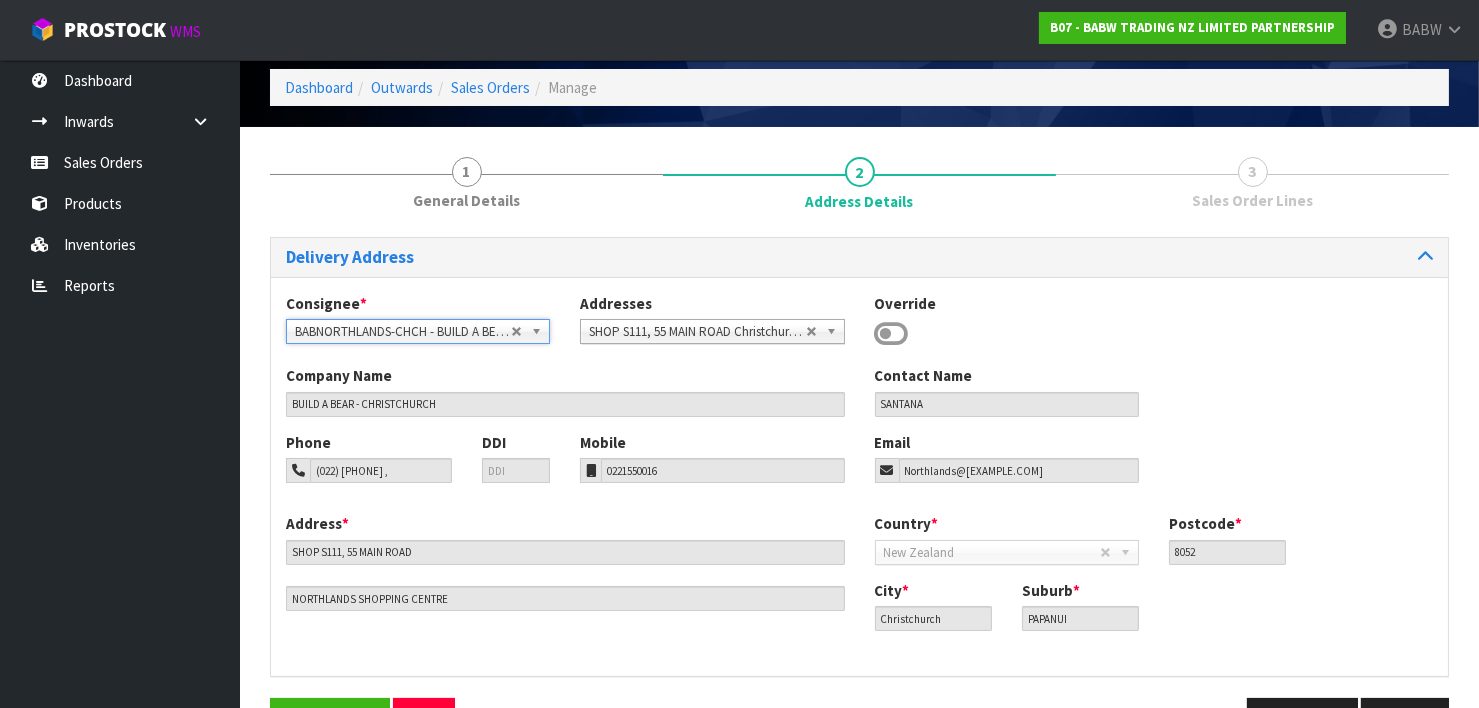 scroll, scrollTop: 139, scrollLeft: 0, axis: vertical 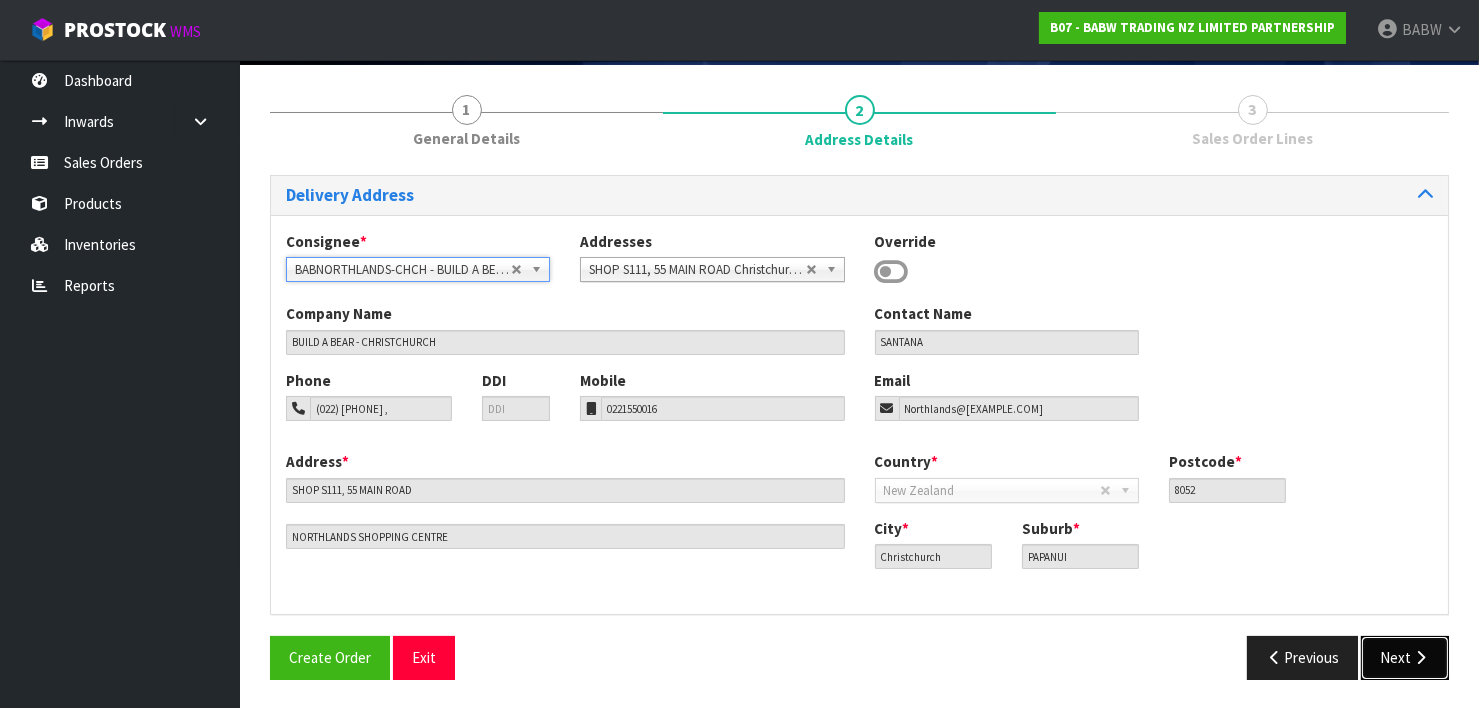 click on "Next" at bounding box center (1405, 657) 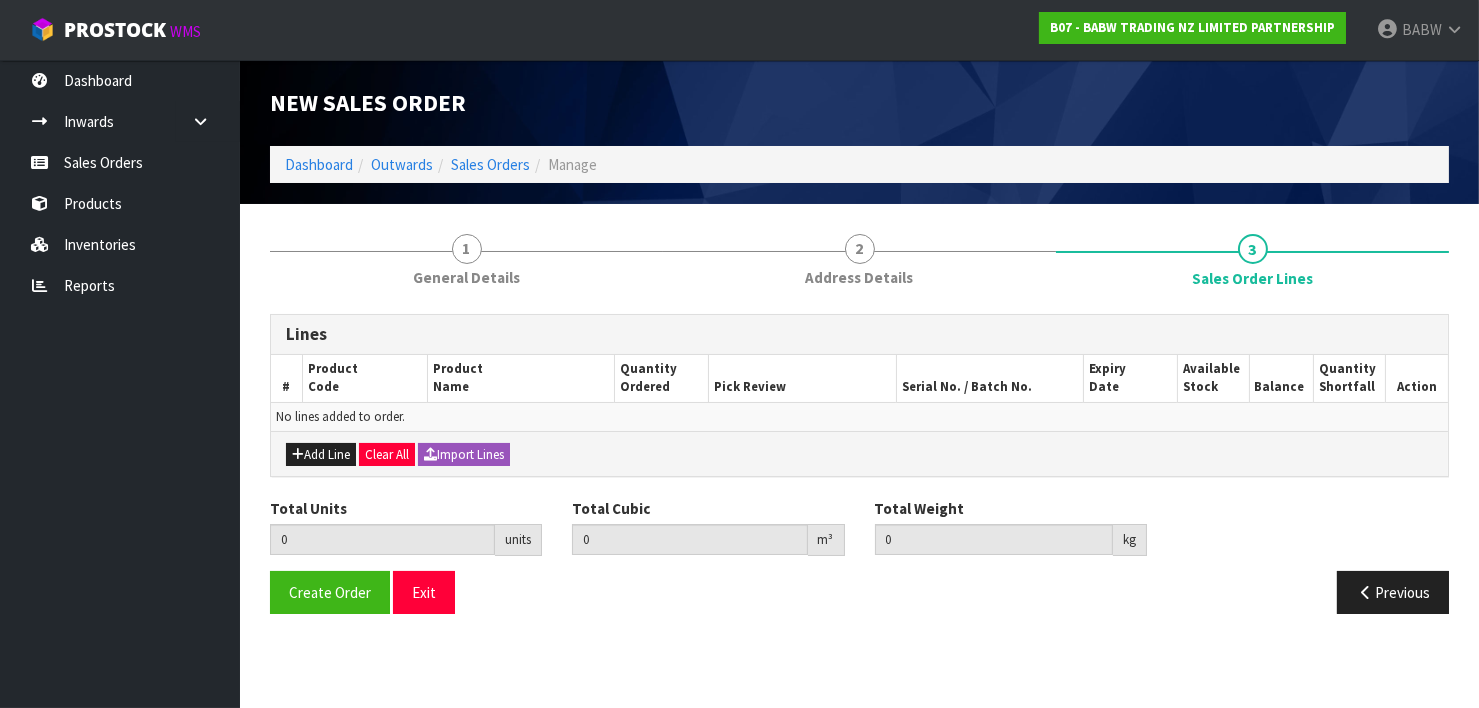 scroll, scrollTop: 0, scrollLeft: 0, axis: both 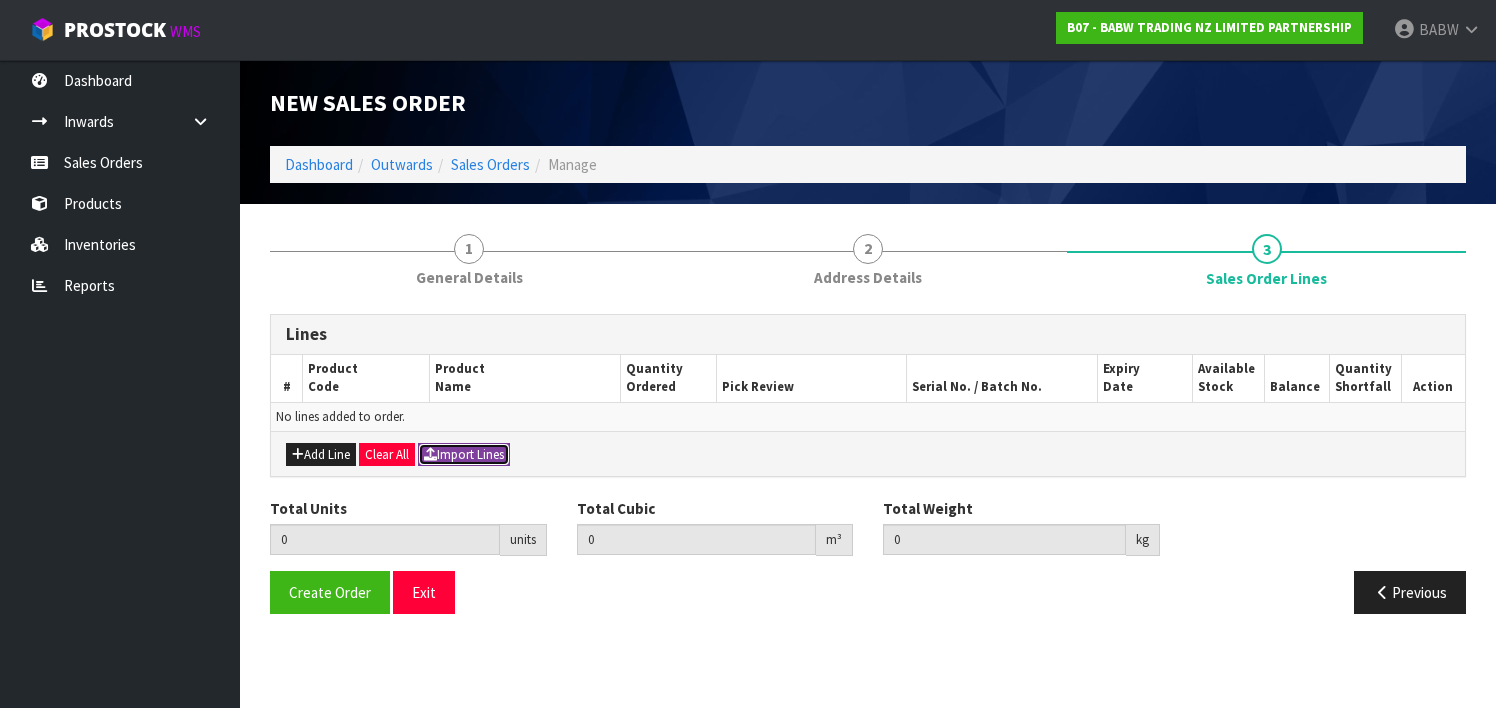 click on "Import Lines" at bounding box center [464, 455] 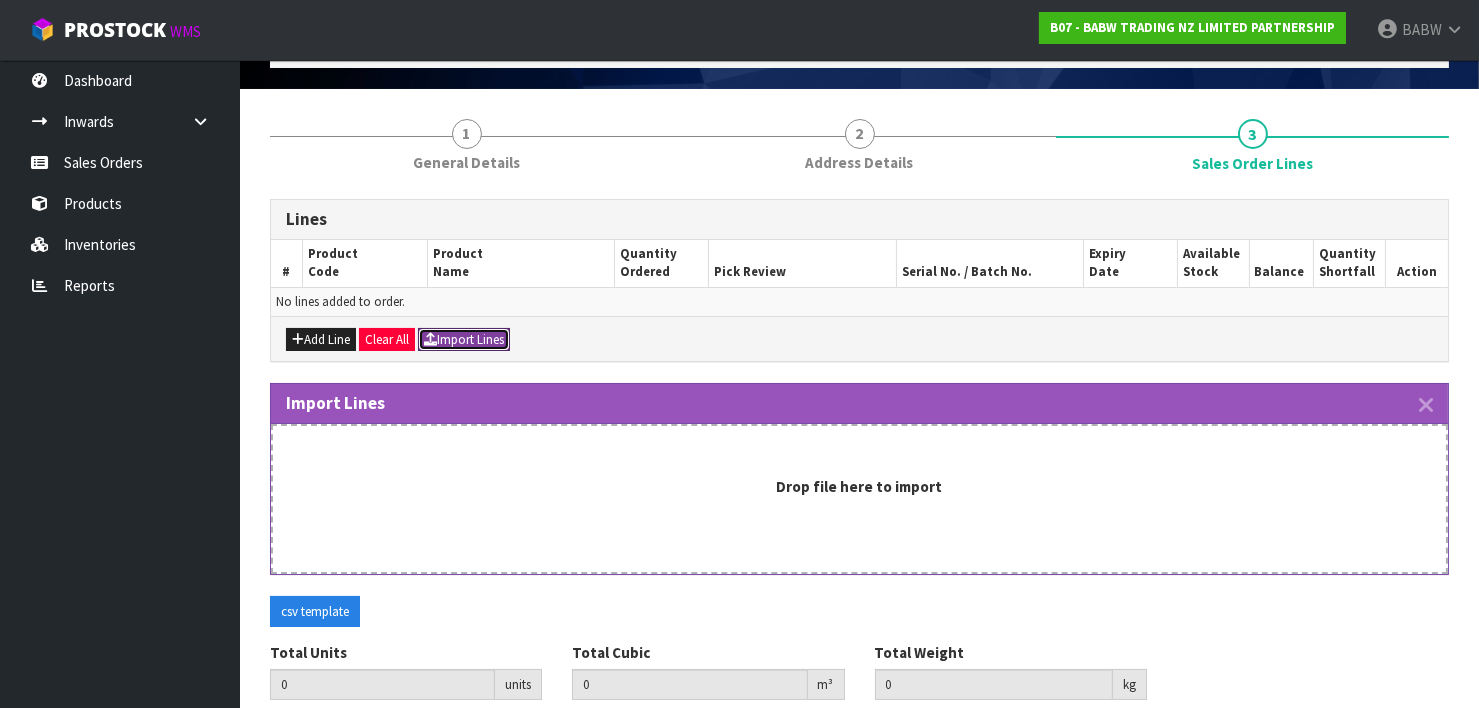 scroll, scrollTop: 192, scrollLeft: 0, axis: vertical 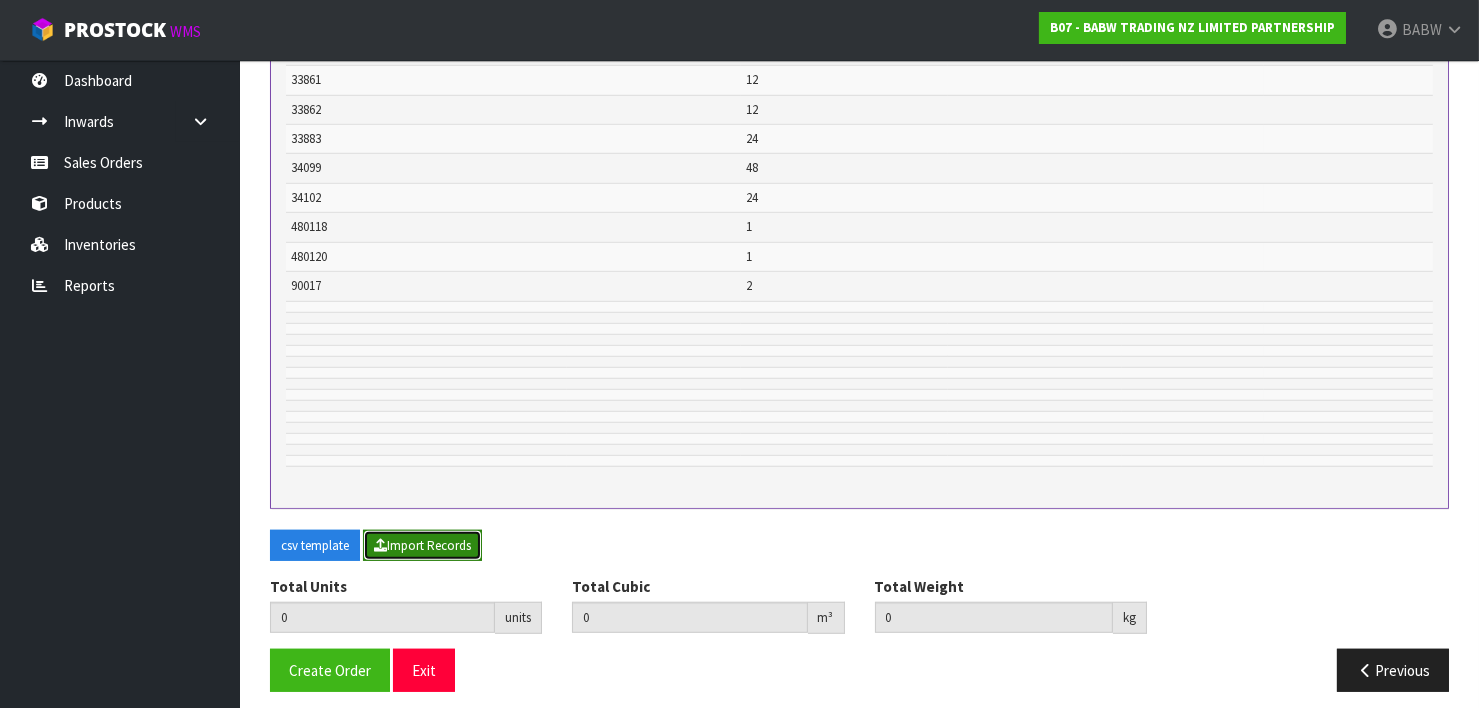 click on "Import Records" at bounding box center (422, 546) 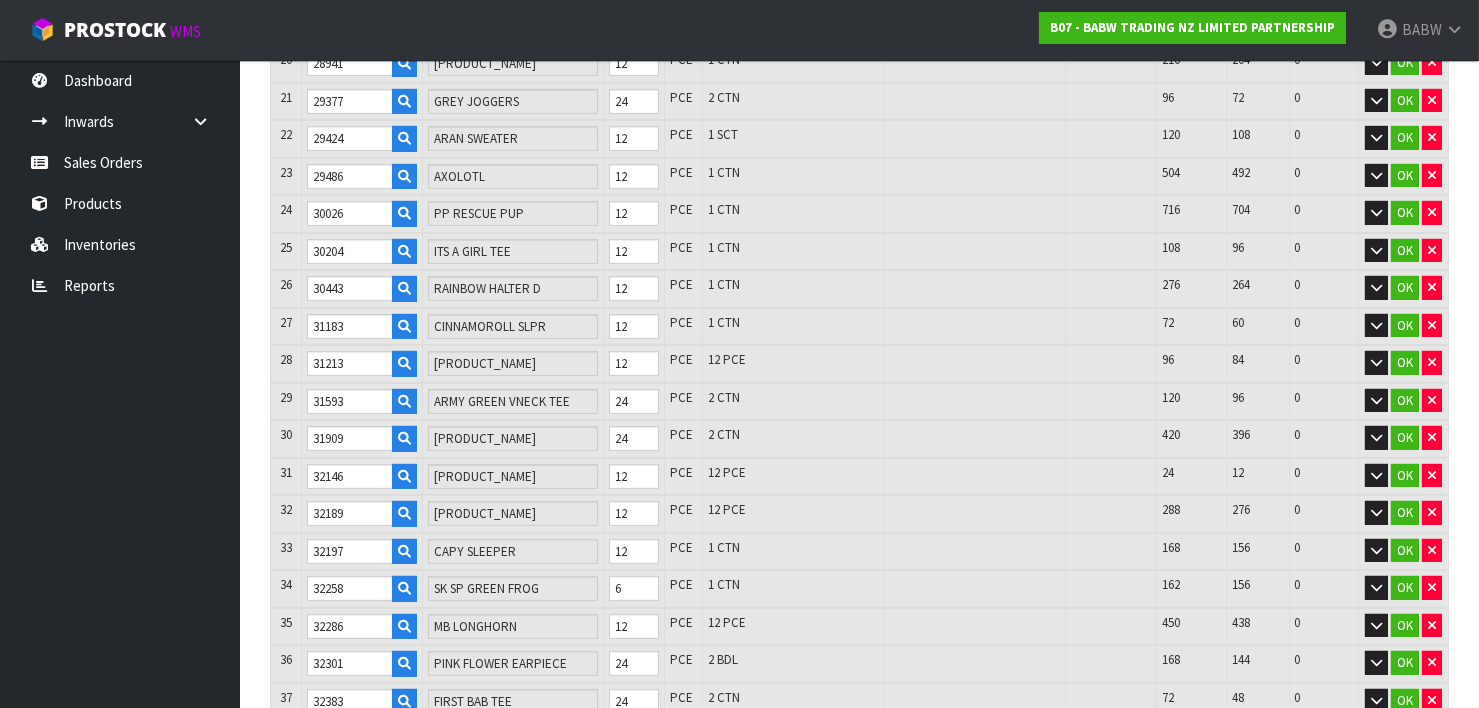 scroll, scrollTop: 1160, scrollLeft: 0, axis: vertical 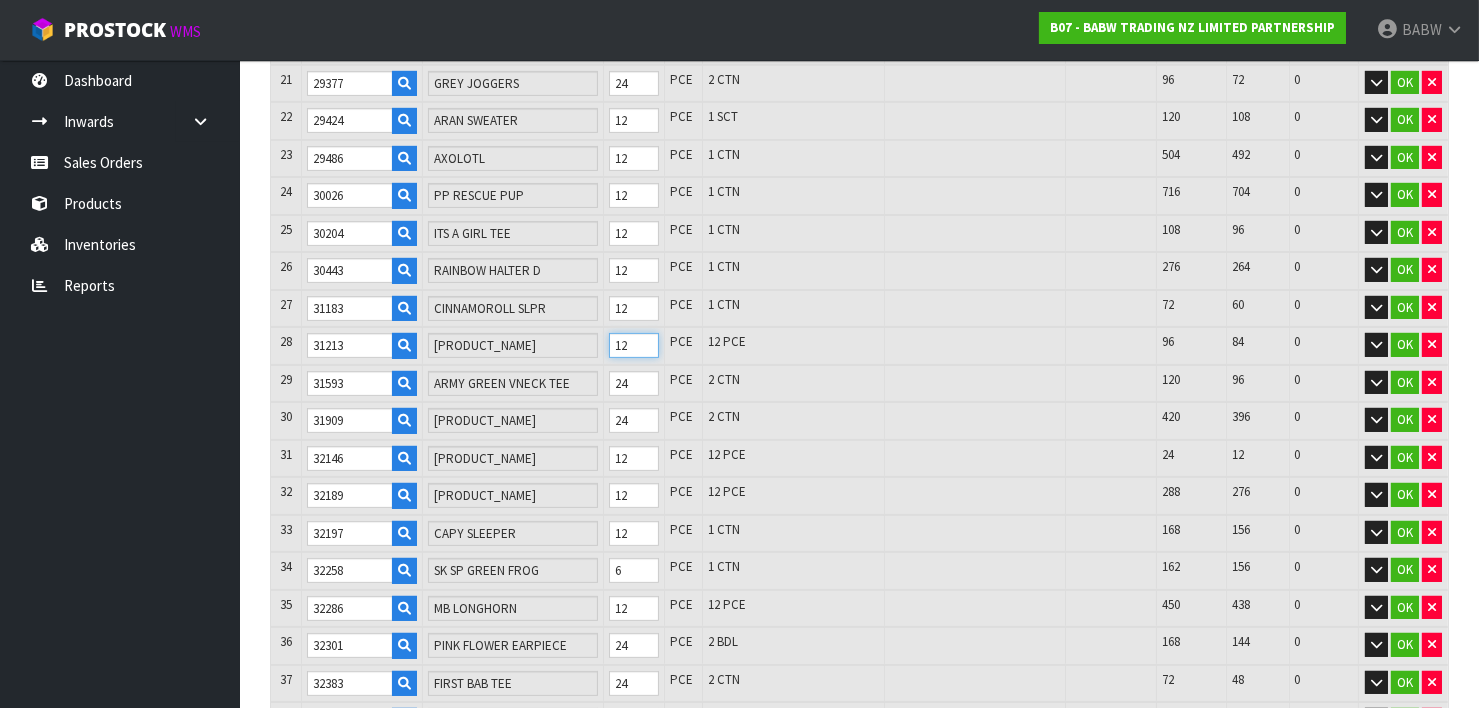 click on "28
31213
CINNAMOROLL
12
PCE
12 PCE
96
84
0
OK" at bounding box center (859, 346) 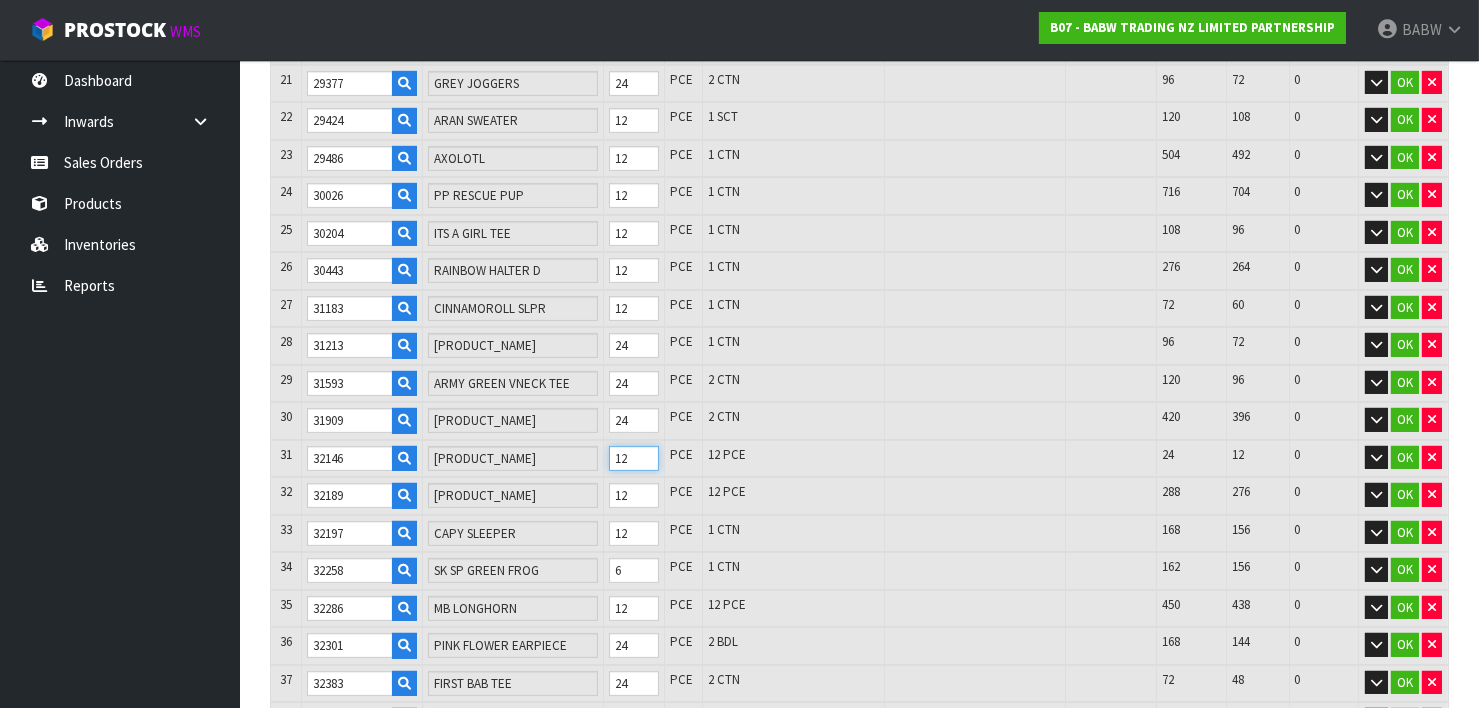 click on "31
32146
PINK COWGIRL HAT
12
PCE
12 PCE
24
12
0
OK" at bounding box center (859, 459) 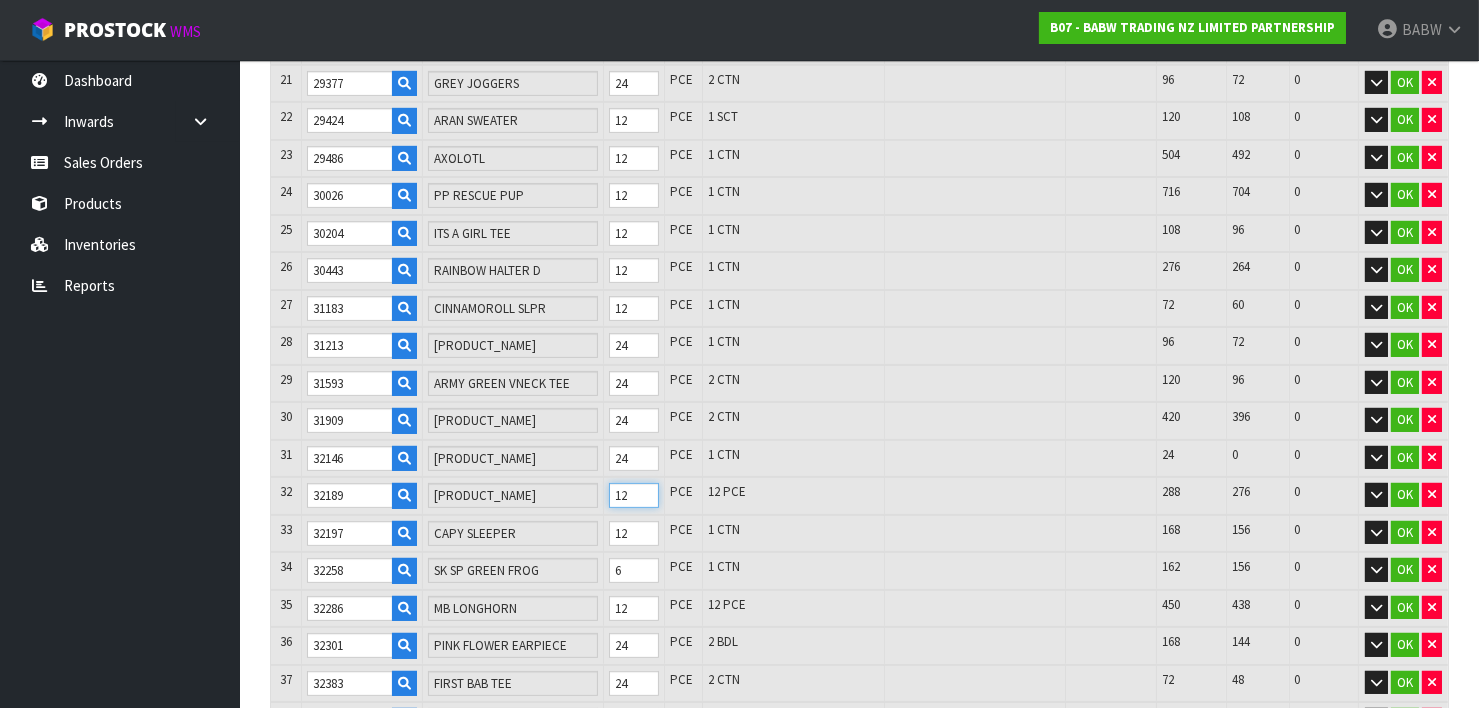 click on "32
32189
CAPYBARA
12
PCE
12 PCE
288
276
0
OK" at bounding box center (859, 496) 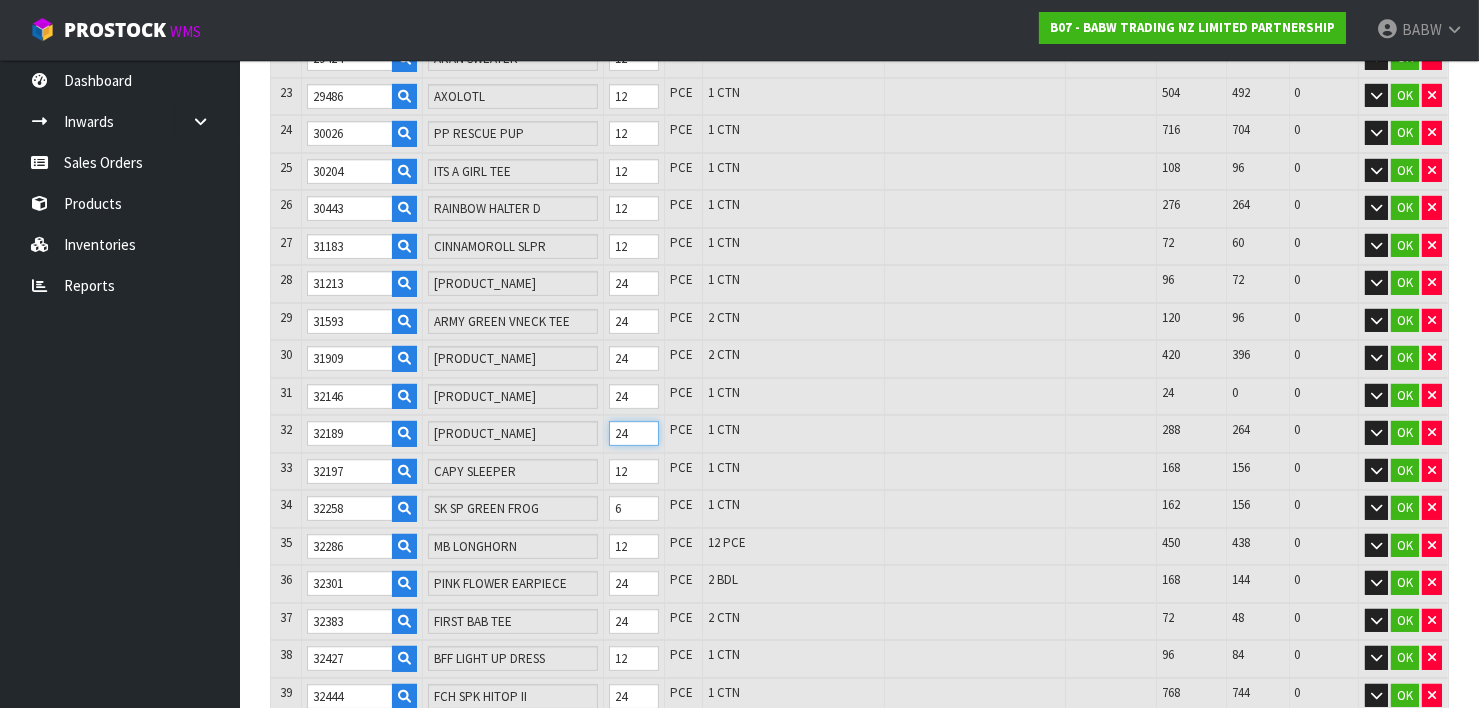 scroll, scrollTop: 1271, scrollLeft: 0, axis: vertical 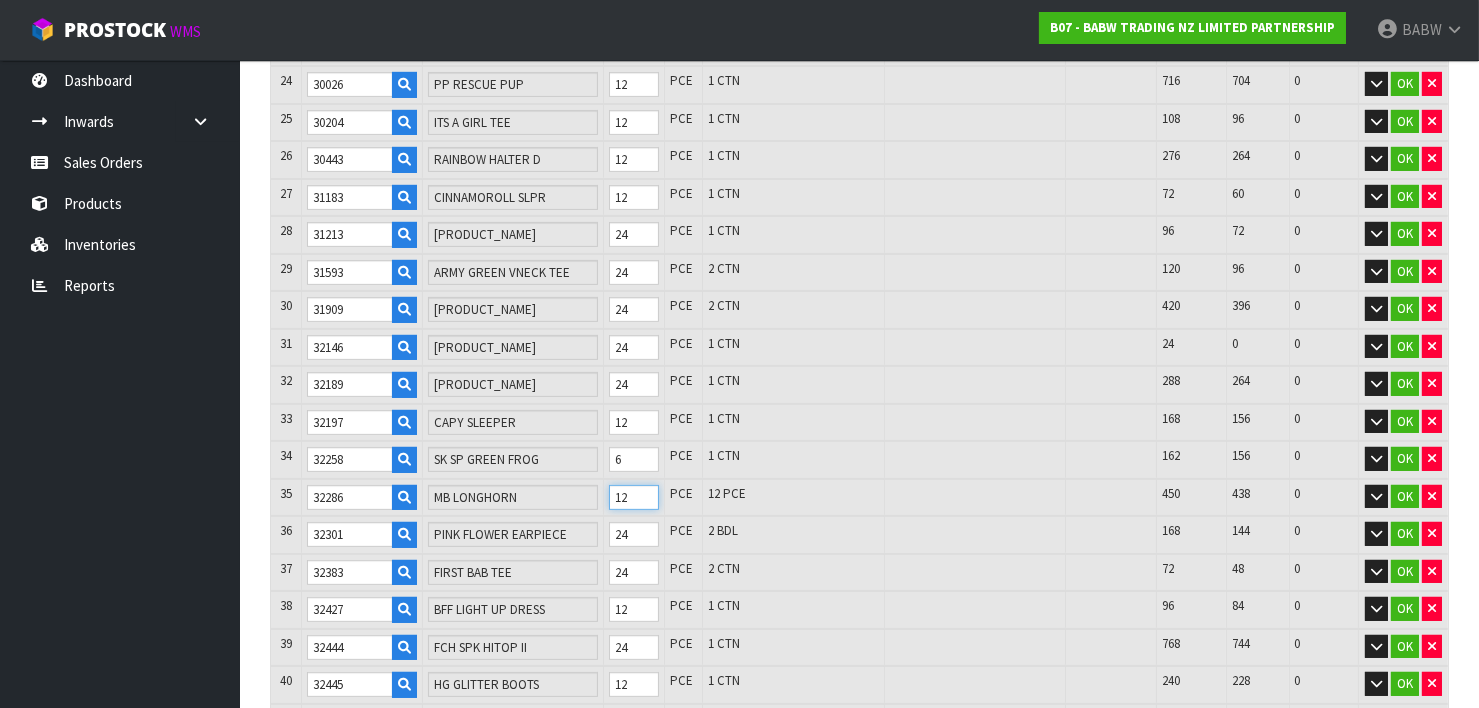 click on "35
32286
MB LONGHORN
12
PCE
12 PCE
450
438
0
OK" at bounding box center [859, 498] 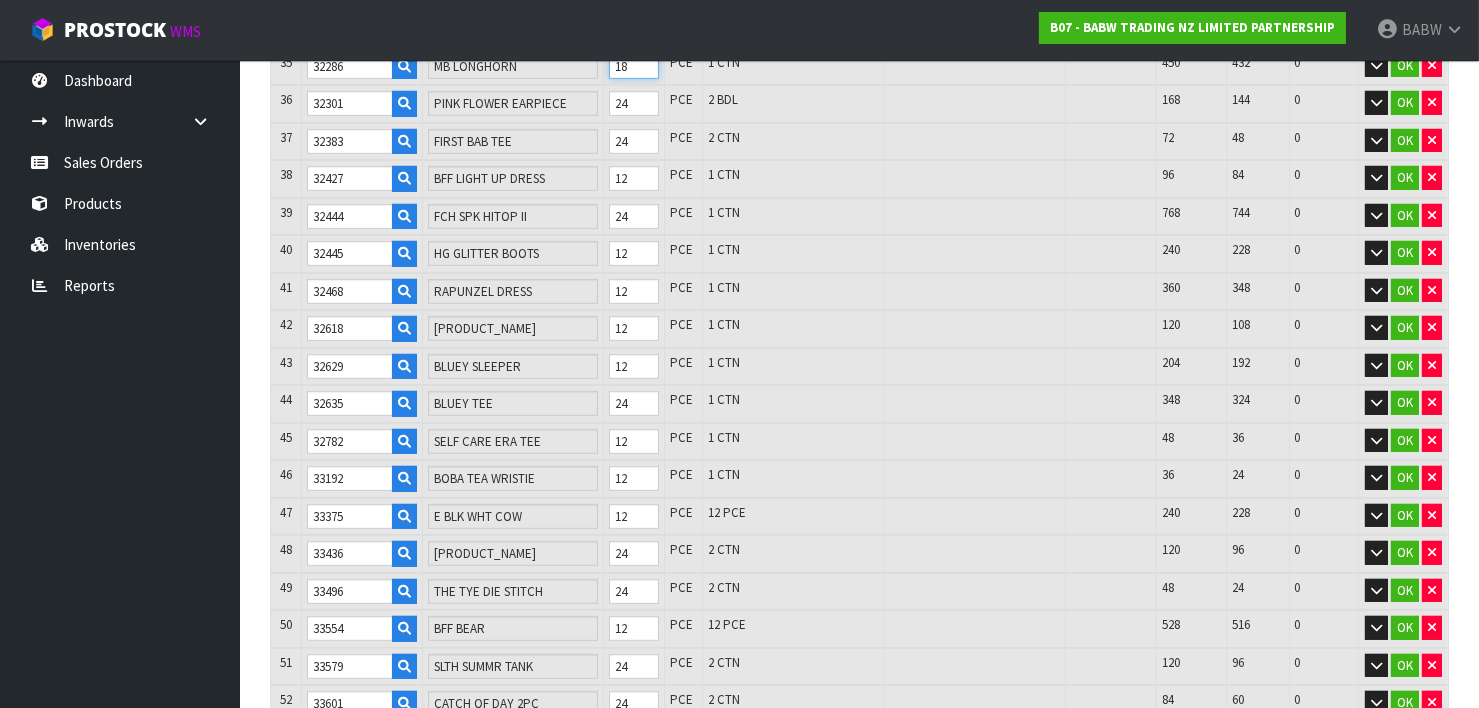 scroll, scrollTop: 1715, scrollLeft: 0, axis: vertical 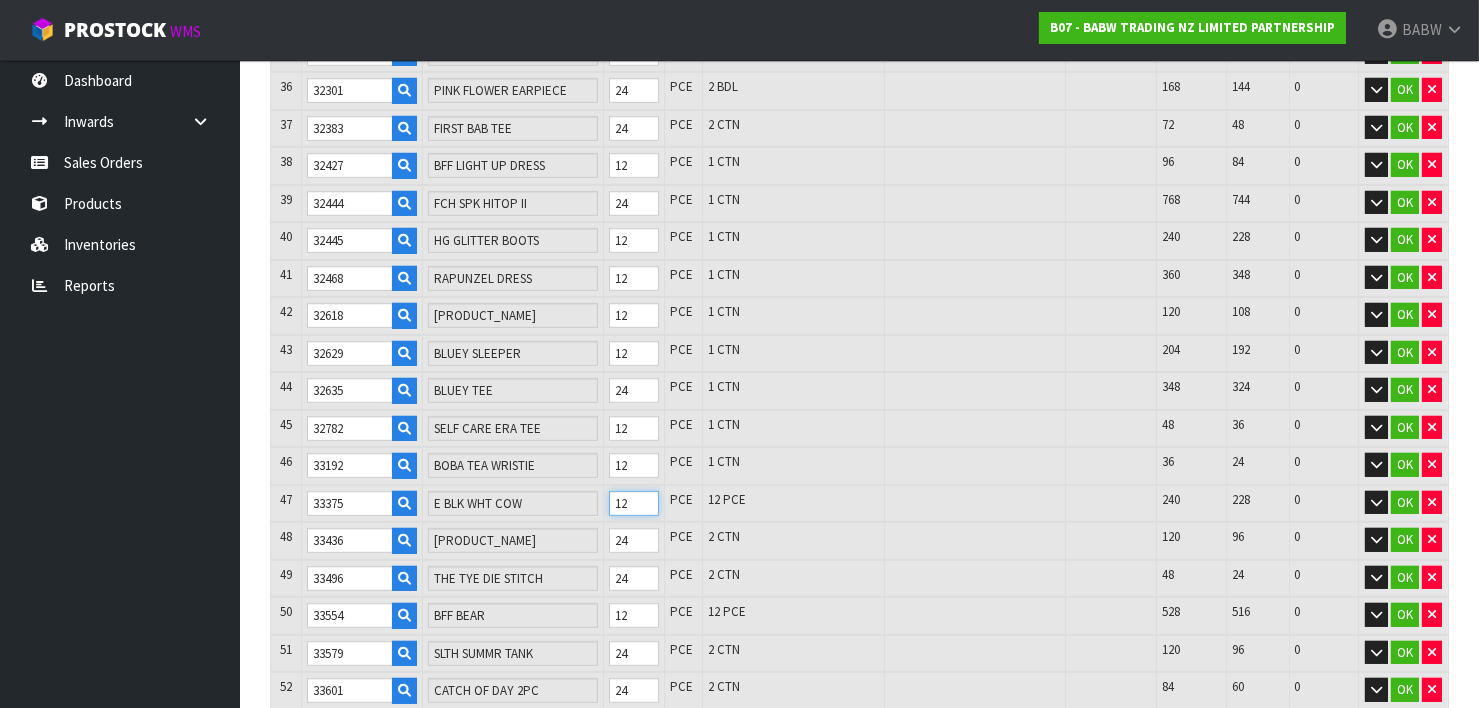 click on "47
33375
E BLK WHT COW
12
PCE
12 PCE
240
228
0
OK" at bounding box center [859, 504] 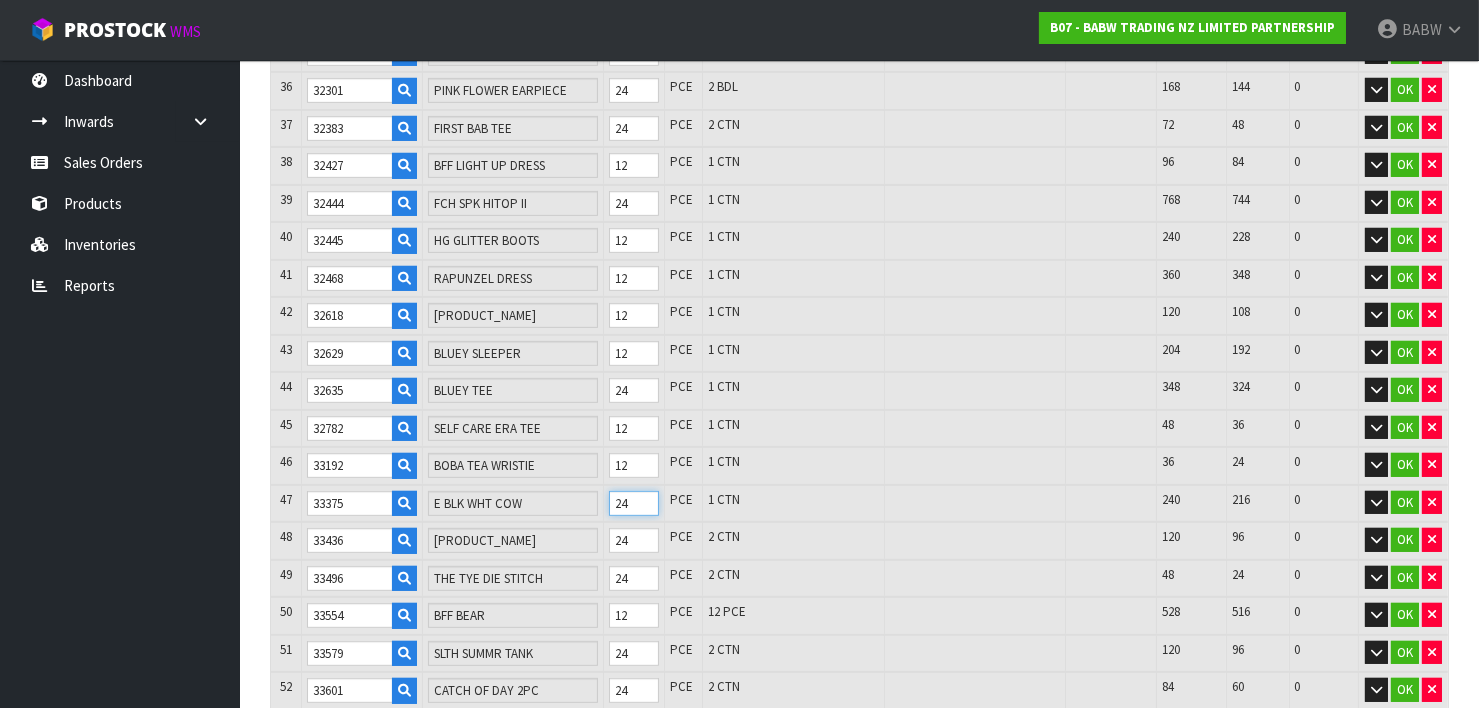scroll, scrollTop: 1826, scrollLeft: 0, axis: vertical 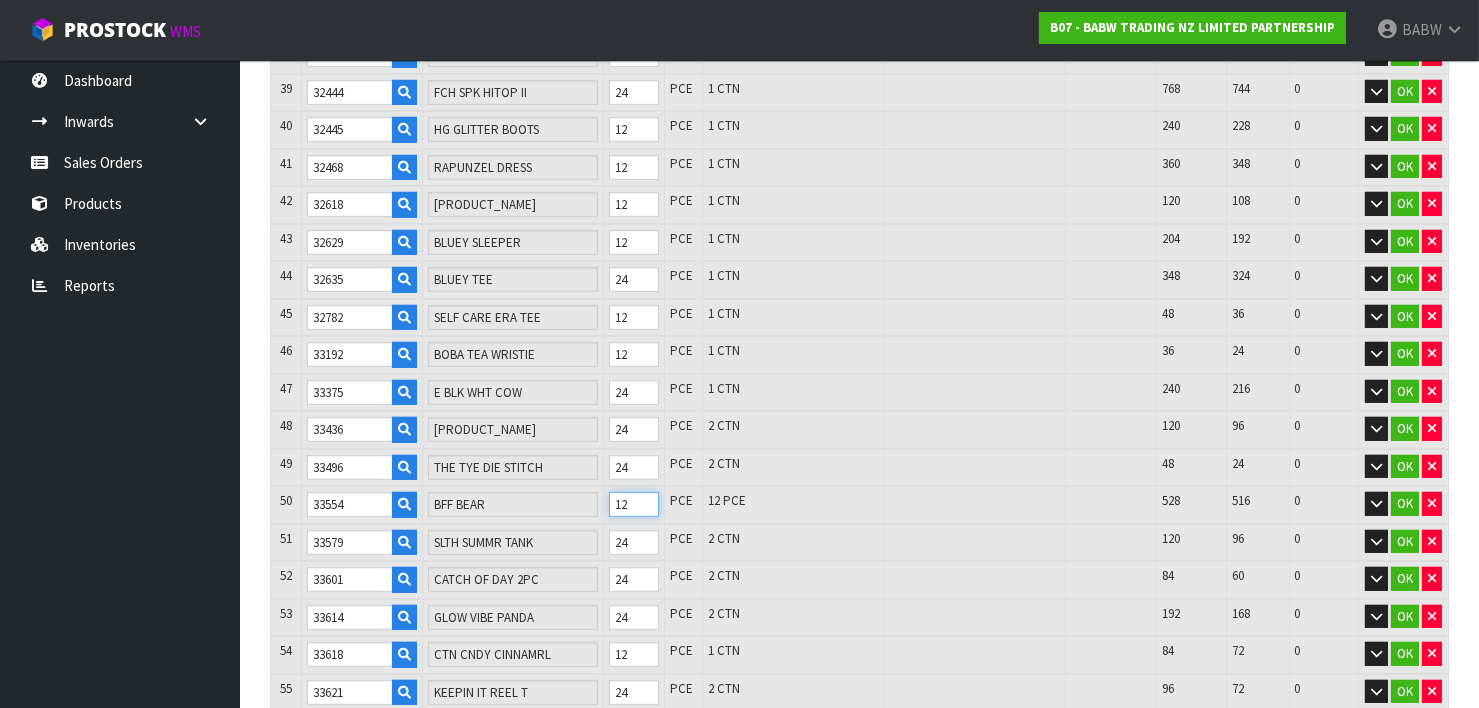 click on "50
33554
BFF BEAR
12
PCE
12 PCE
528
516
0
OK" at bounding box center (859, 505) 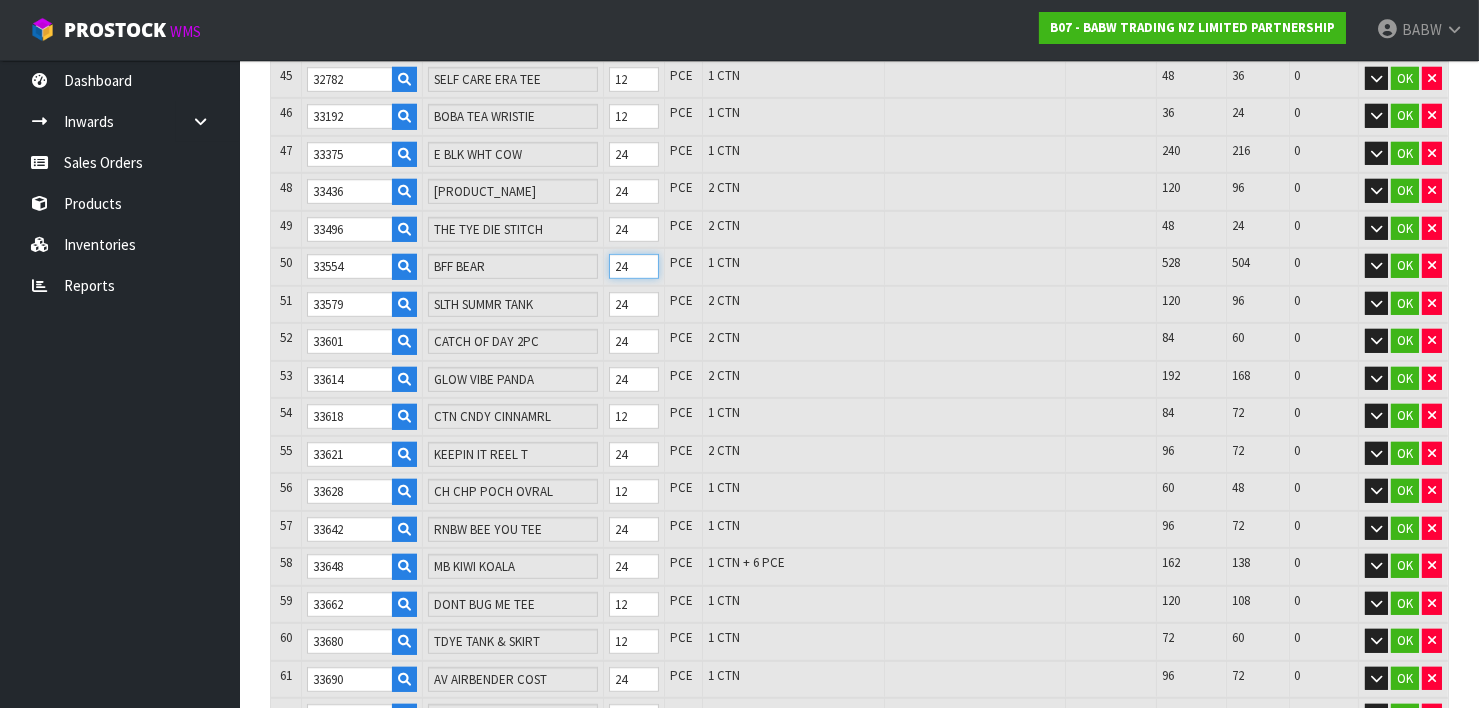 scroll, scrollTop: 2160, scrollLeft: 0, axis: vertical 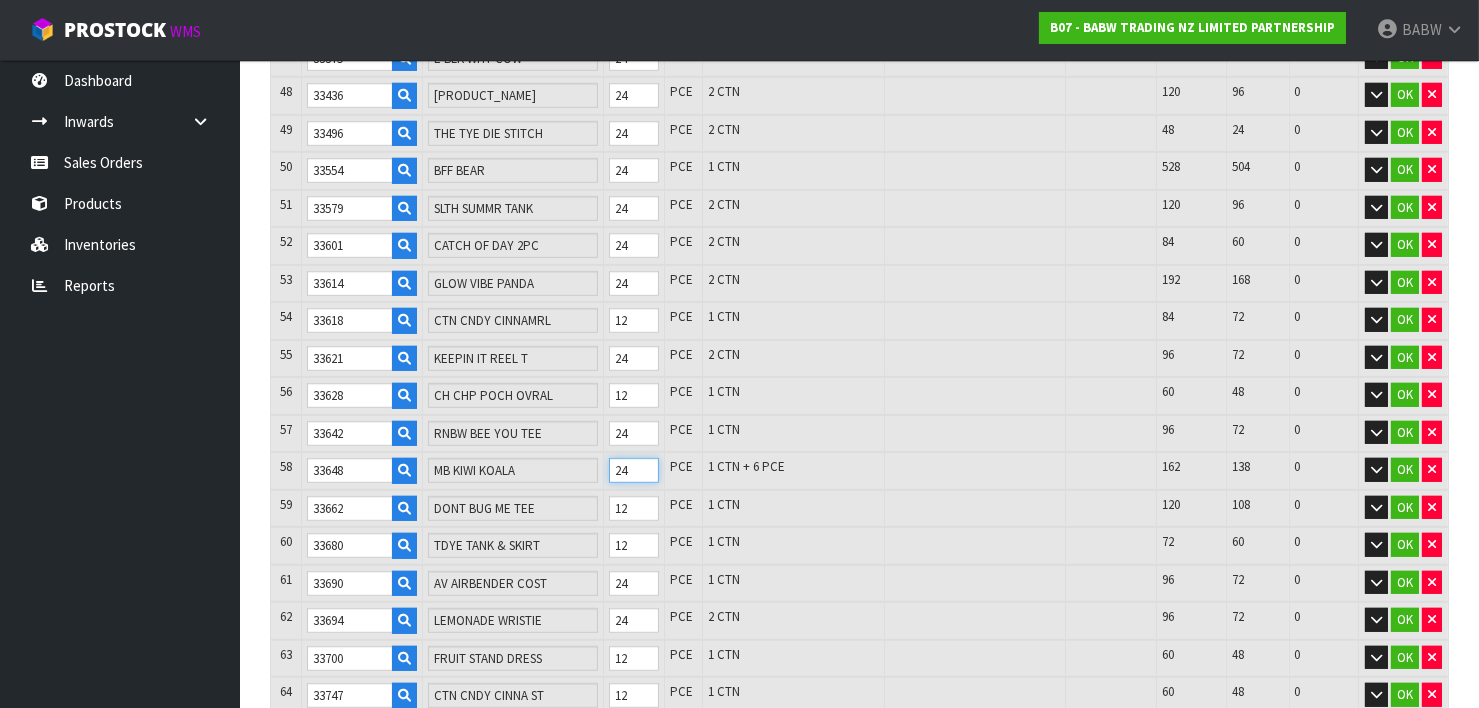 click on "58
33648
MB KIWI KOALA
24
PCE
1 CTN + 6 PCE
162
138
0
OK" at bounding box center (859, 471) 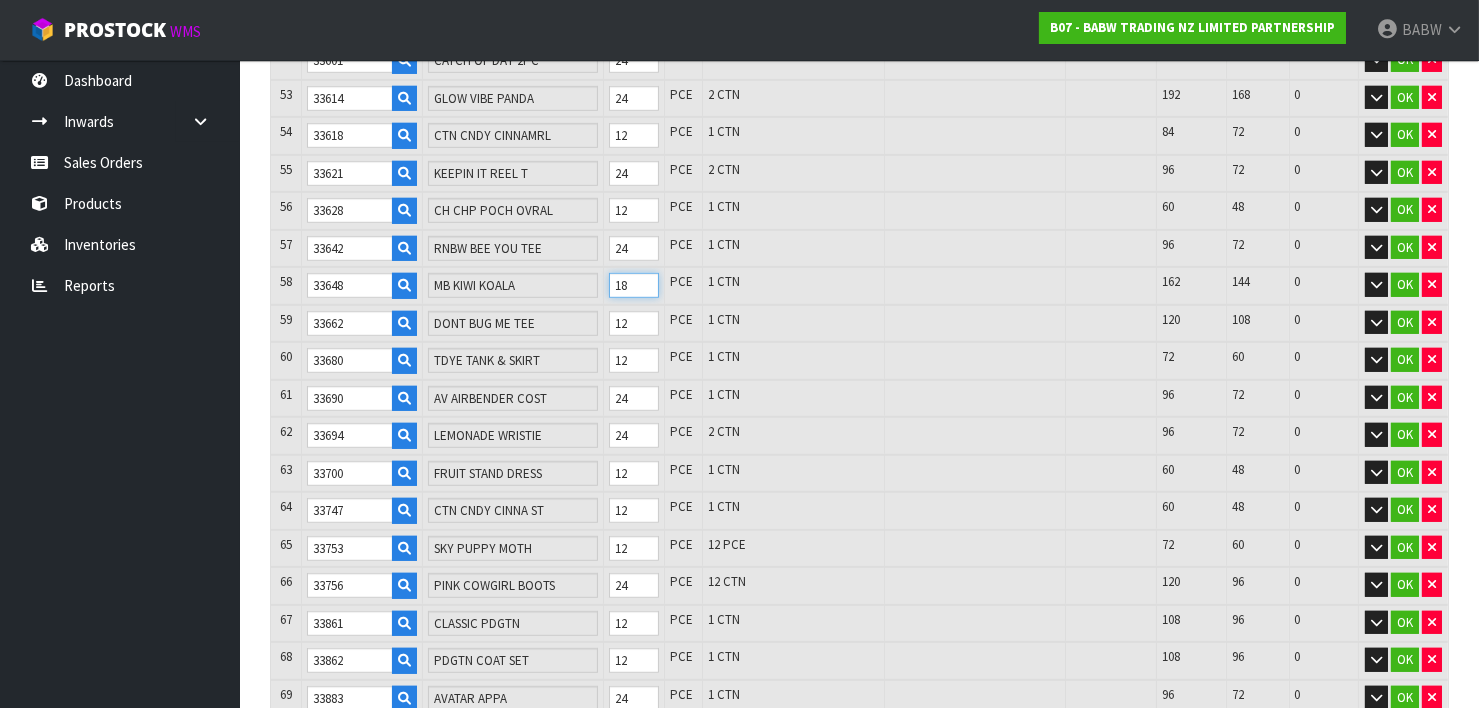 scroll, scrollTop: 2382, scrollLeft: 0, axis: vertical 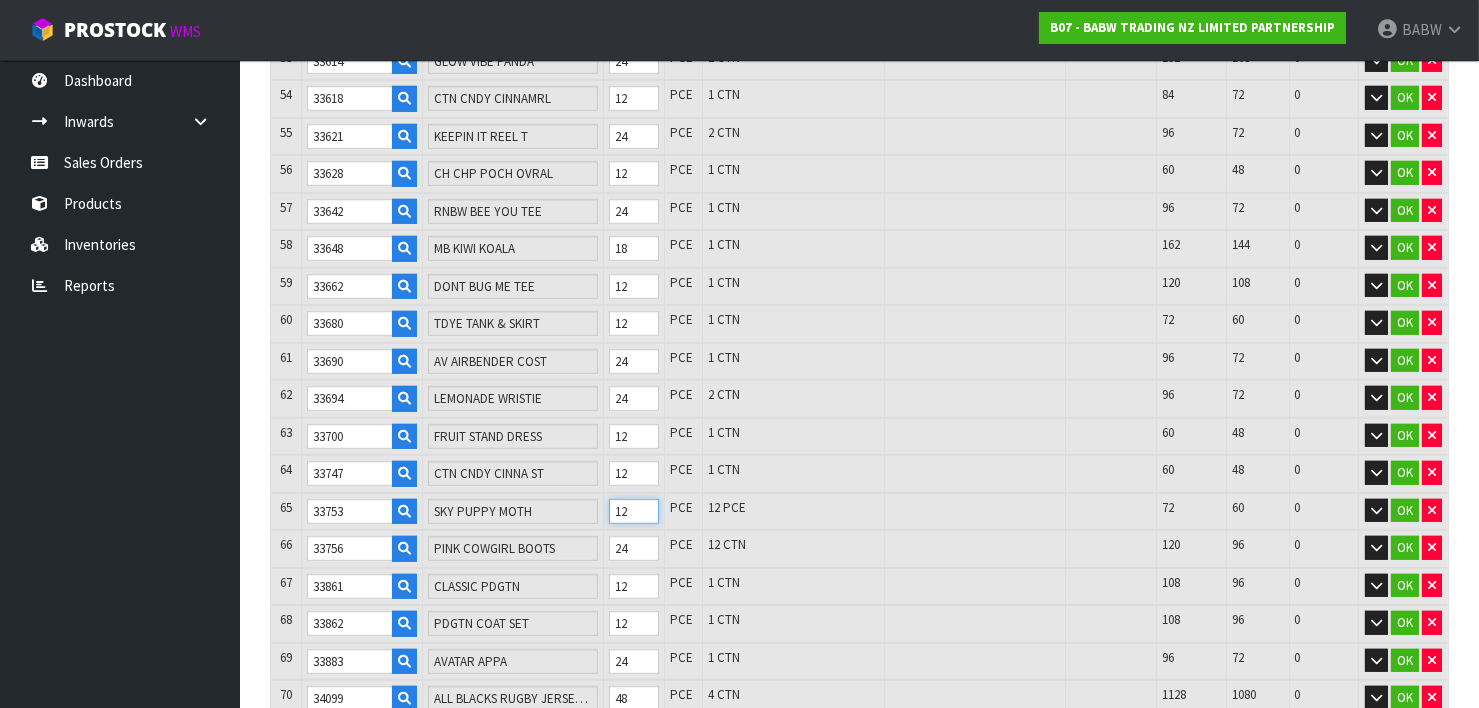 click on "65
33753
SKY PUPPY MOTH
12
PCE
12 PCE
72
60
0
OK" at bounding box center [859, 512] 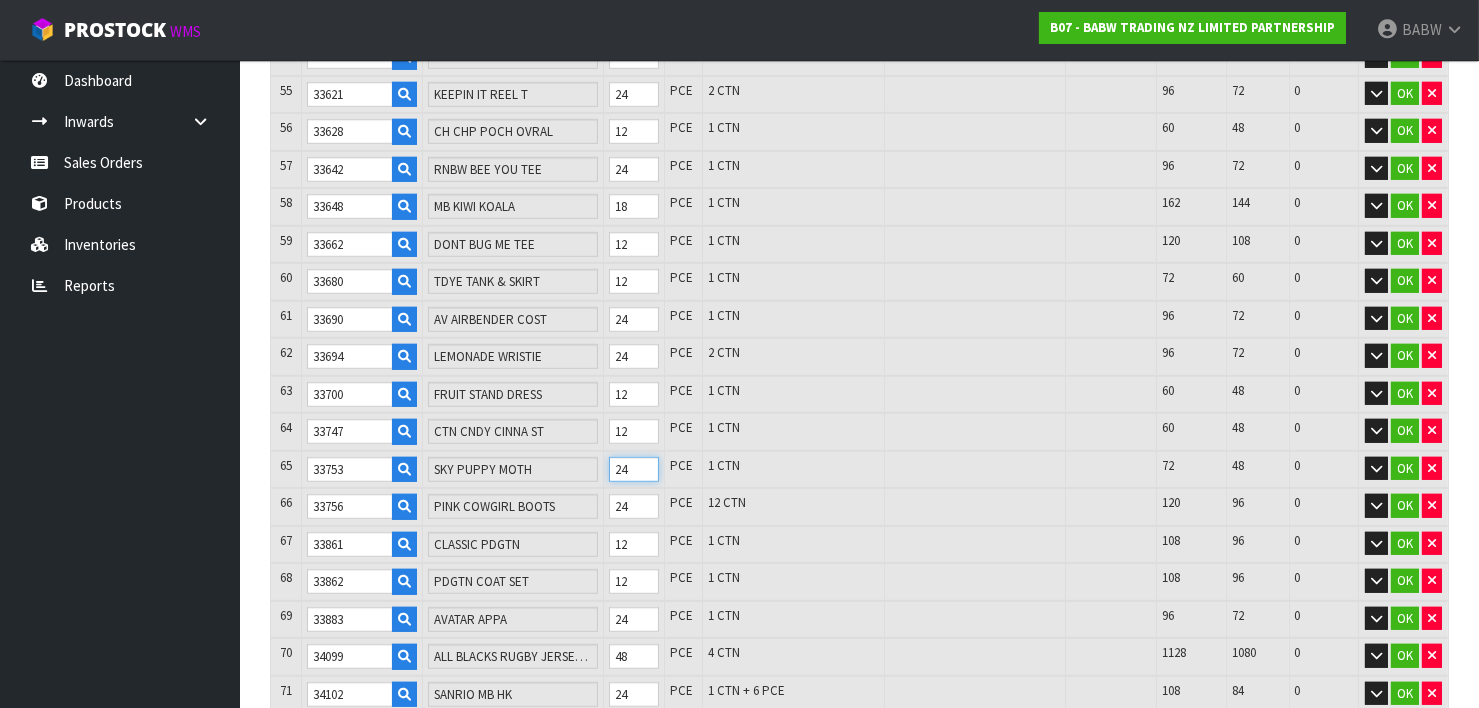 scroll, scrollTop: 2604, scrollLeft: 0, axis: vertical 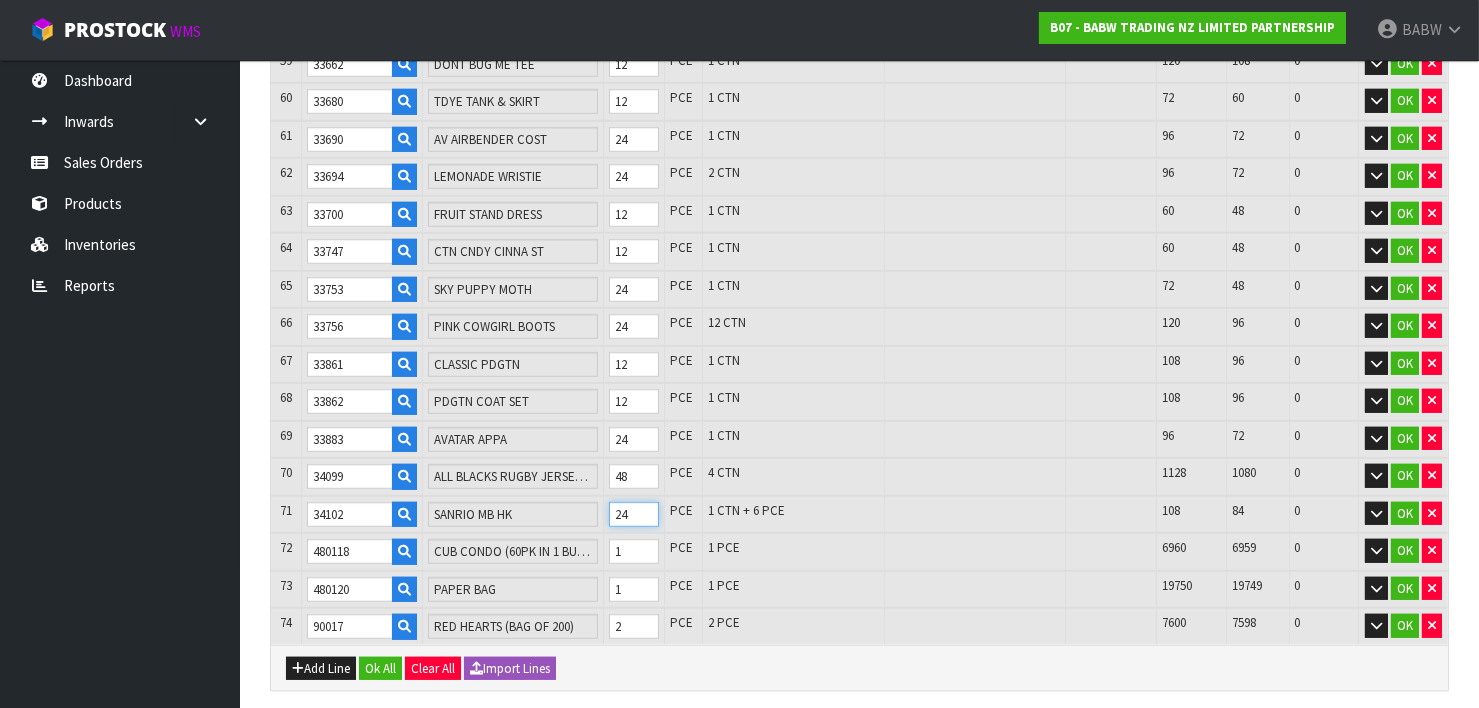 click on "71
34102
SANRIO MB HK
24
PCE
1 CTN + 6 PCE
108
84
0
OK" at bounding box center [859, 515] 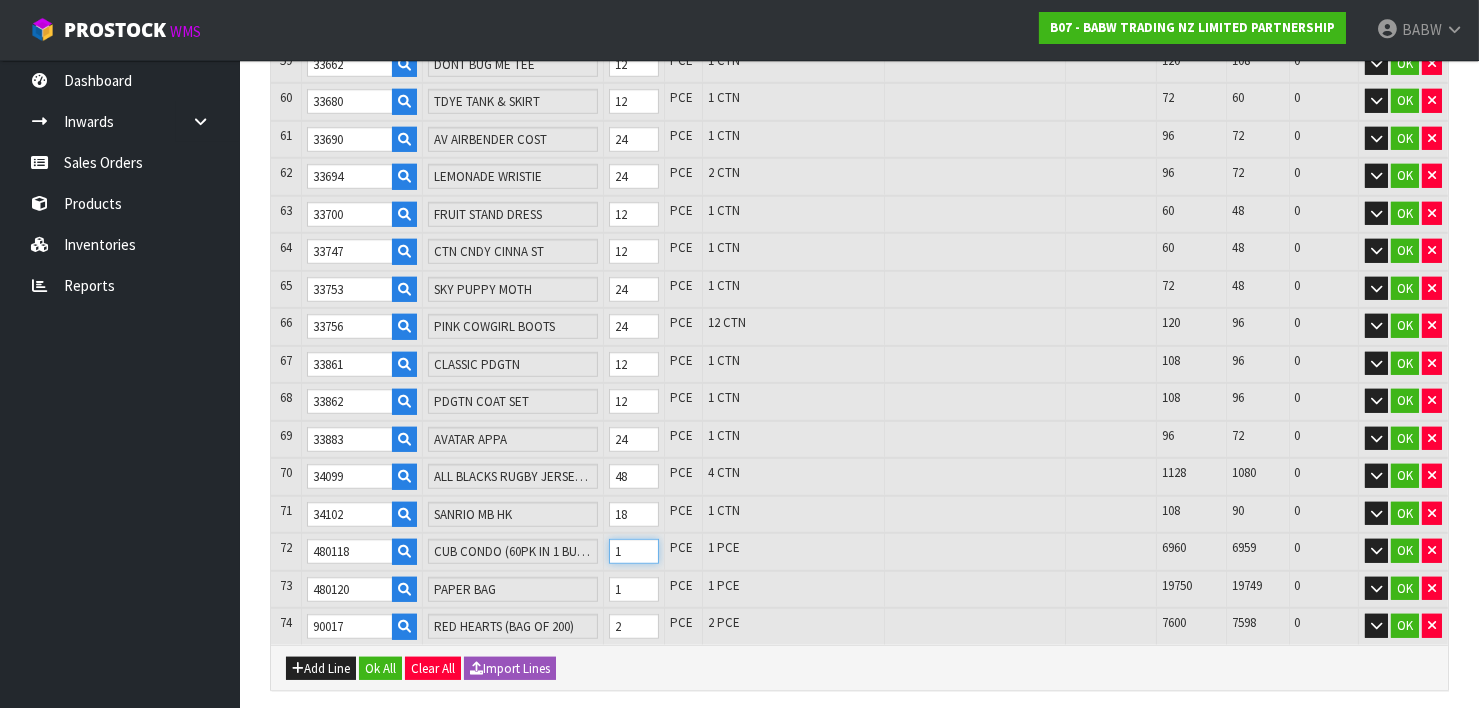 click on "72
480118
CUB CONDO (60PK IN 1 BUNDLE )
1
PCE
1 PCE
6960
6959
0
OK" at bounding box center [859, 552] 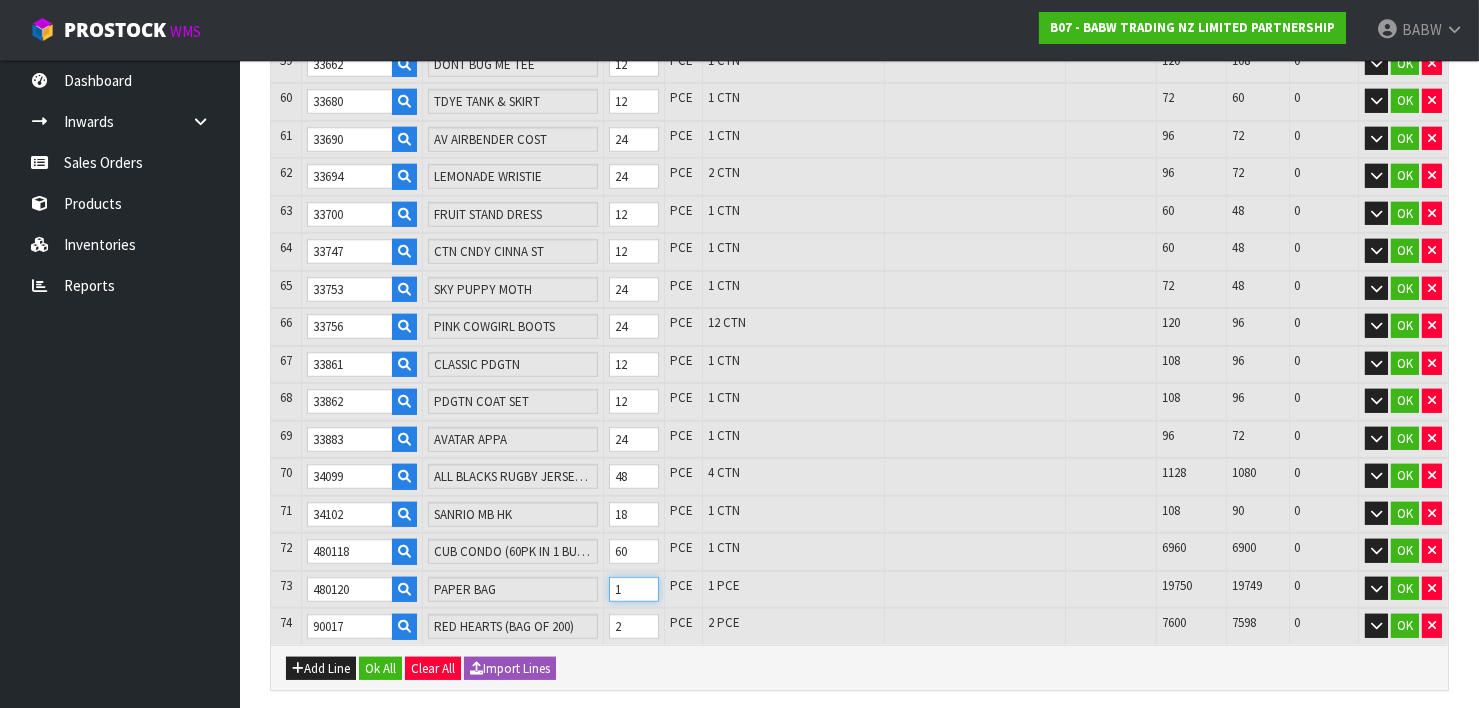 click on "73
480120
PAPER BAG
1
PCE
1 PCE
19750
19749
0
OK" at bounding box center (859, 590) 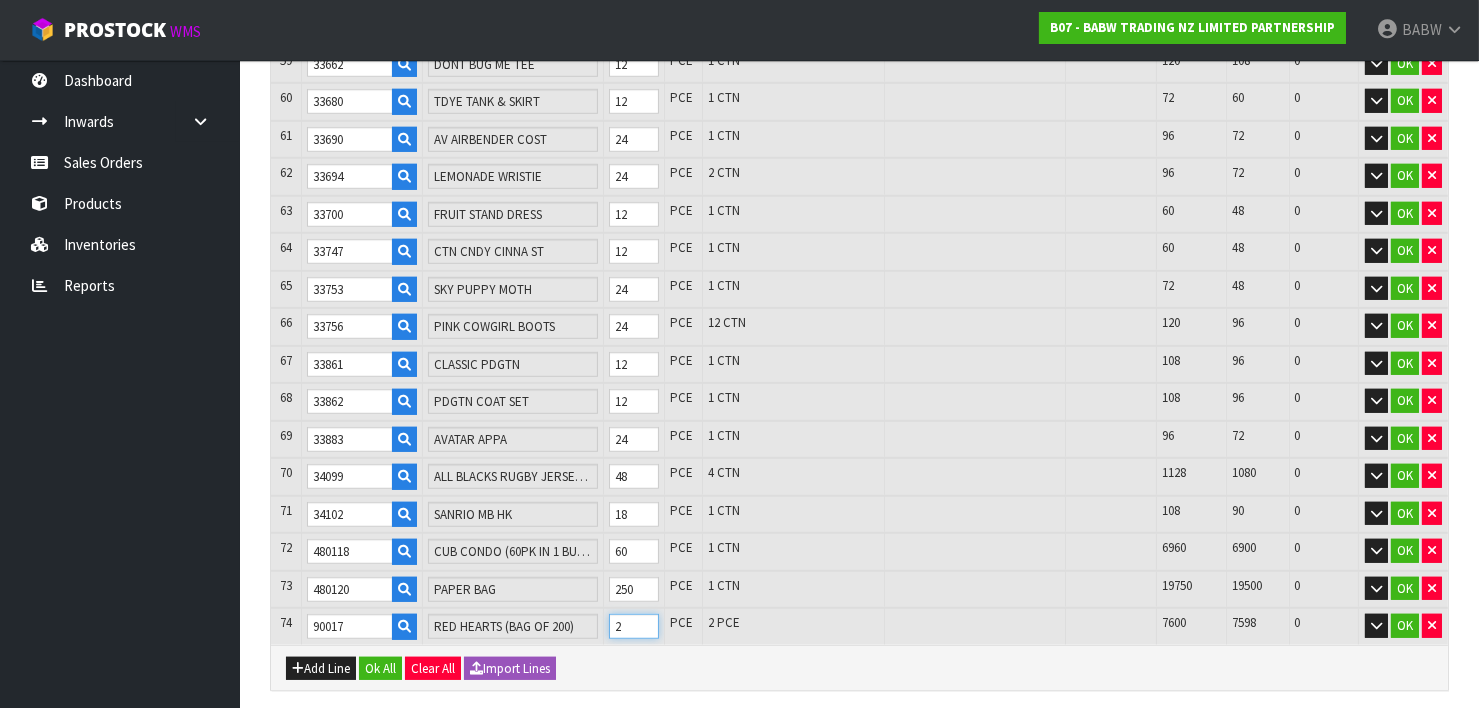 drag, startPoint x: 629, startPoint y: 588, endPoint x: 569, endPoint y: 574, distance: 61.611687 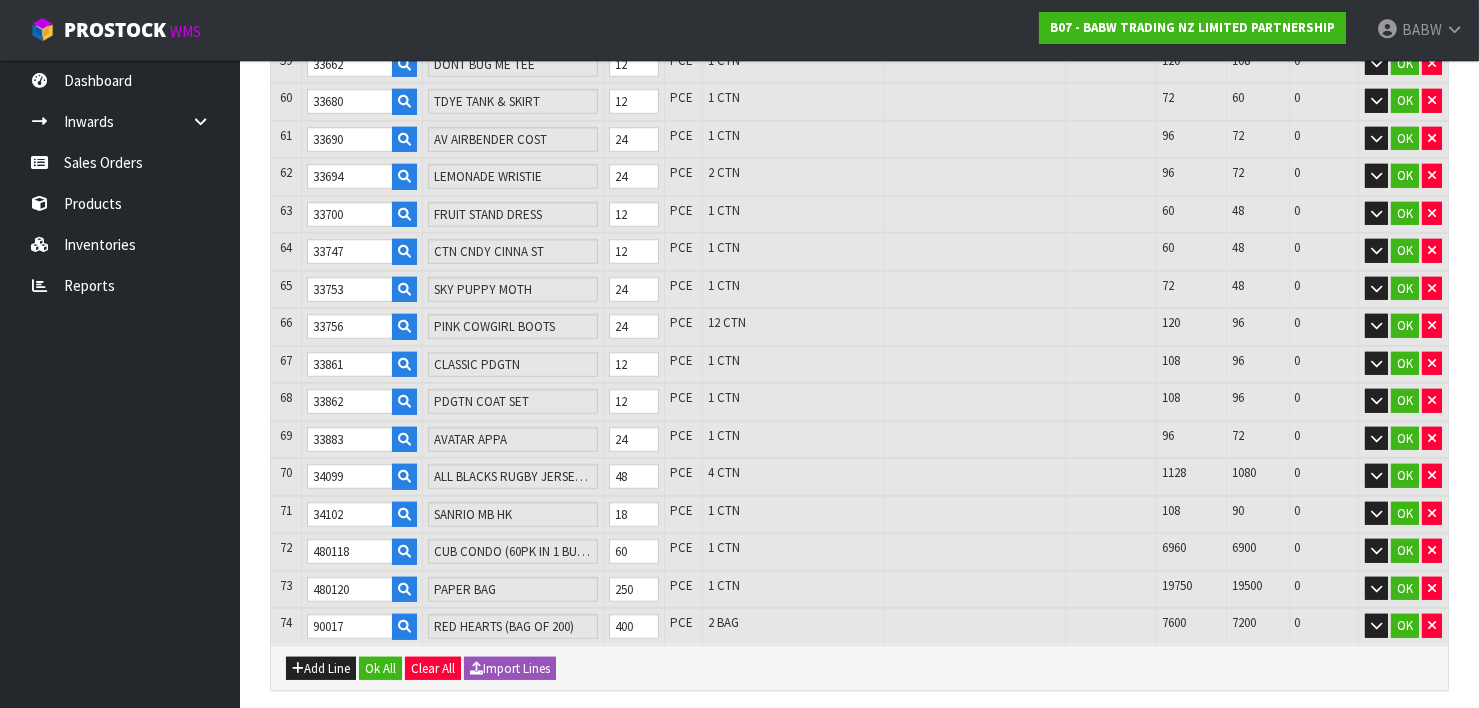 click on "Lines
#
Product 	Code
Product 	Name
Quantity  Ordered
Pick Review
Serial No. / Batch No.
Expiry  Date
Available  Stock
Balance
Quantity  Shortfall
Action
1
20522
BLACK TUXEDO
12
PCE
1 CTN
120
108
0
OK
2
20666
BLACK LACE UP BOOT
12
PCE
1 CTN
804
792
0
OK" at bounding box center (859, -688) 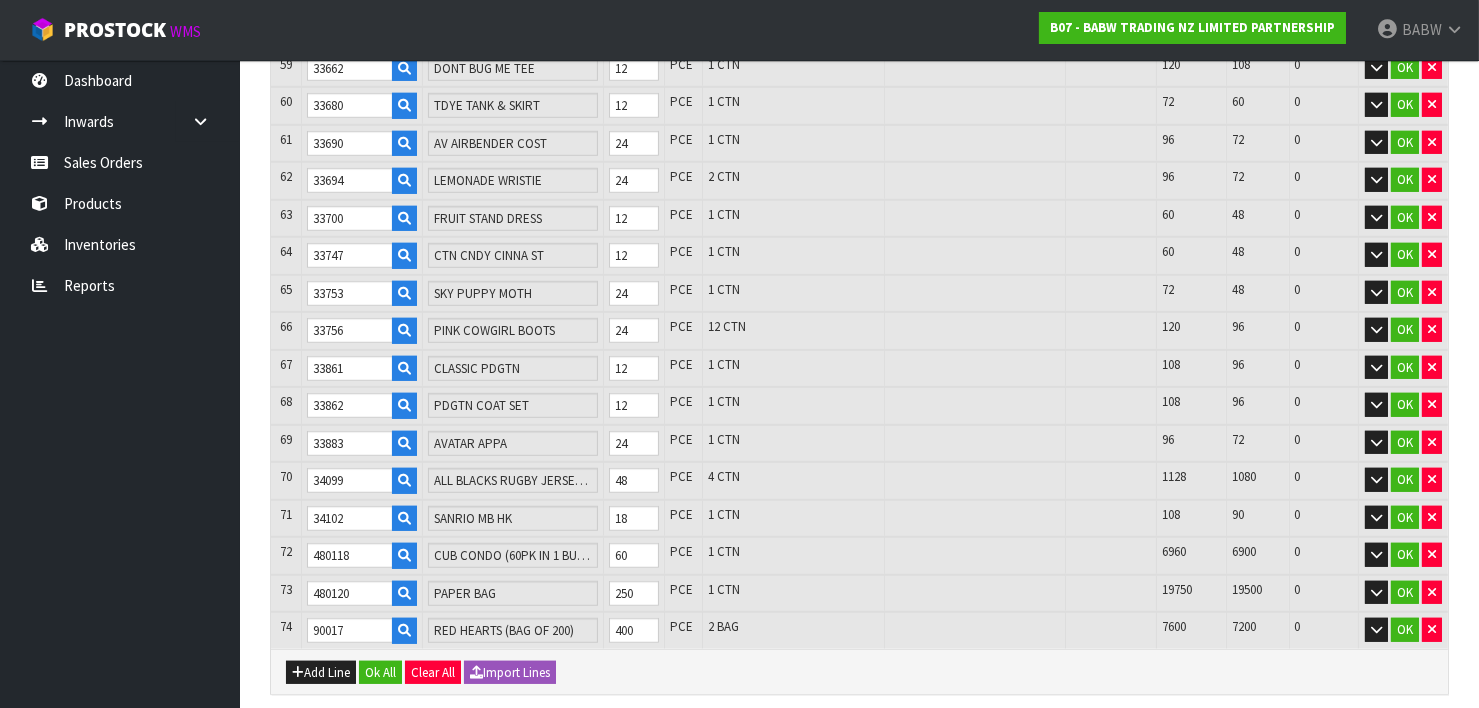 scroll, scrollTop: 2720, scrollLeft: 0, axis: vertical 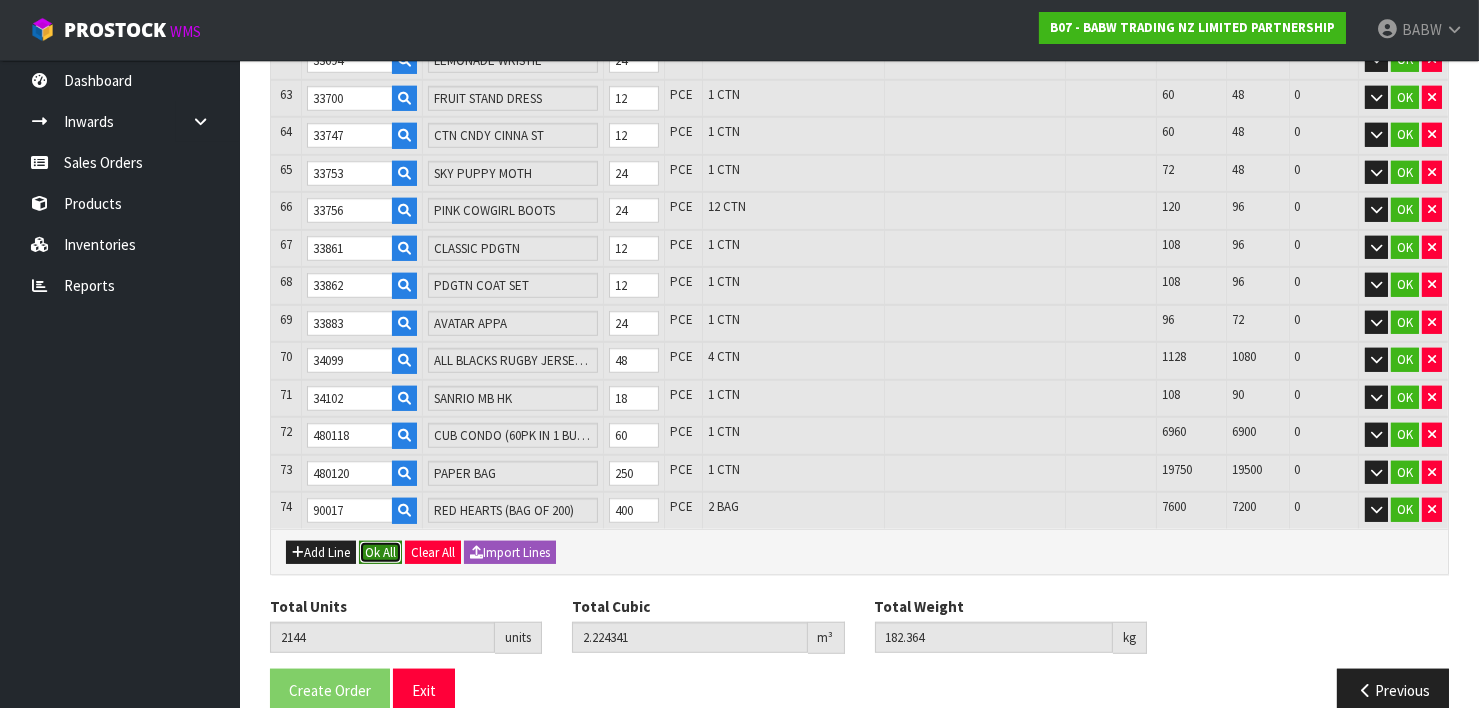 click on "Ok All" at bounding box center [380, 553] 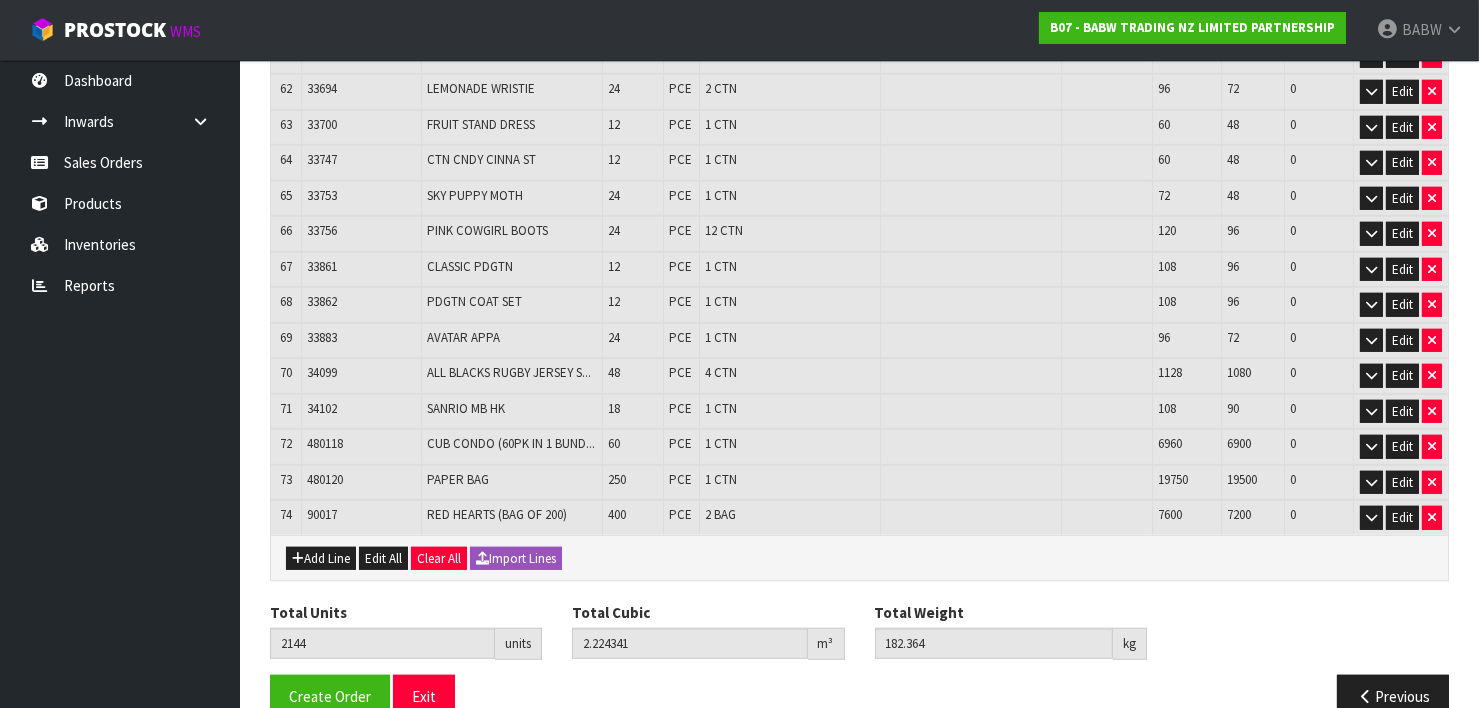 scroll, scrollTop: 2571, scrollLeft: 0, axis: vertical 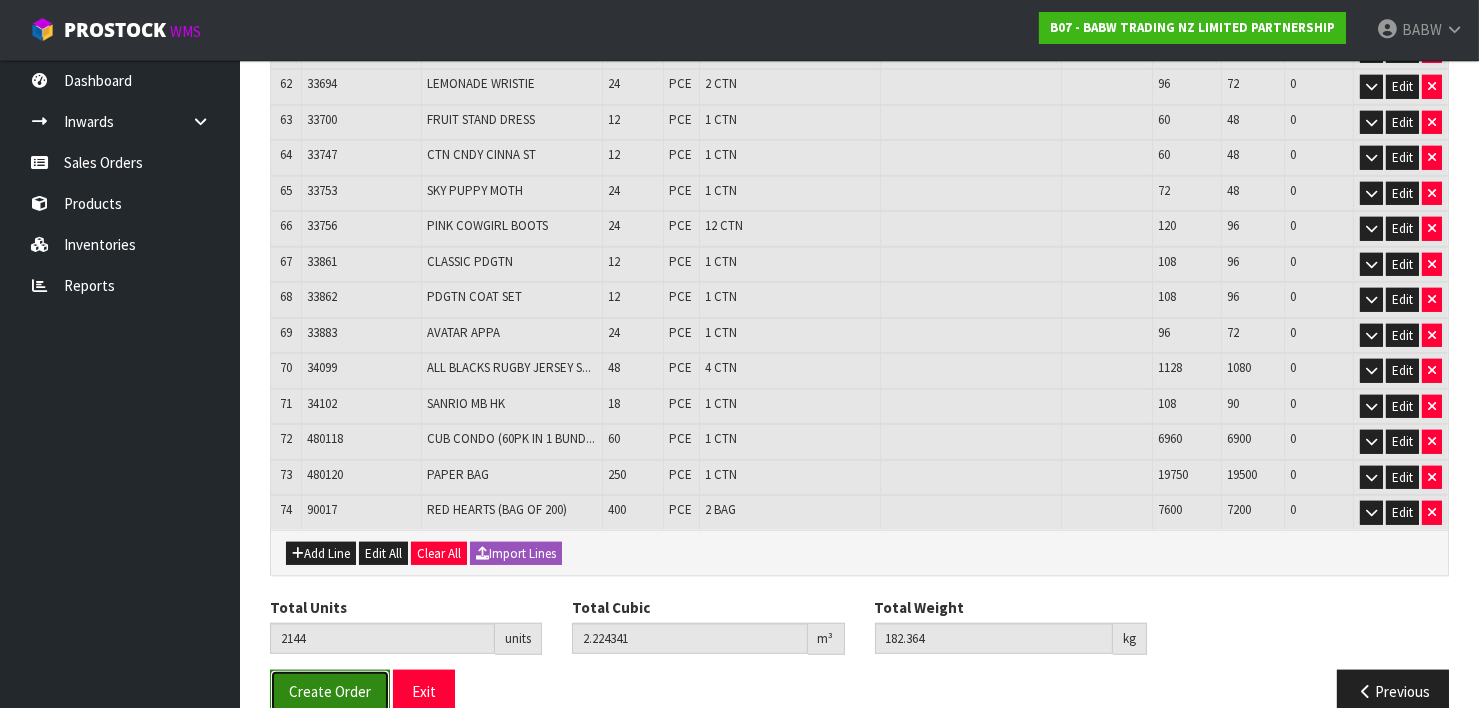 click on "Create Order" at bounding box center (330, 691) 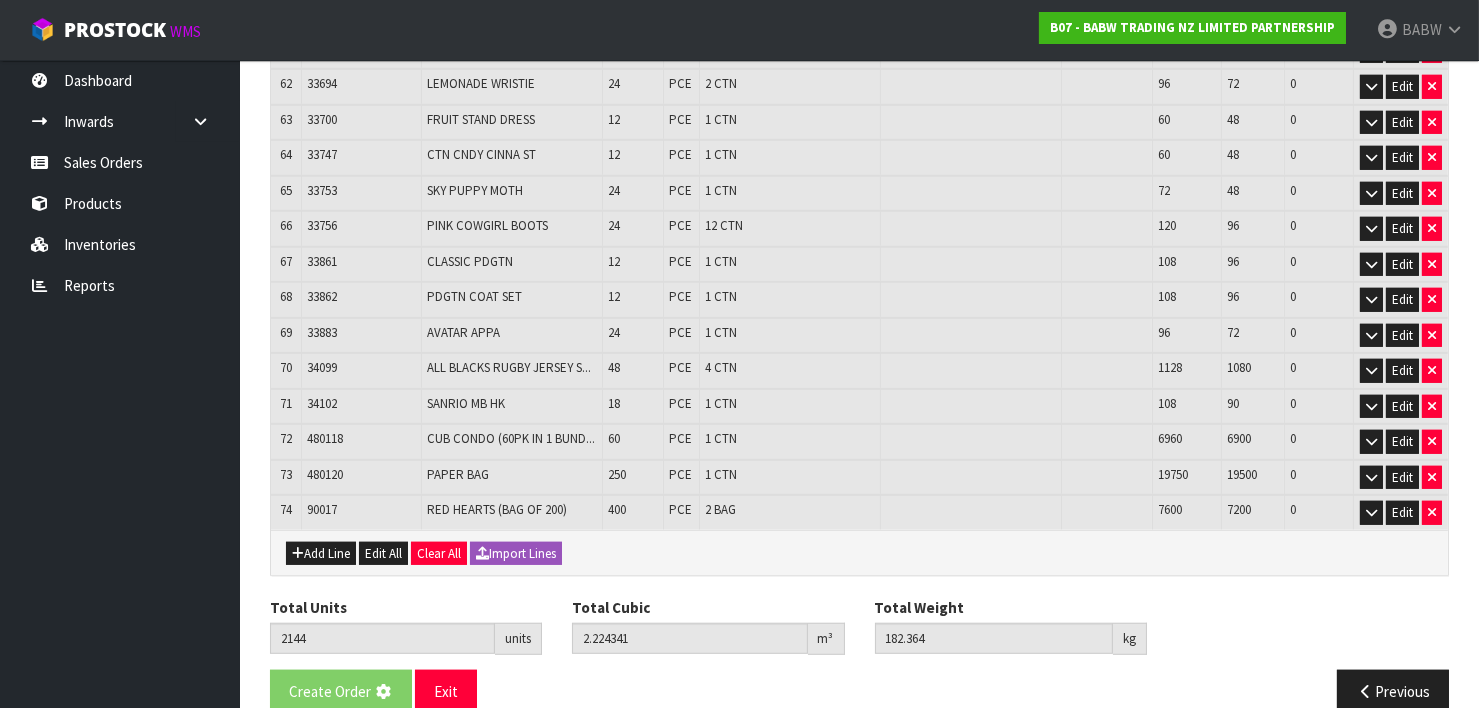 scroll, scrollTop: 0, scrollLeft: 0, axis: both 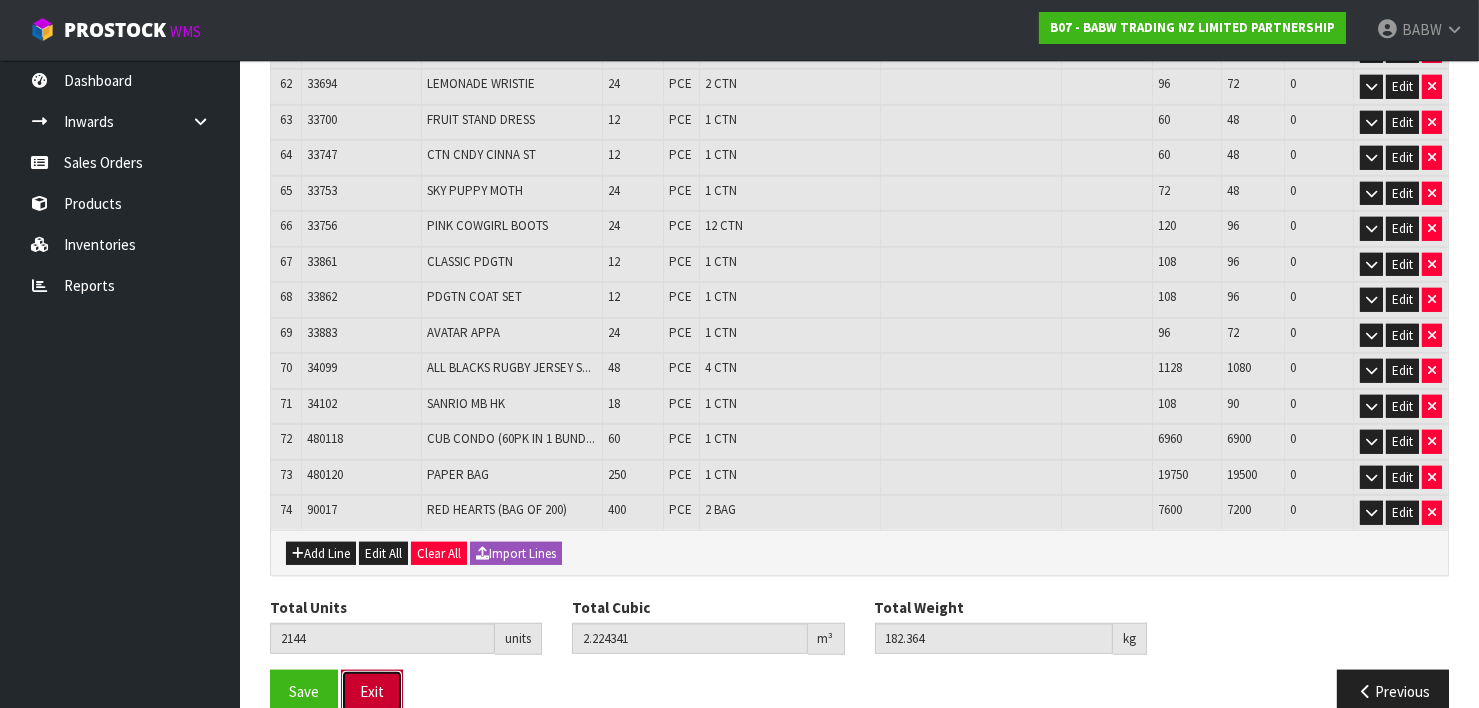 click on "Exit" at bounding box center (372, 691) 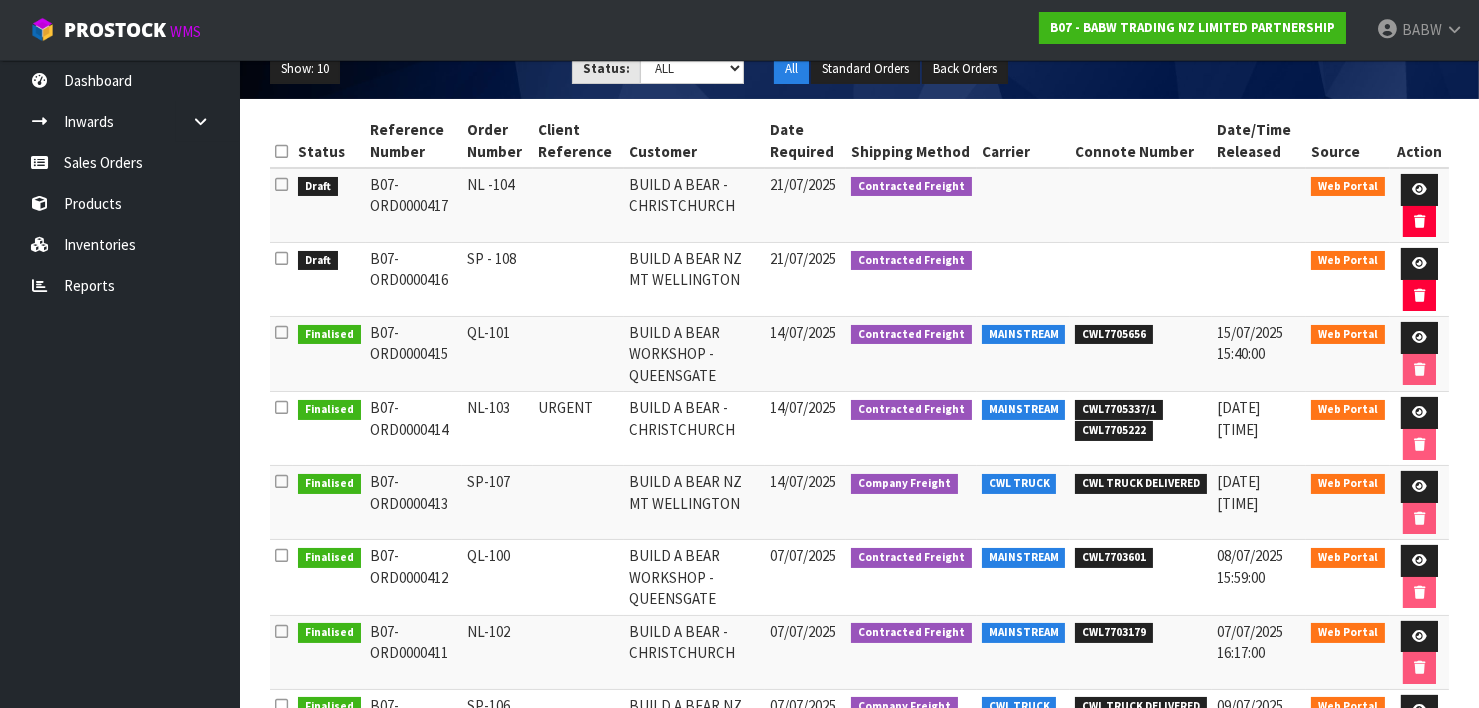 scroll, scrollTop: 222, scrollLeft: 0, axis: vertical 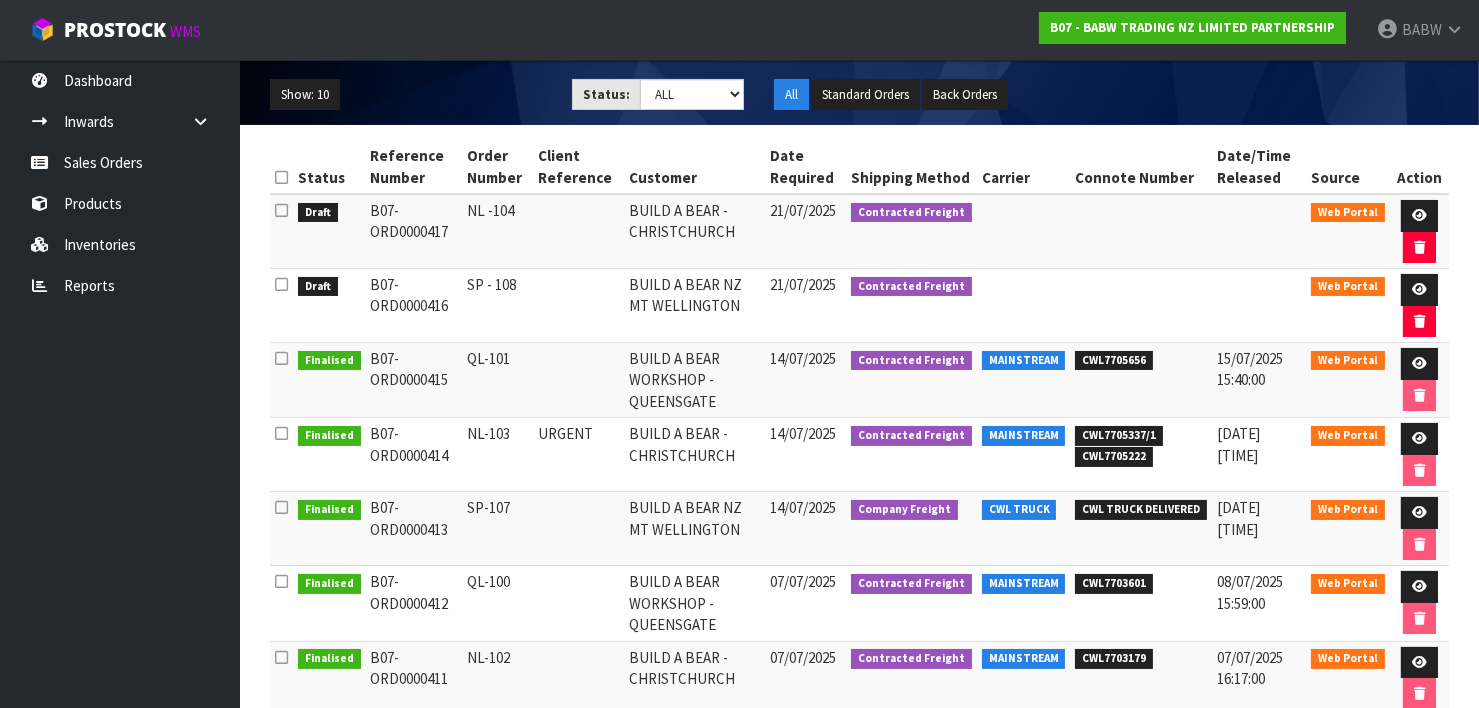 drag, startPoint x: 528, startPoint y: 363, endPoint x: 393, endPoint y: 356, distance: 135.18137 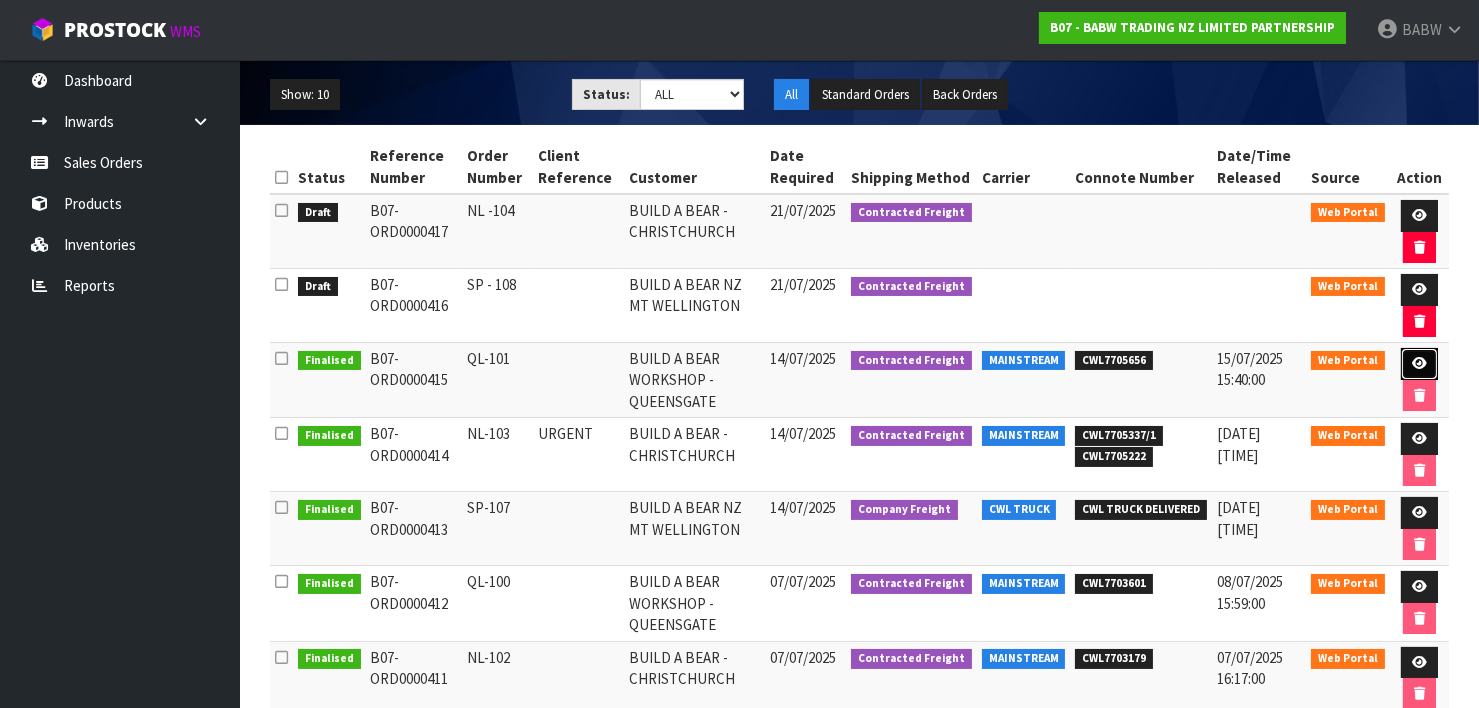 click at bounding box center [1419, 363] 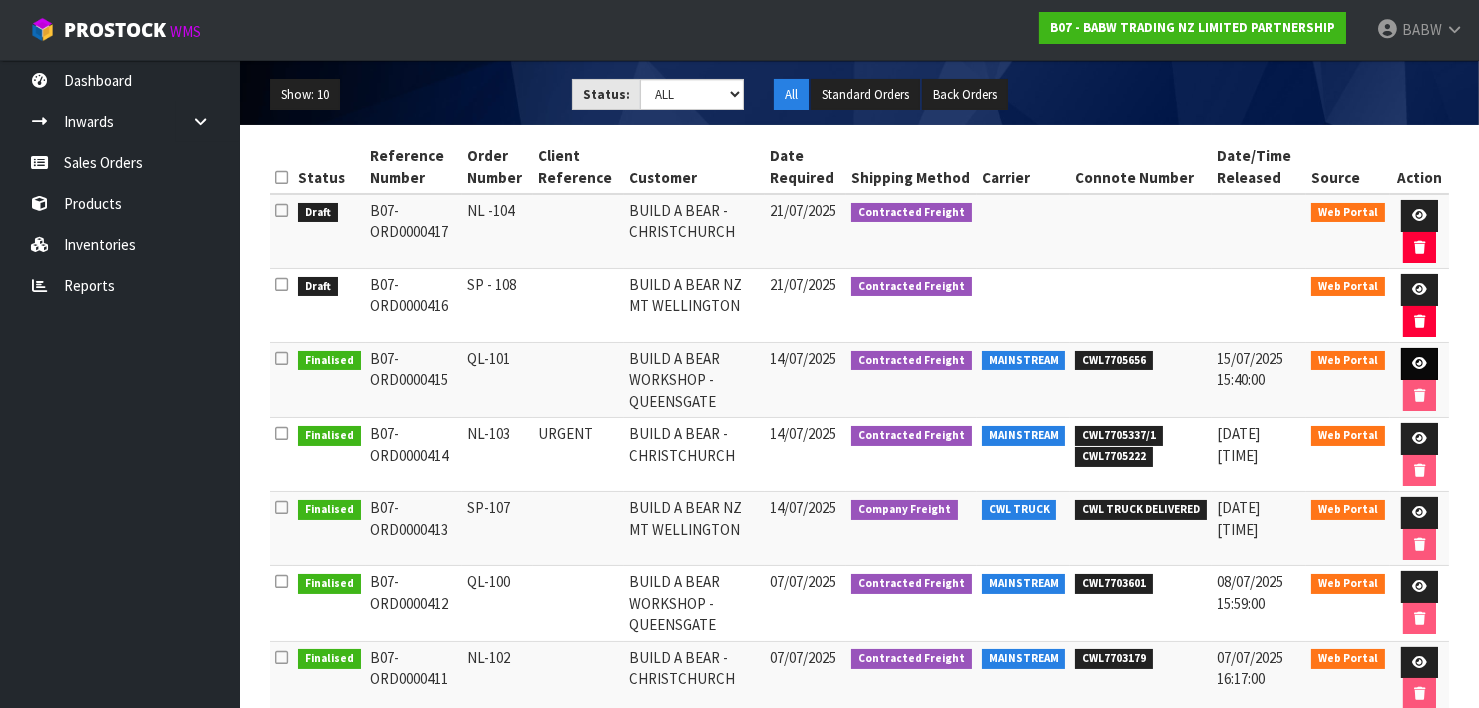 scroll, scrollTop: 0, scrollLeft: 0, axis: both 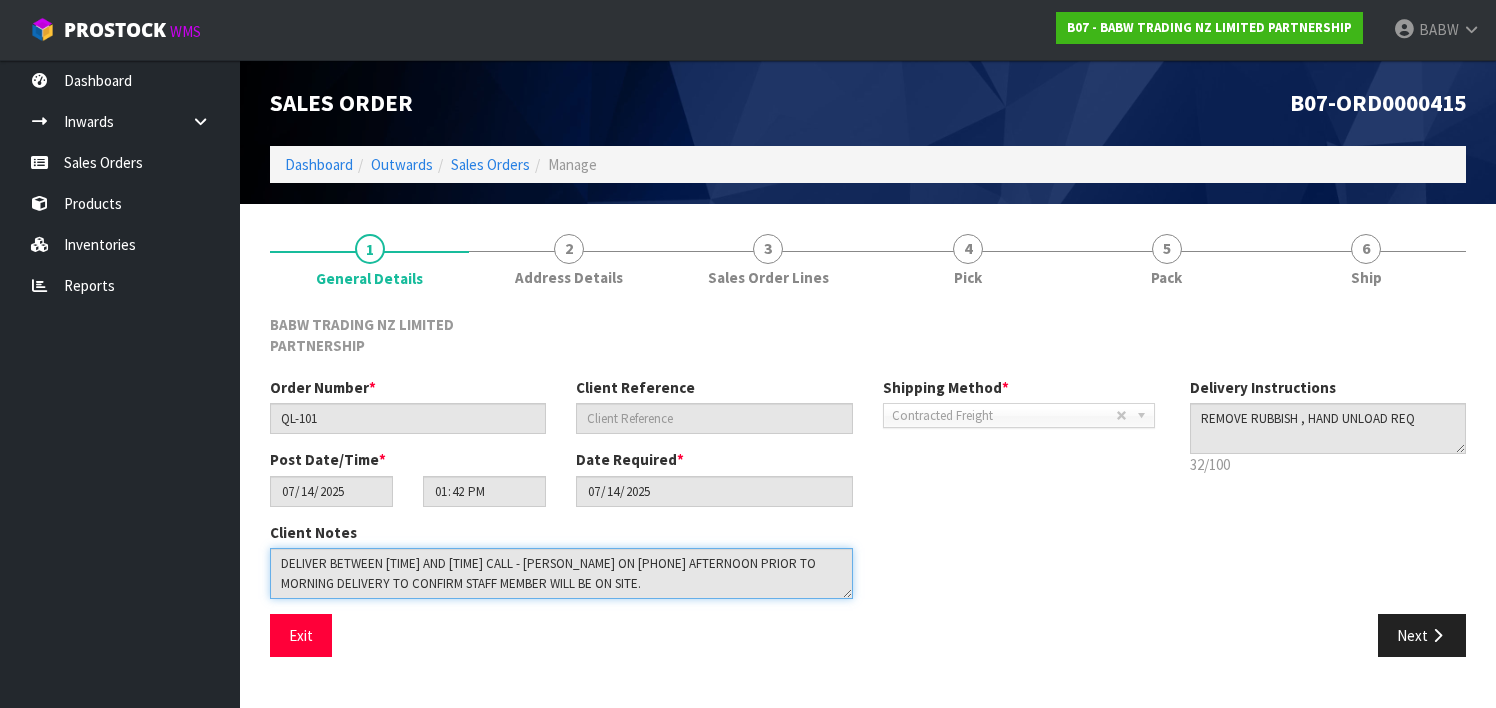 drag, startPoint x: 623, startPoint y: 560, endPoint x: 246, endPoint y: 504, distance: 381.13644 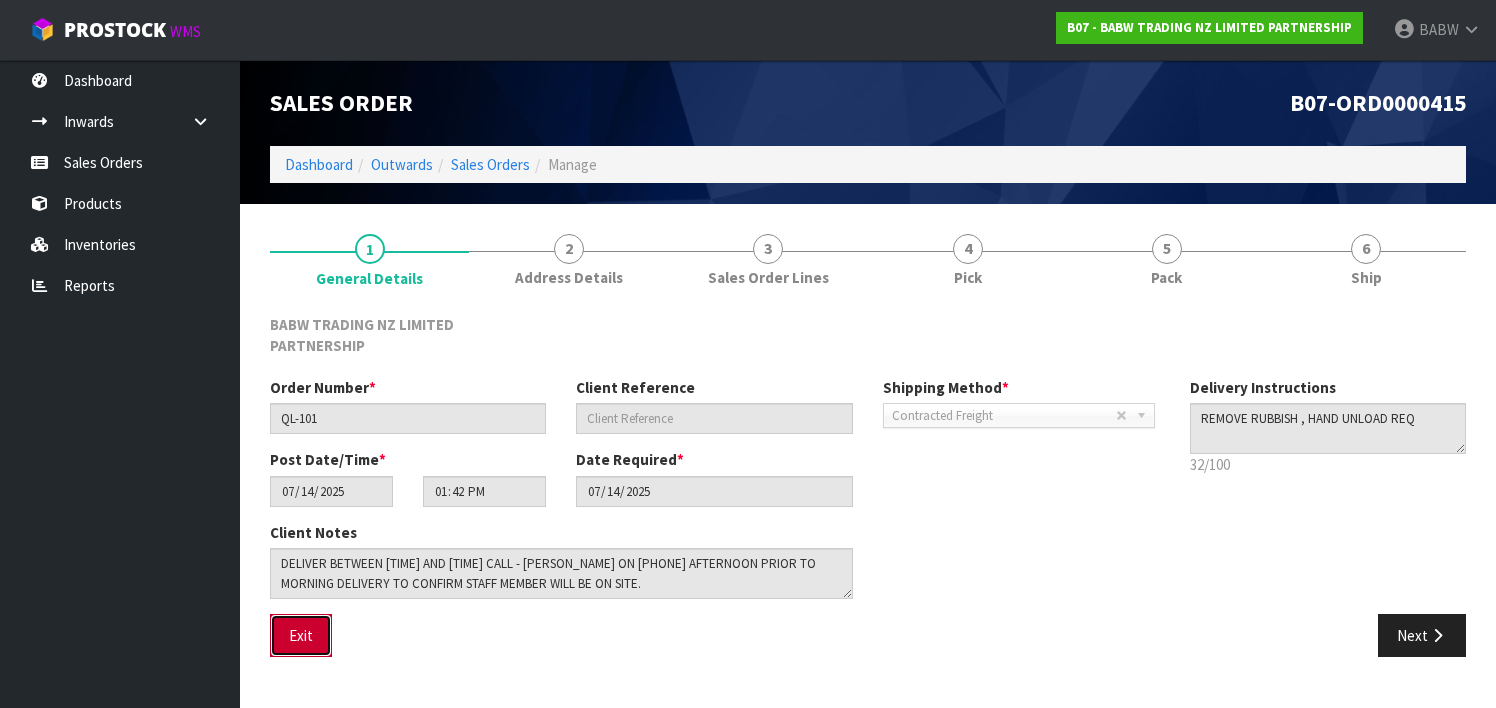 click on "Exit" at bounding box center [301, 635] 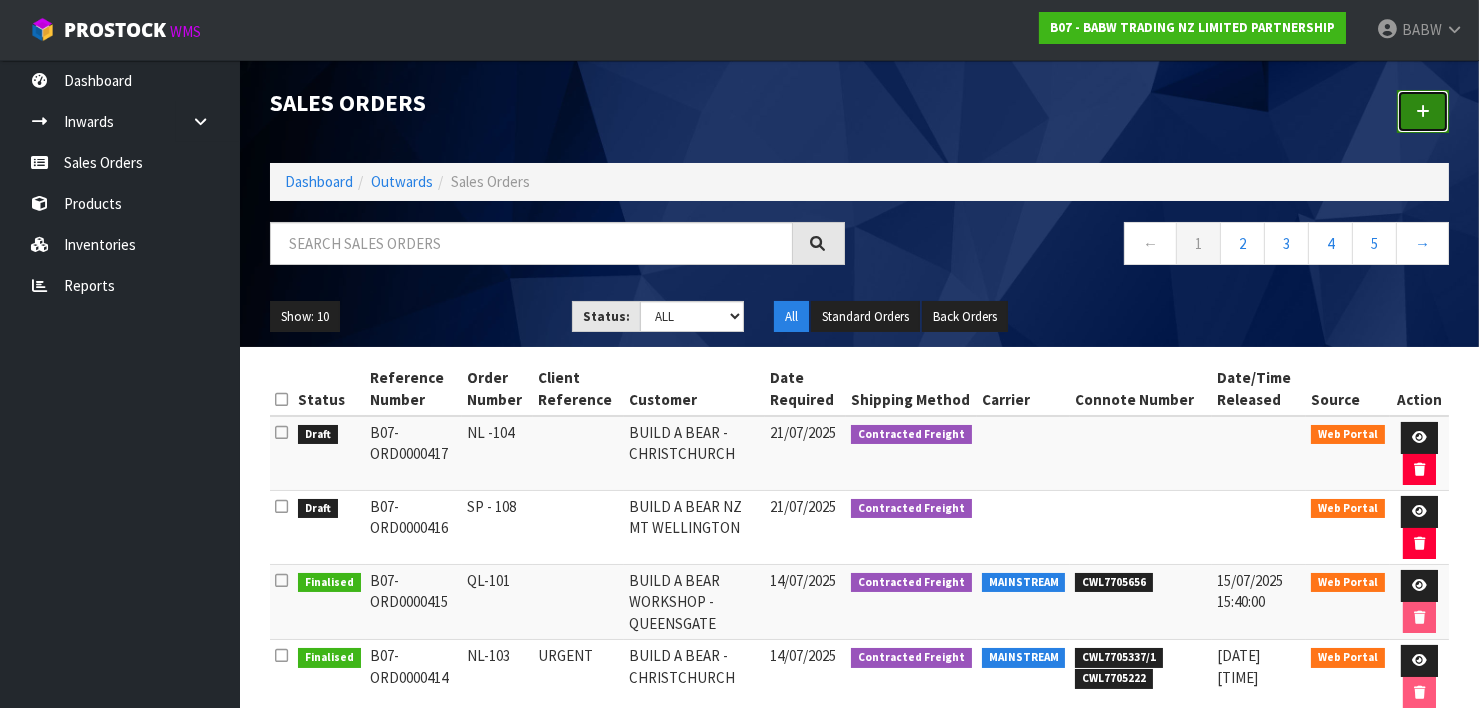 click at bounding box center (1423, 111) 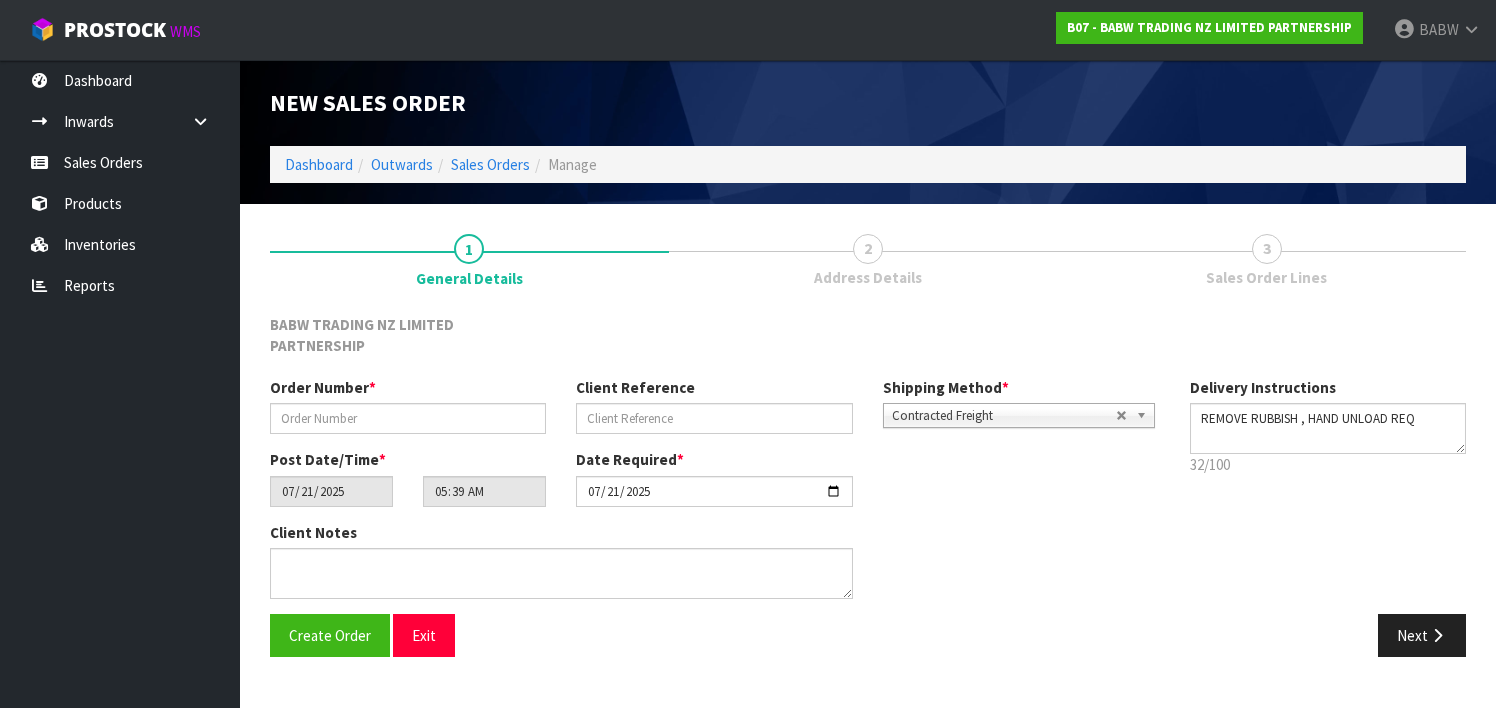 drag, startPoint x: 471, startPoint y: 362, endPoint x: 430, endPoint y: 406, distance: 60.1415 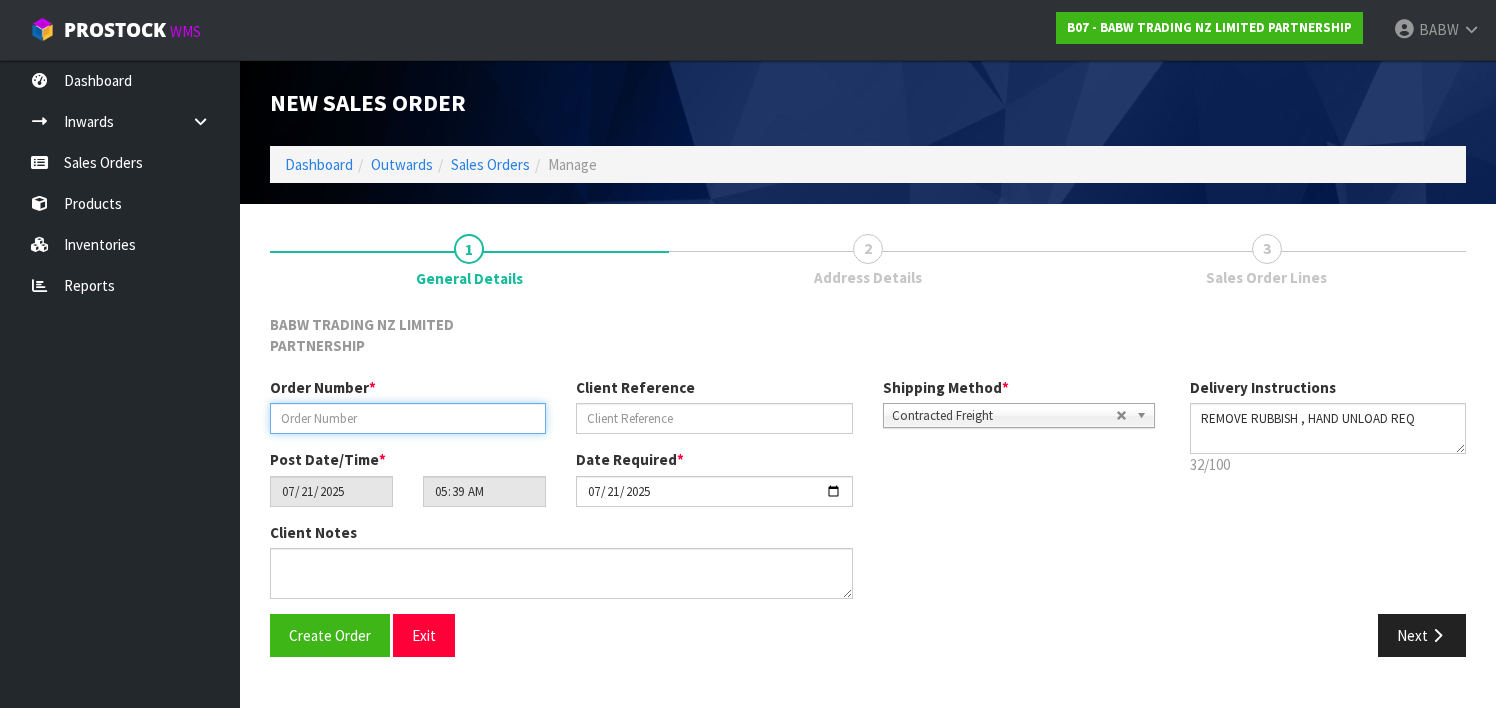click at bounding box center (408, 418) 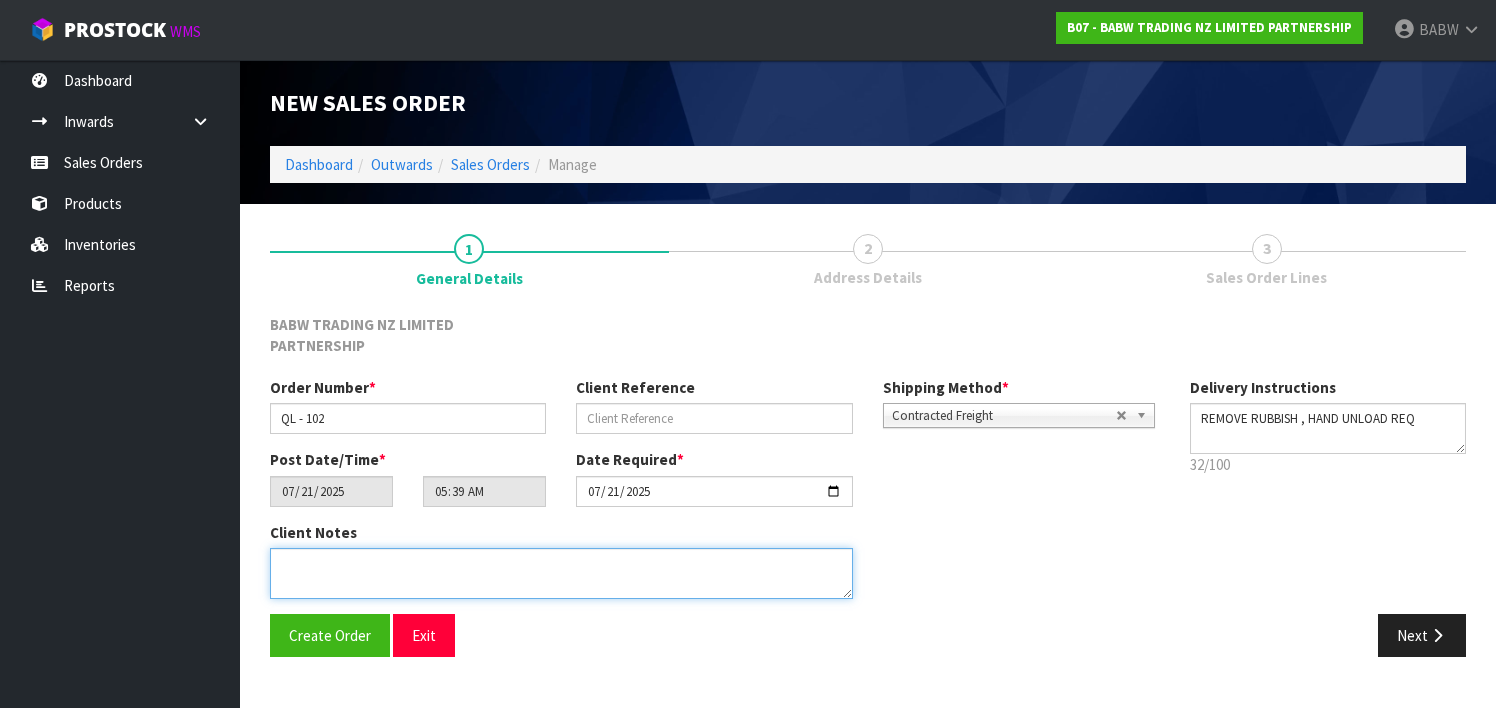 click at bounding box center (561, 573) 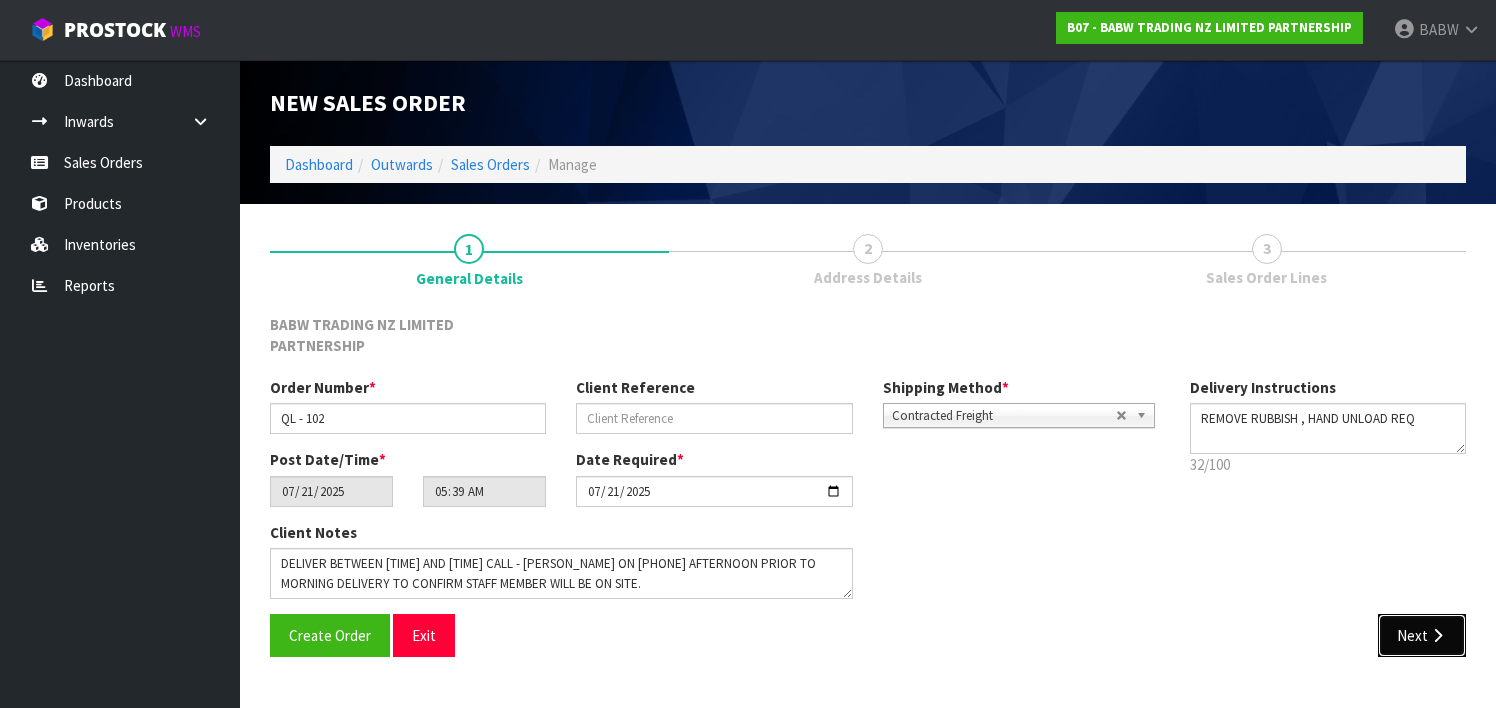 click on "Next" at bounding box center (1422, 635) 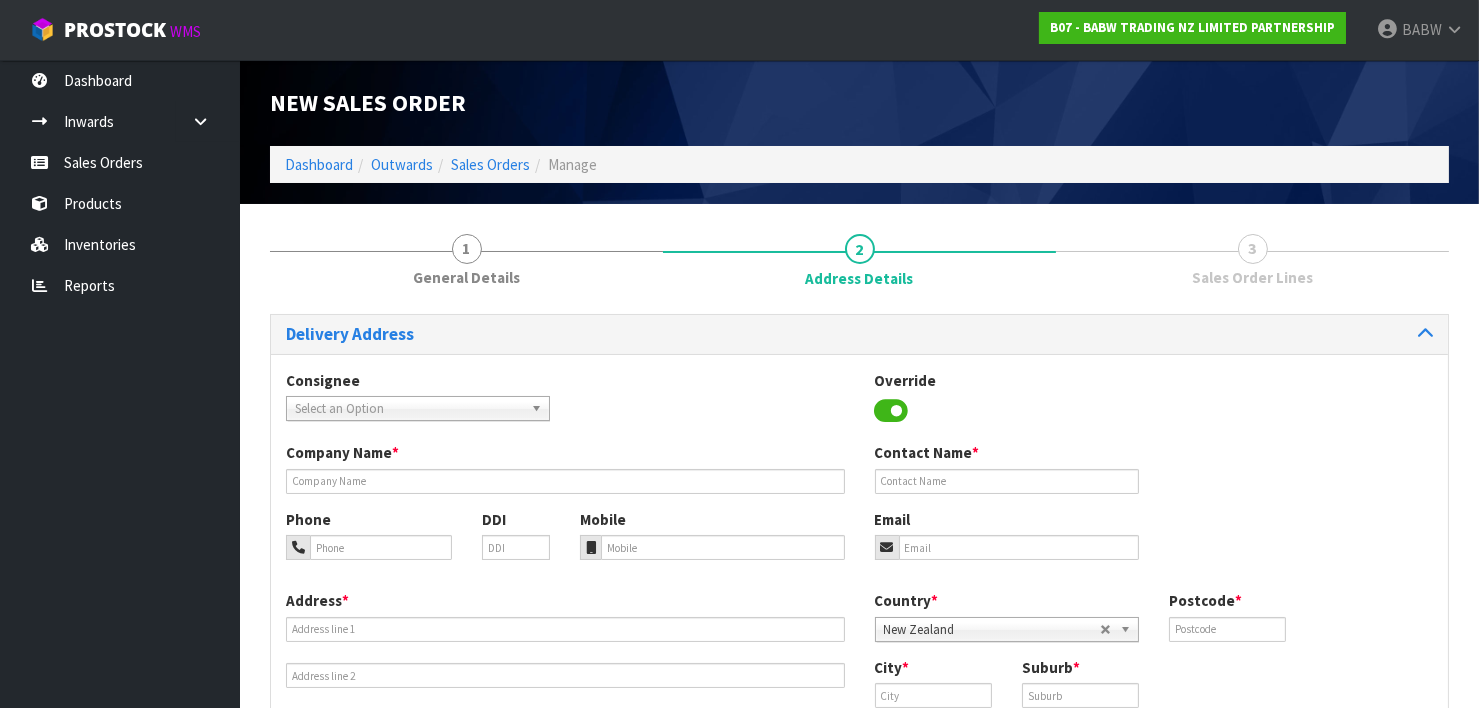 drag, startPoint x: 477, startPoint y: 406, endPoint x: 449, endPoint y: 421, distance: 31.764761 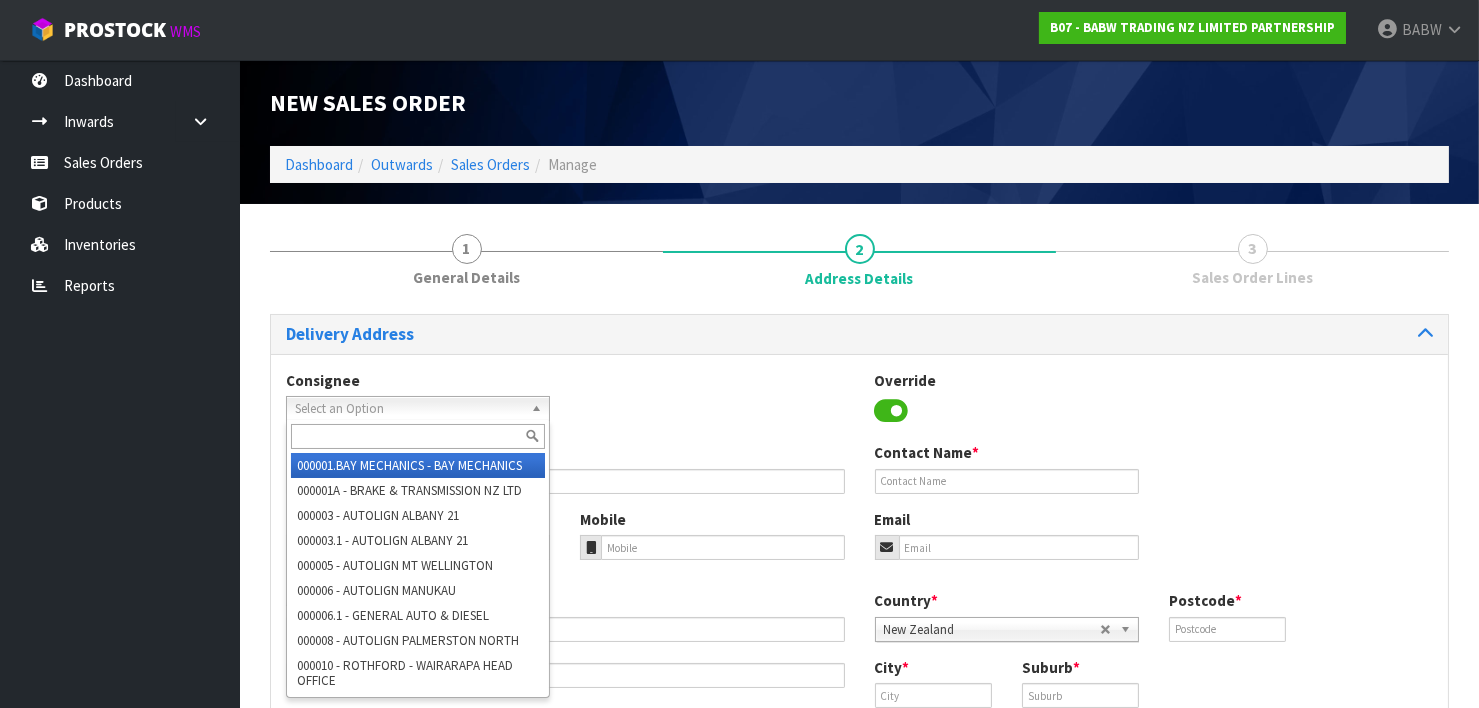 click on "Select an Option" at bounding box center (409, 409) 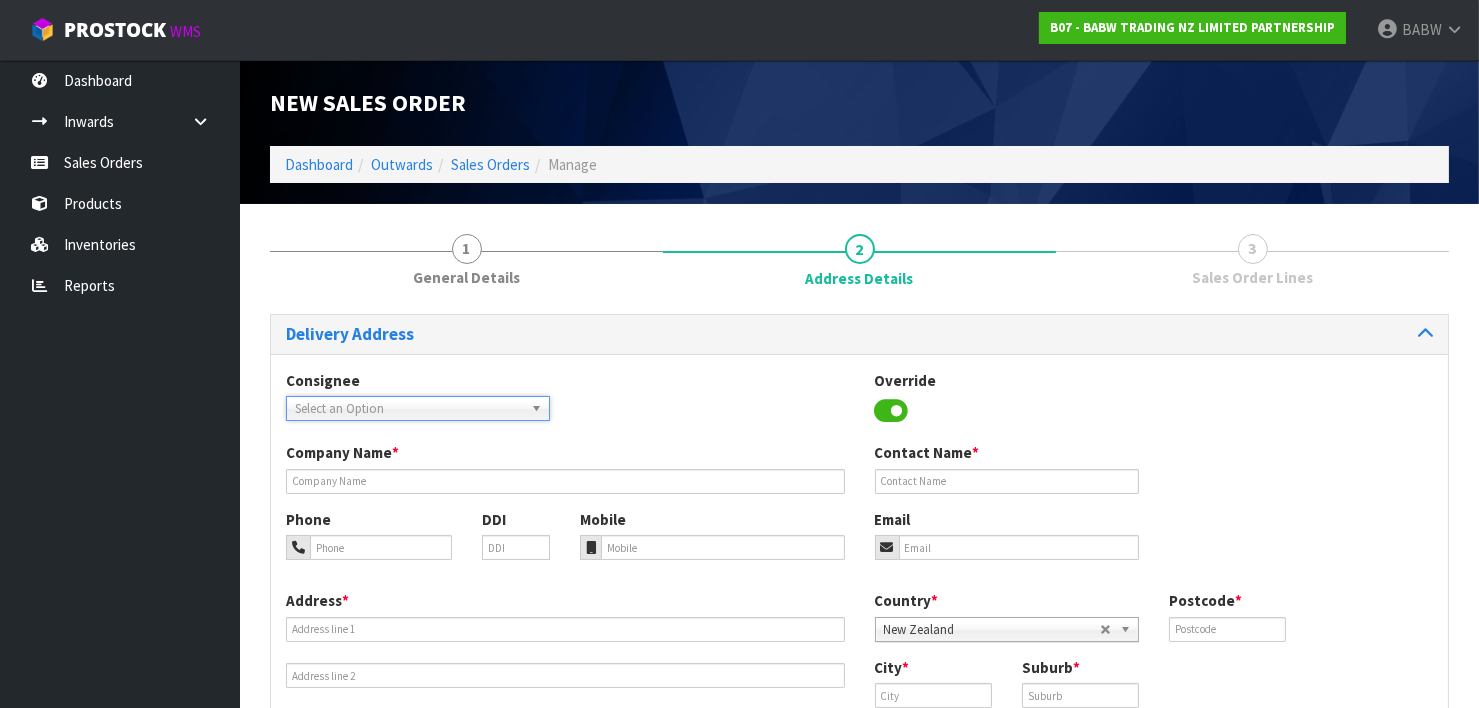 click on "Select an Option" at bounding box center (409, 409) 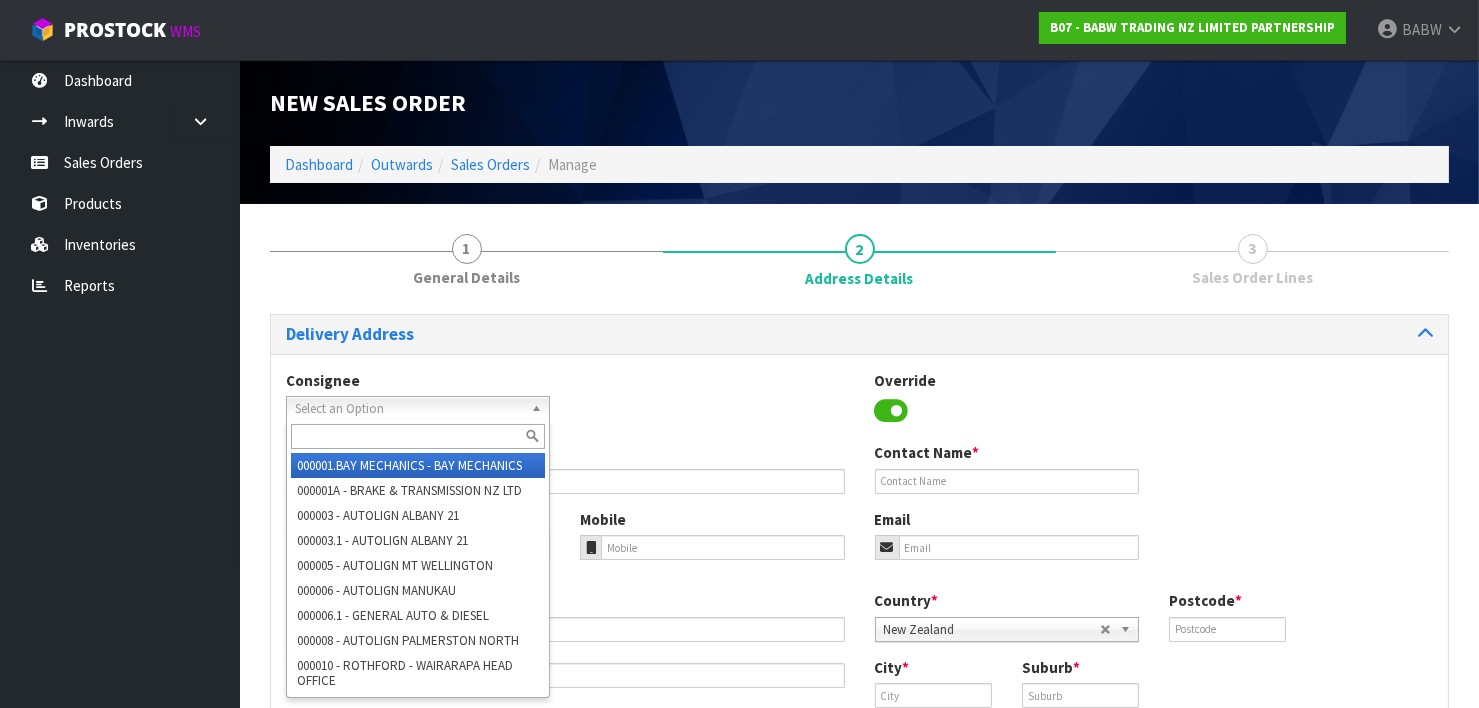 paste on "[COMPANY_NAME]" 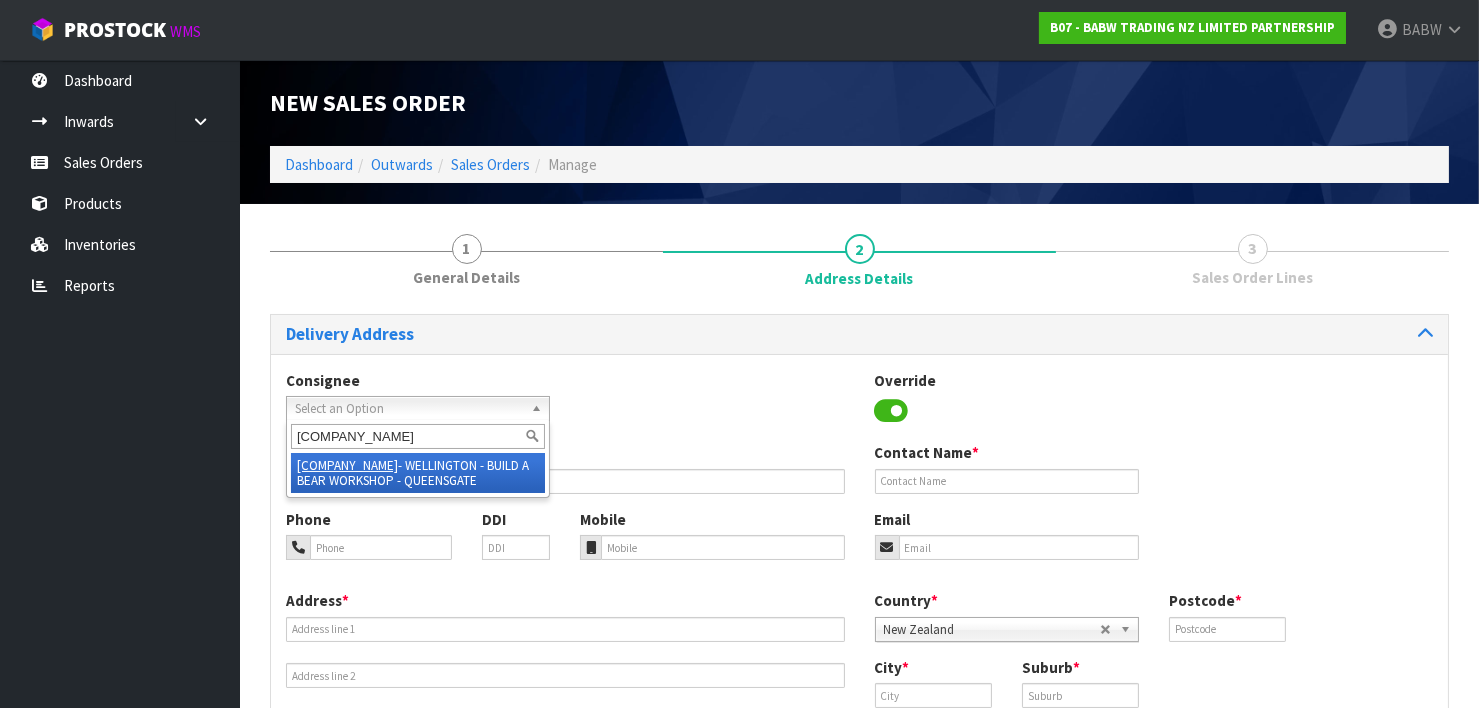 click on "[COMPANY_NAME] - [CITY] - [COMPANY_NAME] - [LOCATION_NAME]" at bounding box center (418, 473) 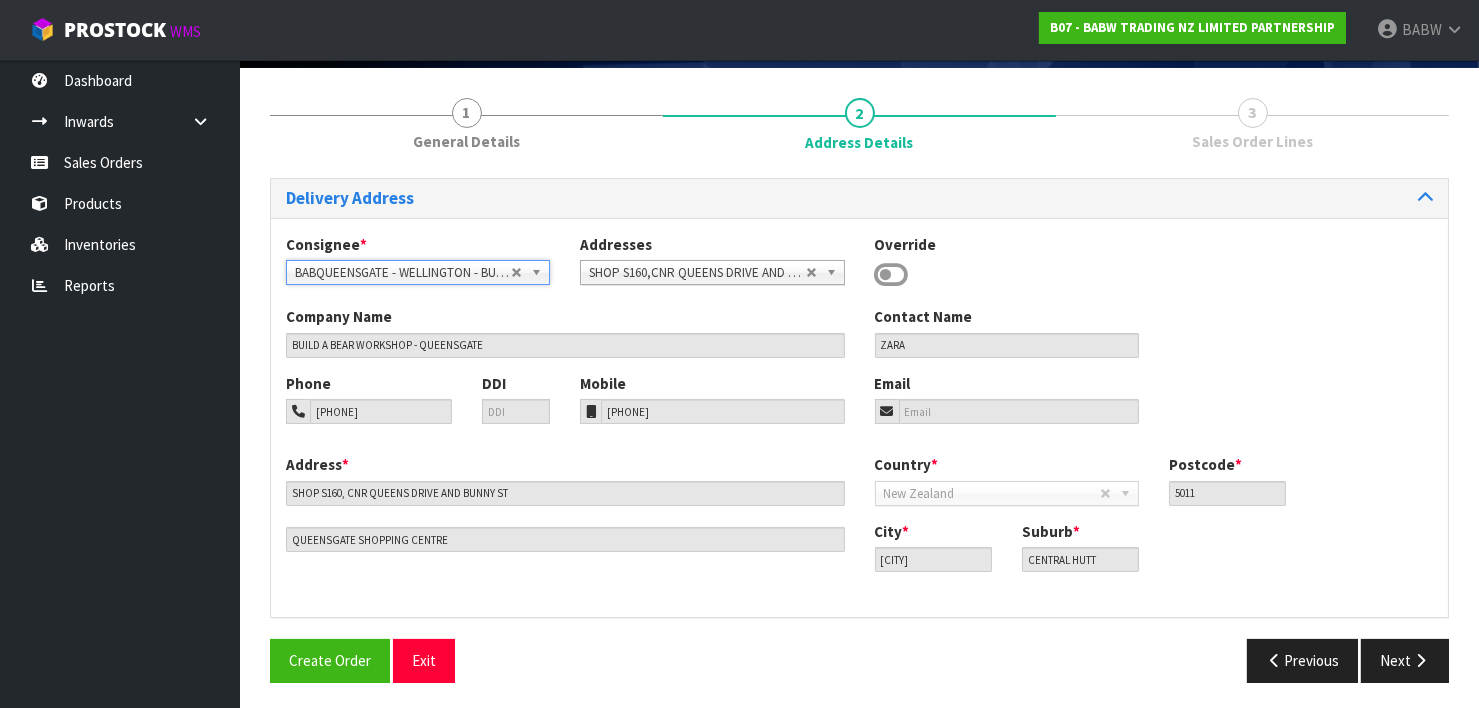 scroll, scrollTop: 139, scrollLeft: 0, axis: vertical 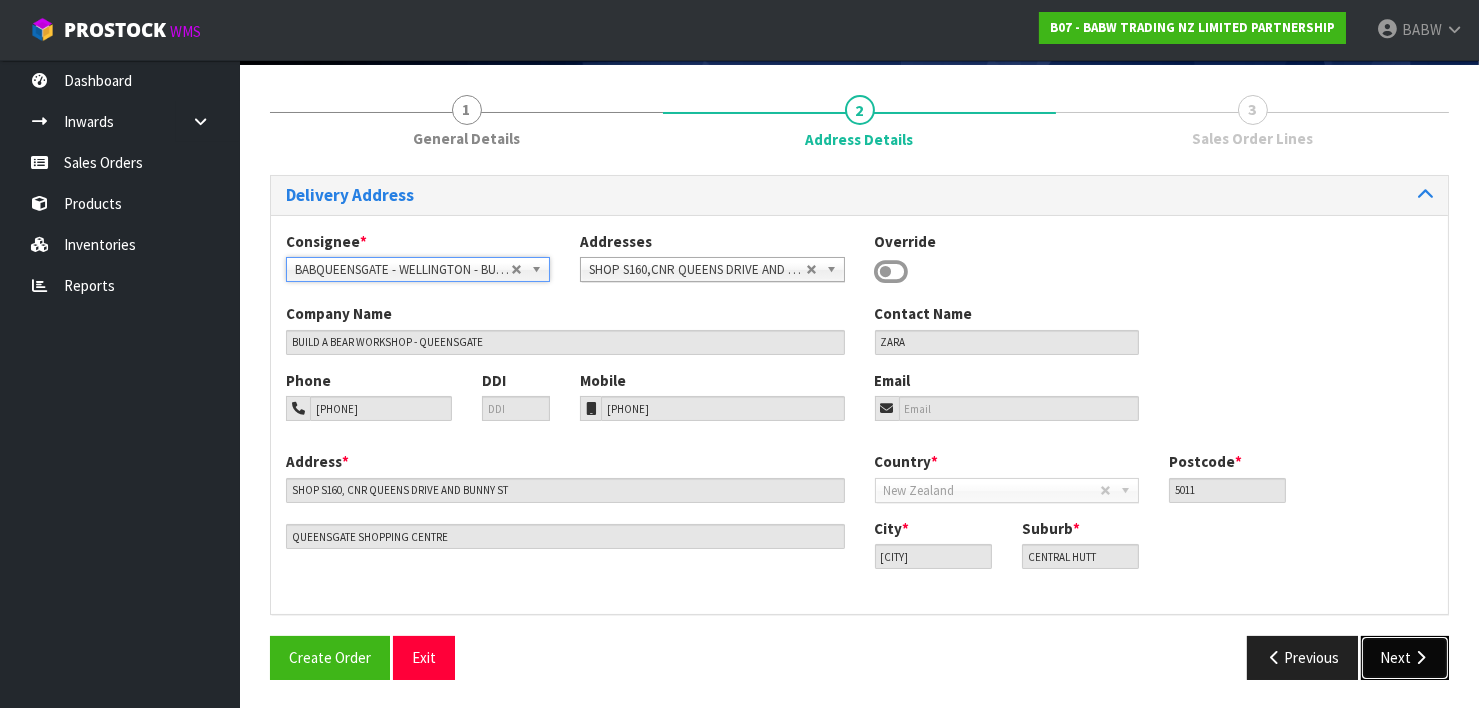 click on "Next" at bounding box center (1405, 657) 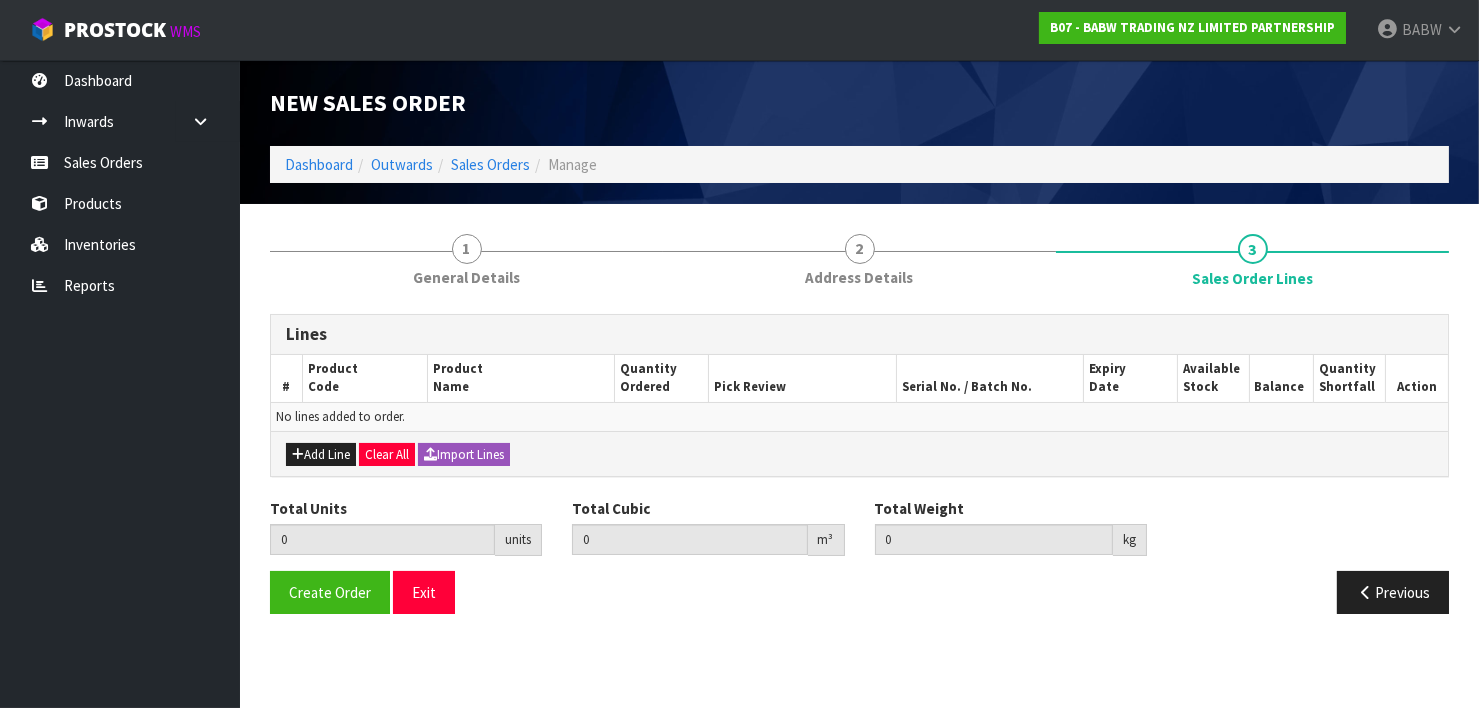 scroll, scrollTop: 0, scrollLeft: 0, axis: both 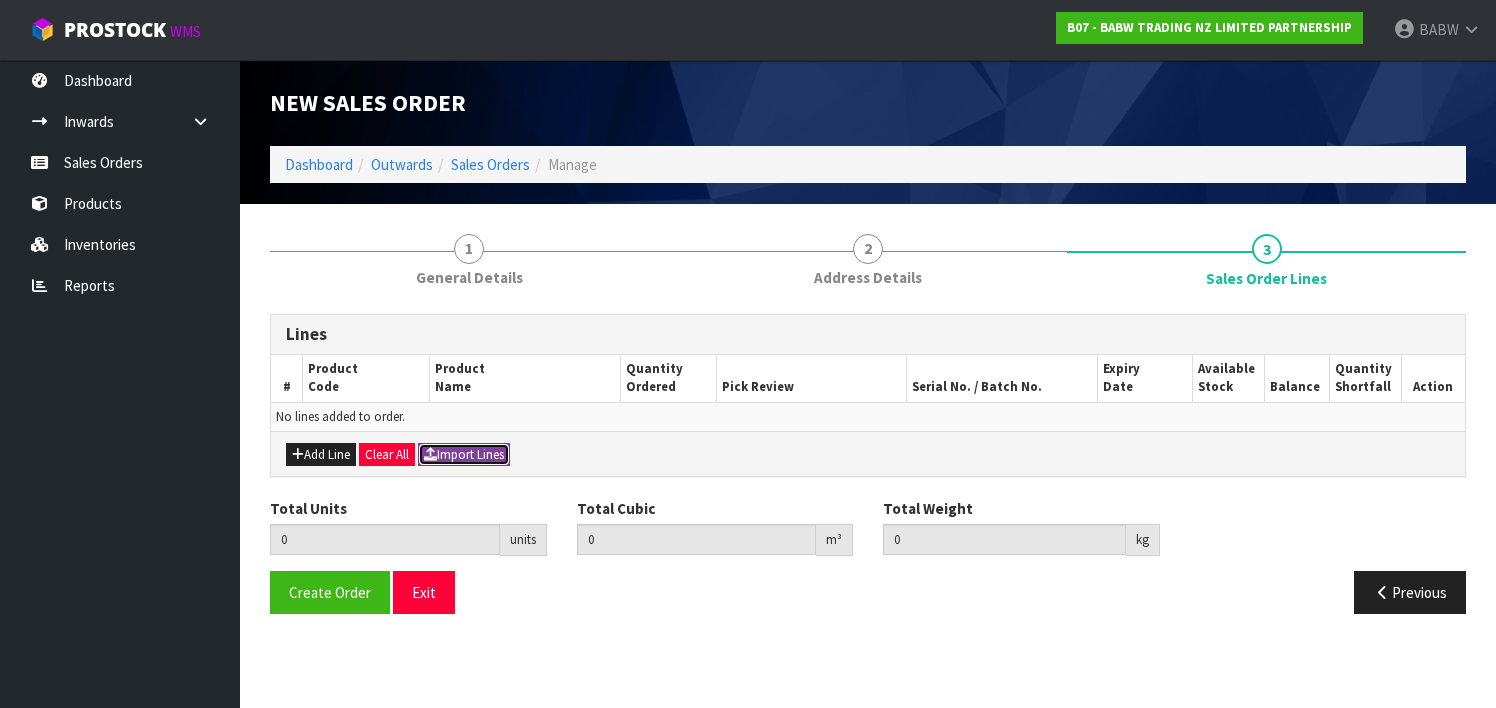 click on "Import Lines" at bounding box center [464, 455] 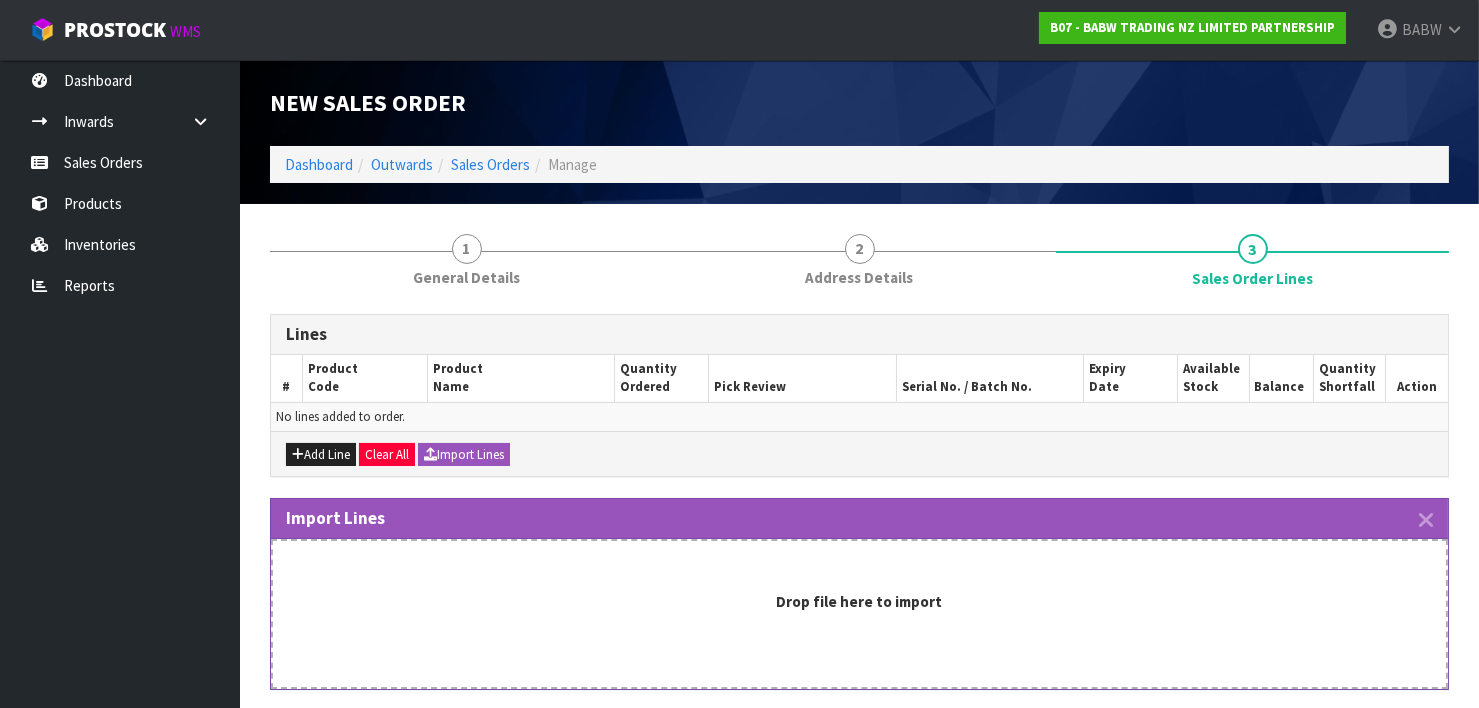 click on "1
General Details
2
Address Details
3
Sales Order Lines
Lines
#
Product 	Code
Product 	Name
Quantity  Ordered
Pick Review
Serial No. / Batch No.
Expiry  Date
Available  Stock
Balance
Quantity  Shortfall
Action
No lines added to order.
Add Line
Clear All
Import Lines
Import Lines
Drop file here to import" at bounding box center [859, 553] 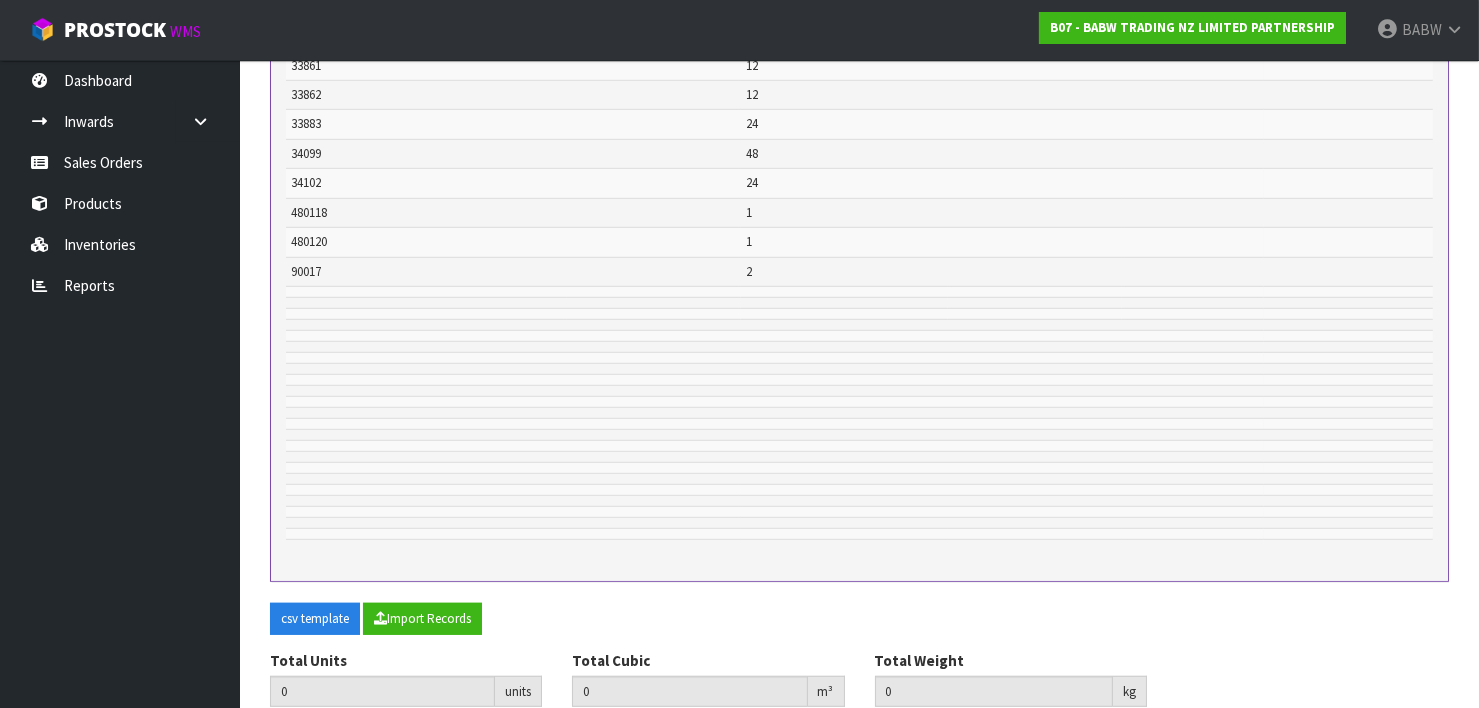 scroll, scrollTop: 2486, scrollLeft: 0, axis: vertical 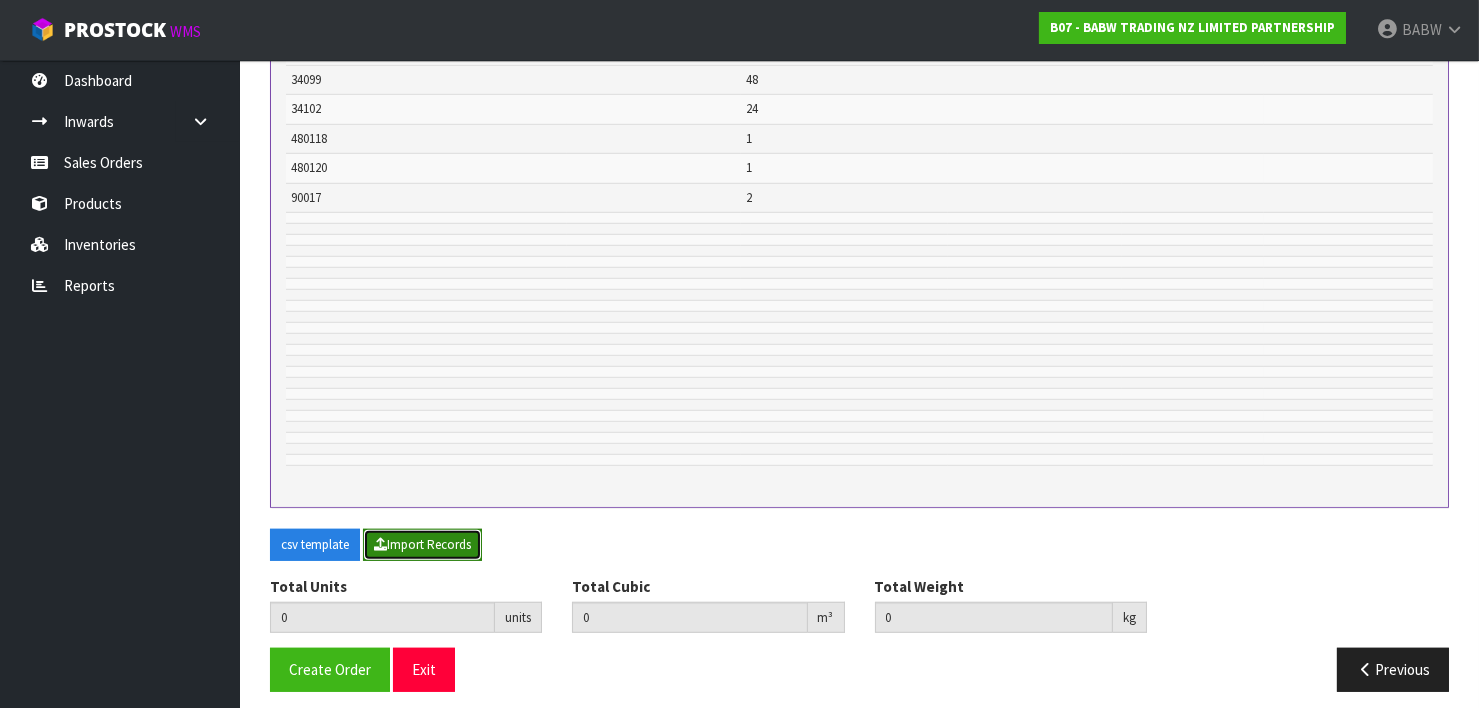 click on "Import Records" at bounding box center (422, 545) 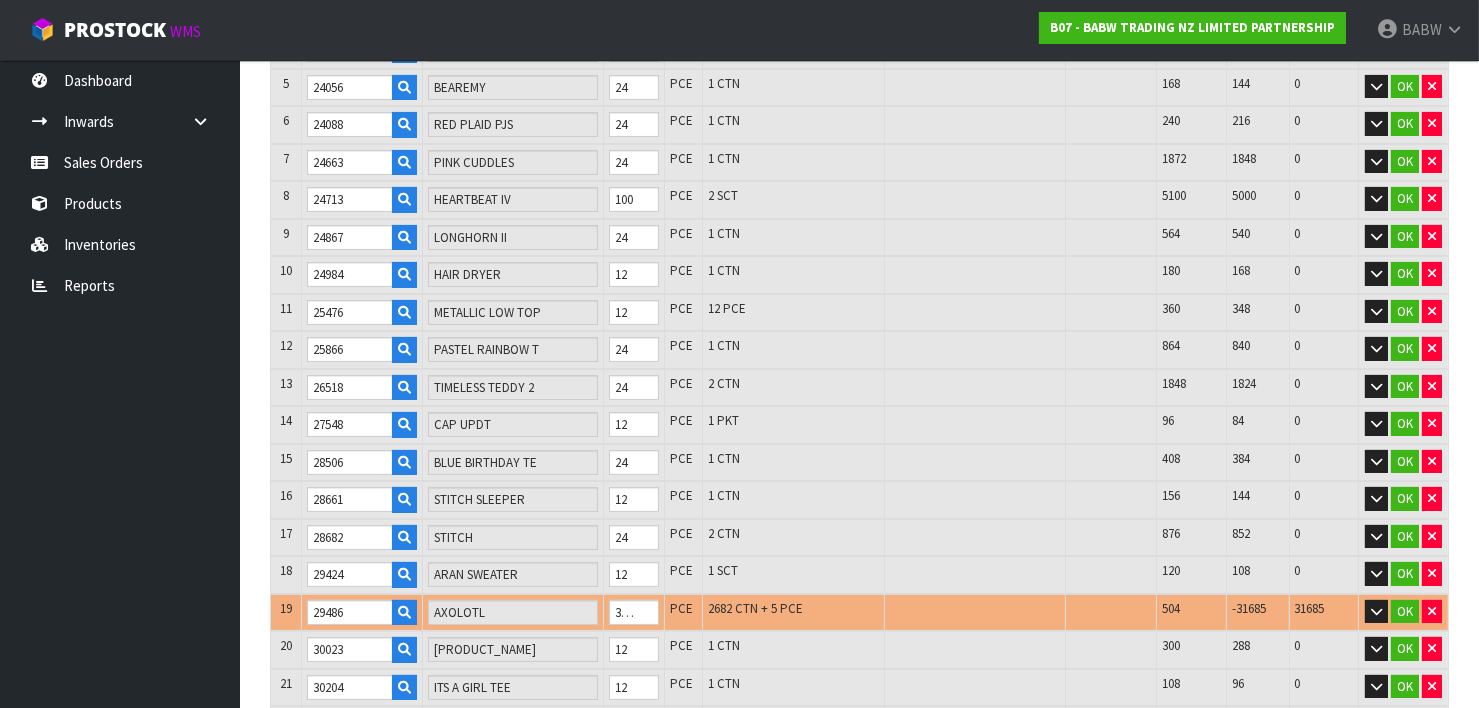scroll, scrollTop: 666, scrollLeft: 0, axis: vertical 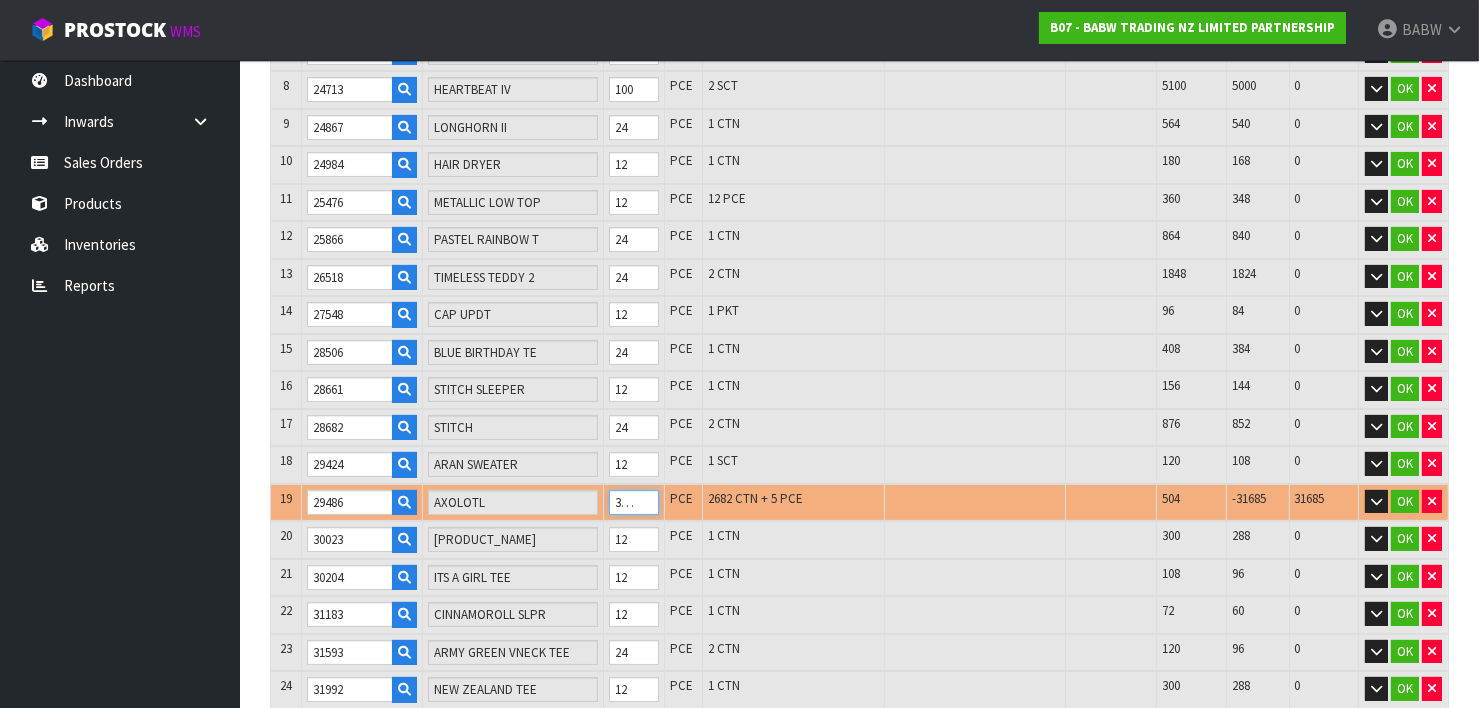 click on "32189" at bounding box center (634, 502) 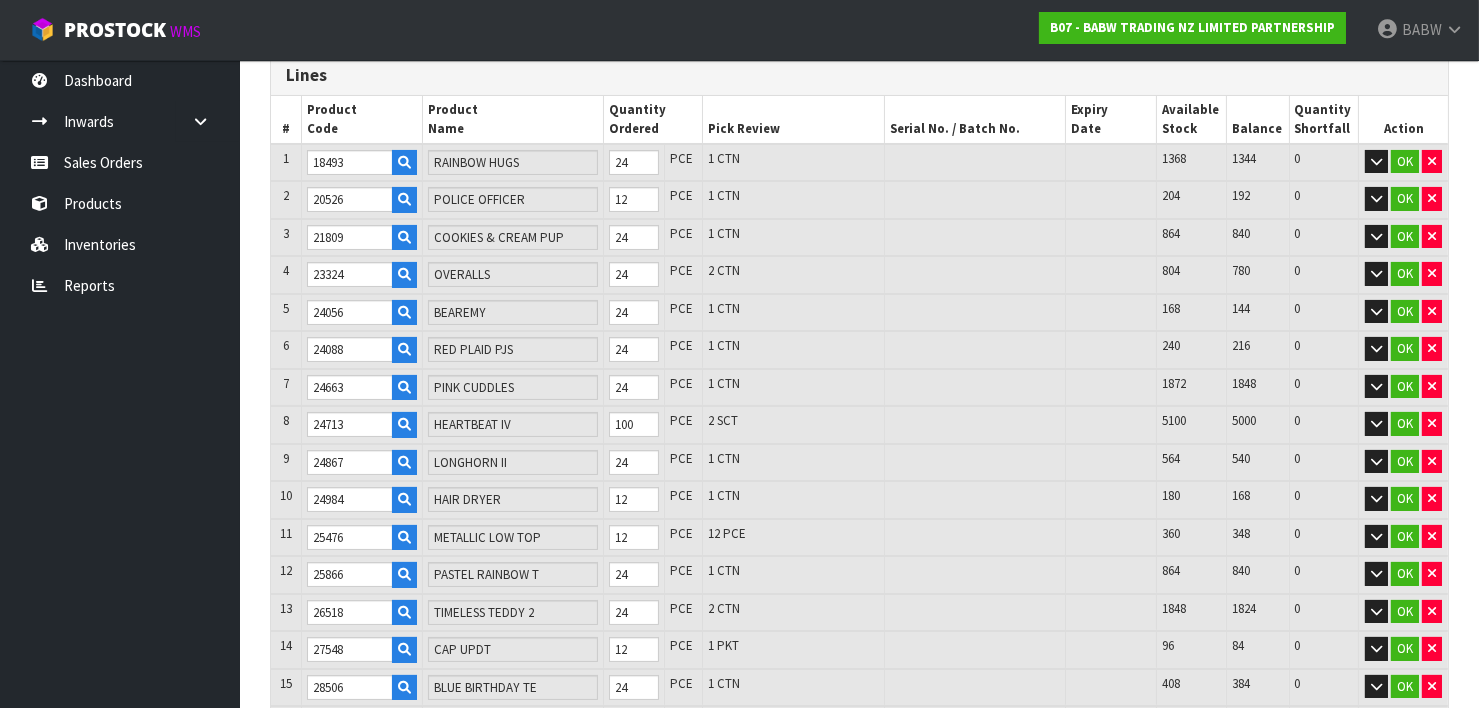 scroll, scrollTop: 333, scrollLeft: 0, axis: vertical 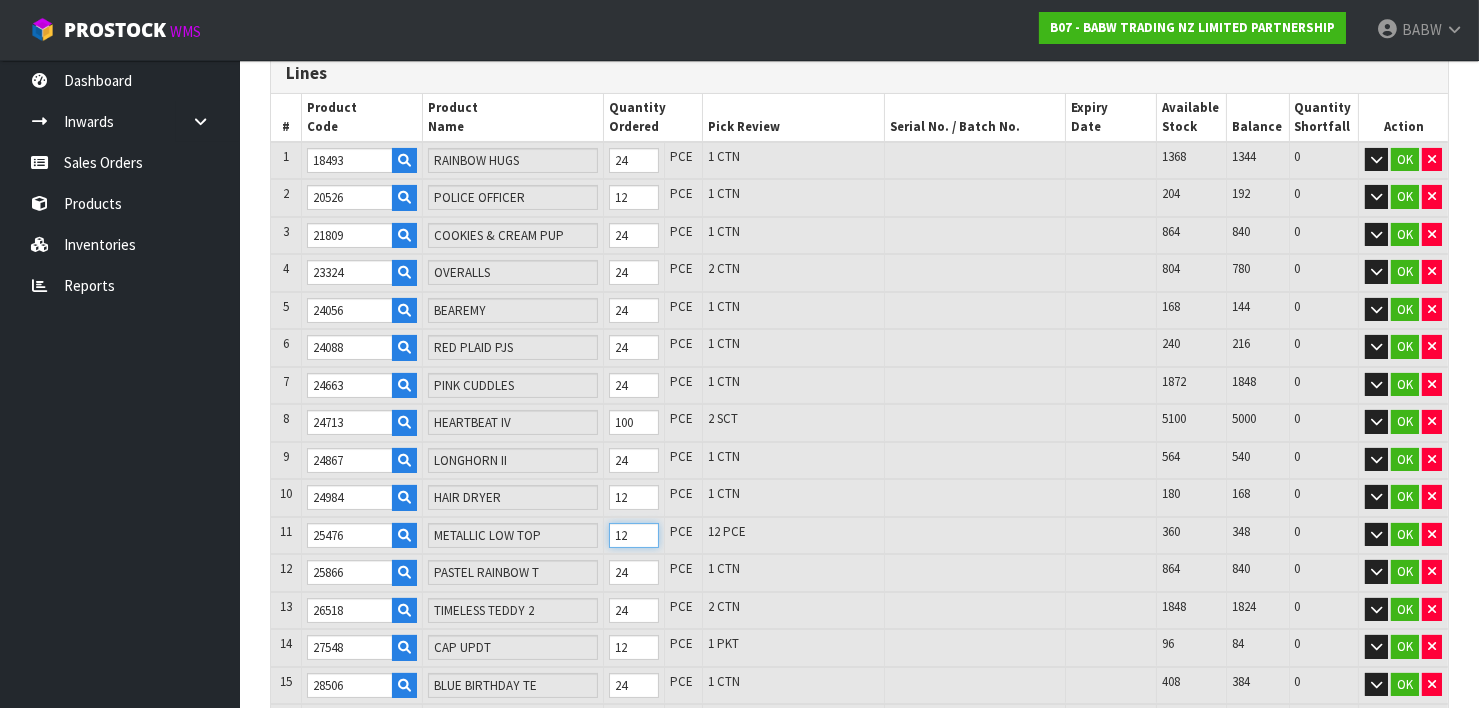 click on "#
Product 	Code
Product 	Name
Quantity  Ordered
Pick Review
Serial No. / Batch No.
Expiry  Date
Available  Stock
Balance
Quantity  Shortfall
Action
1
[PRODUCT_CODE]
[PRODUCT_NAME]
24
PCE
1 CTN
1368
1344
0
OK
2
[PRODUCT_CODE]
[PRODUCT_NAME]
12
PCE
1 CTN
204
192
0
OK
3" at bounding box center (859, 1355) 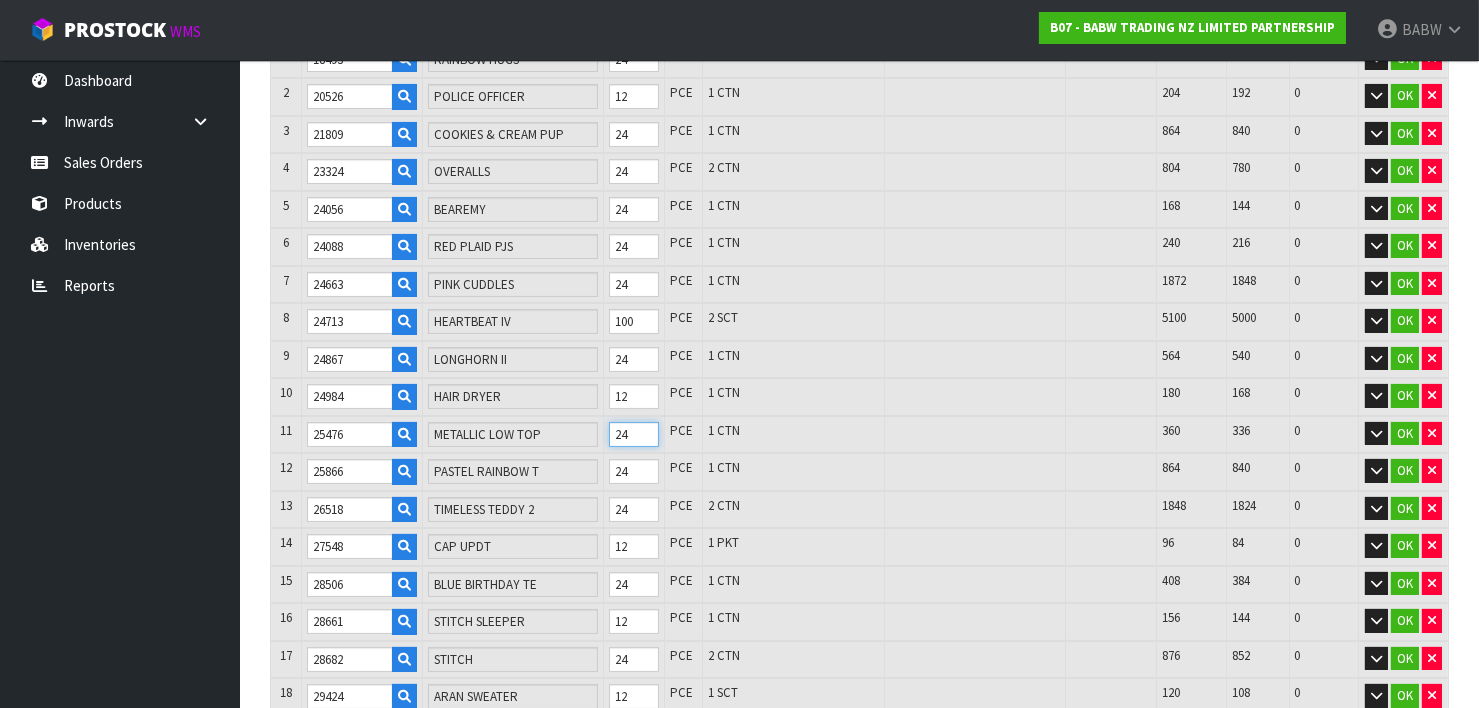 scroll, scrollTop: 555, scrollLeft: 0, axis: vertical 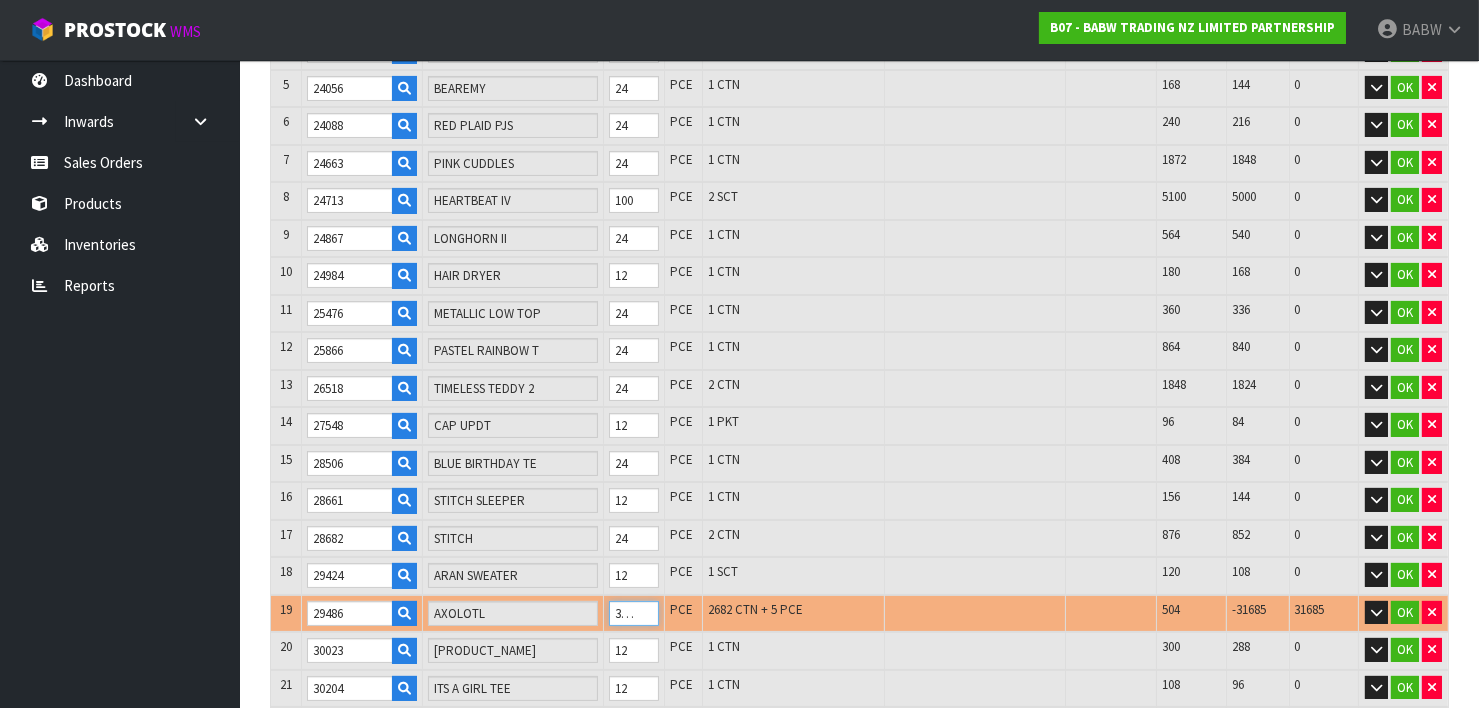 click on "32189" at bounding box center [634, 613] 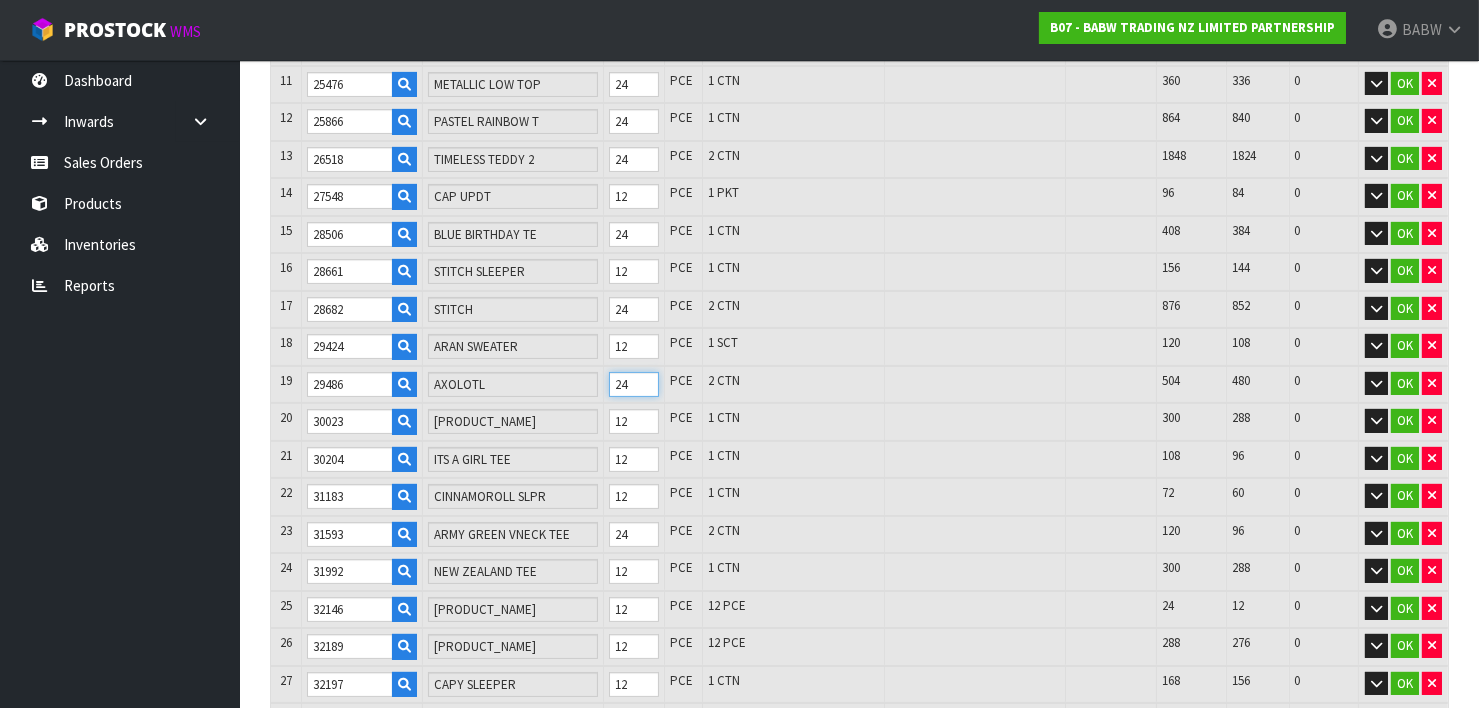 scroll, scrollTop: 888, scrollLeft: 0, axis: vertical 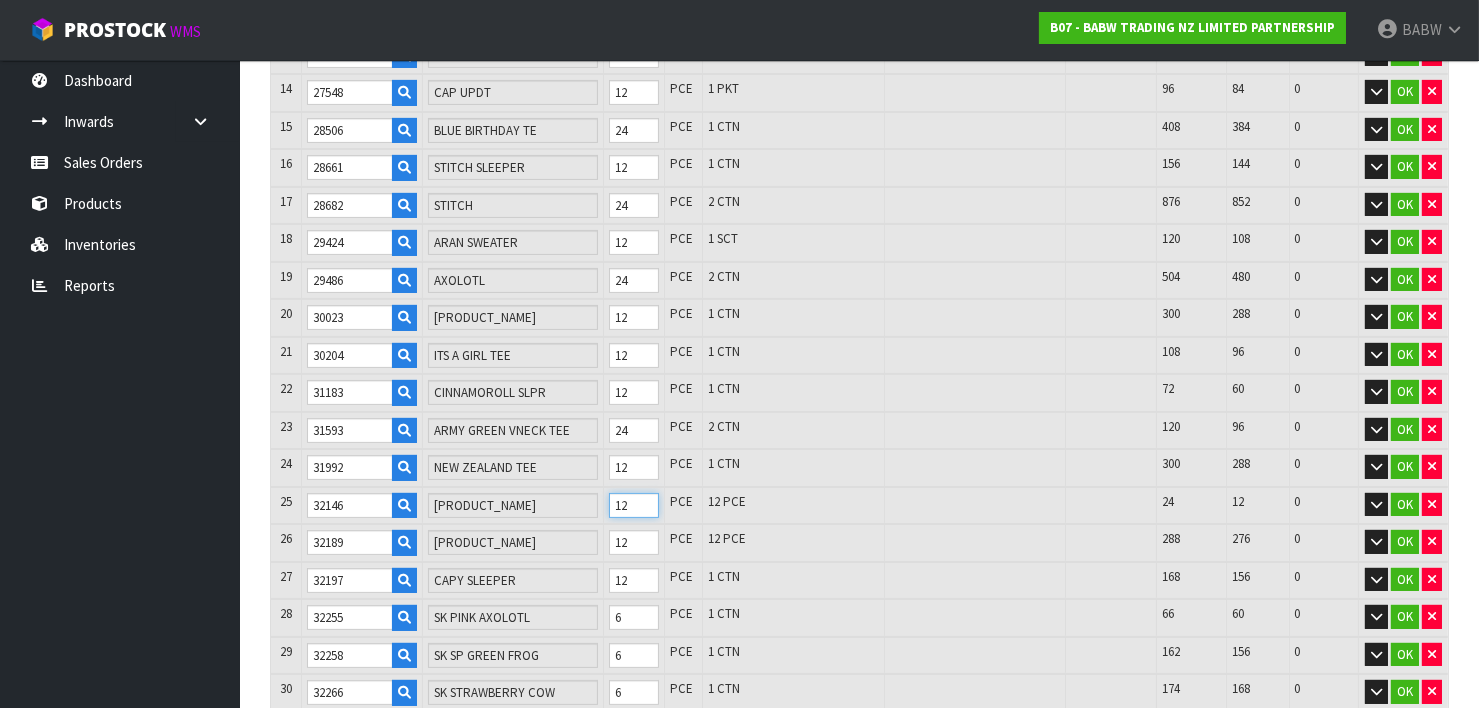 drag, startPoint x: 635, startPoint y: 488, endPoint x: 604, endPoint y: 485, distance: 31.144823 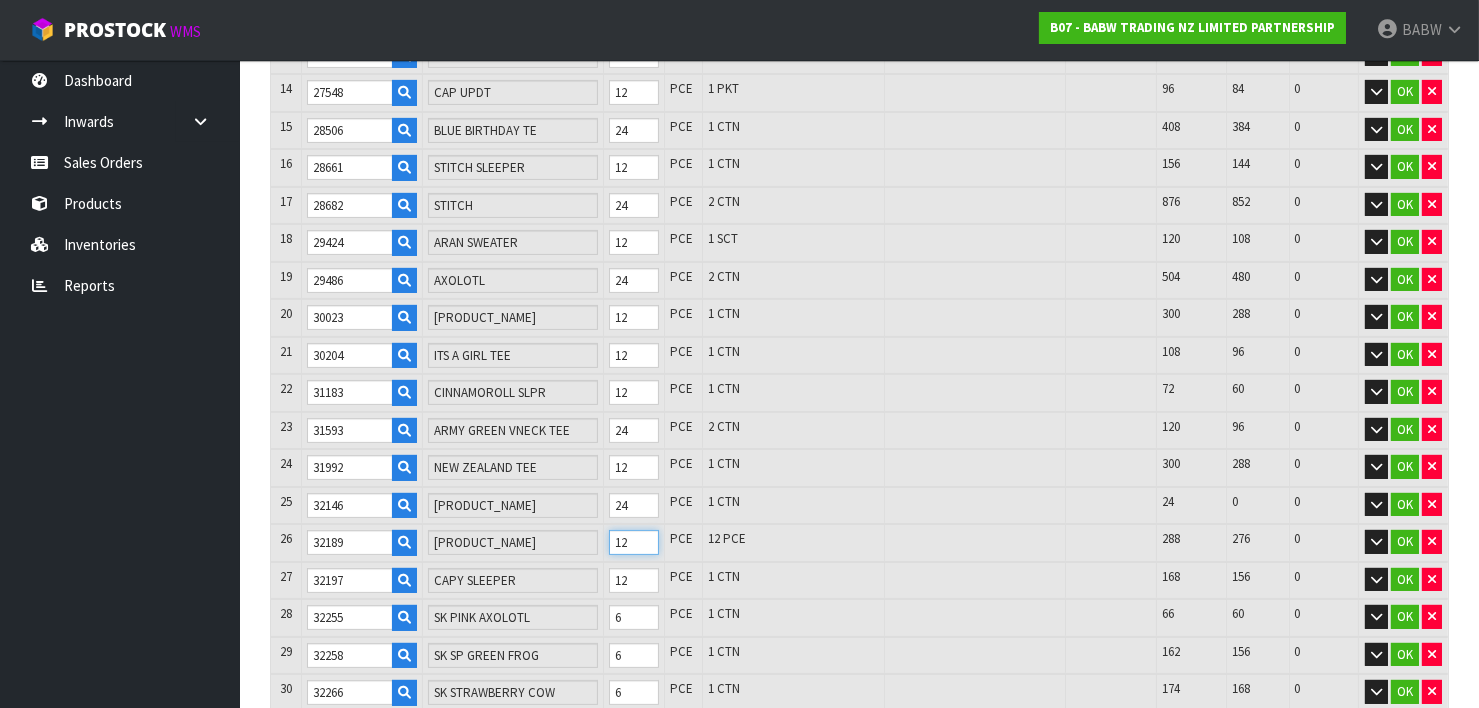 click on "26
32189
CAPYBARA
12
PCE
12 PCE
288
276
0
OK" at bounding box center (859, 543) 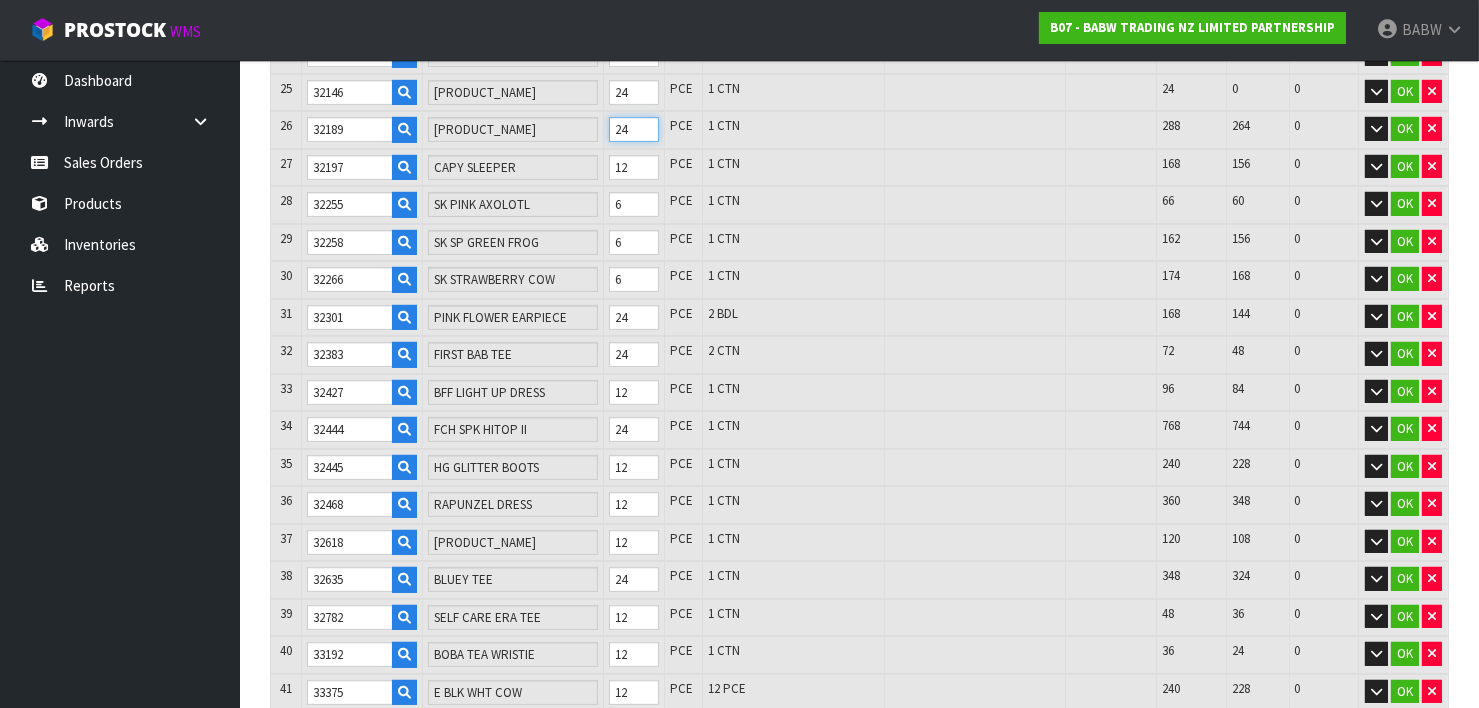 scroll, scrollTop: 1444, scrollLeft: 0, axis: vertical 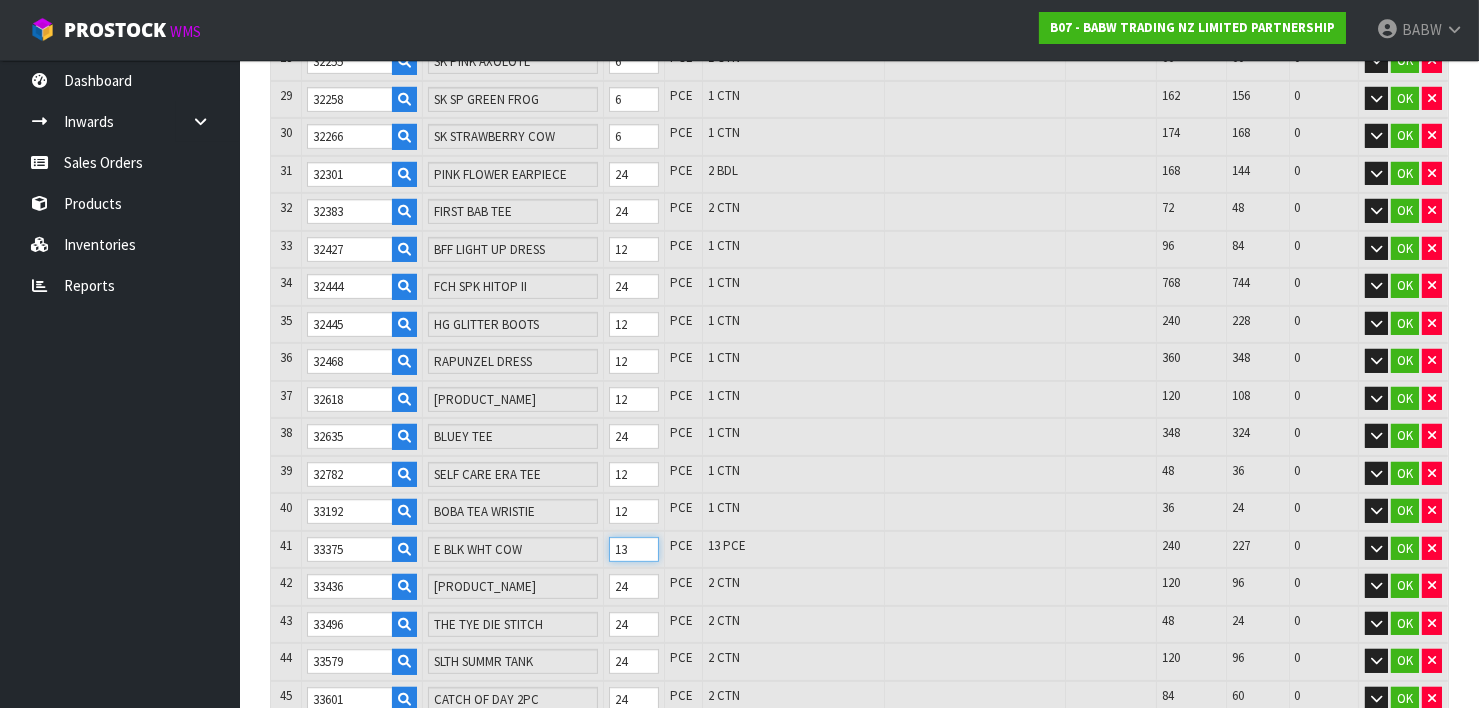 drag, startPoint x: 647, startPoint y: 524, endPoint x: 603, endPoint y: 524, distance: 44 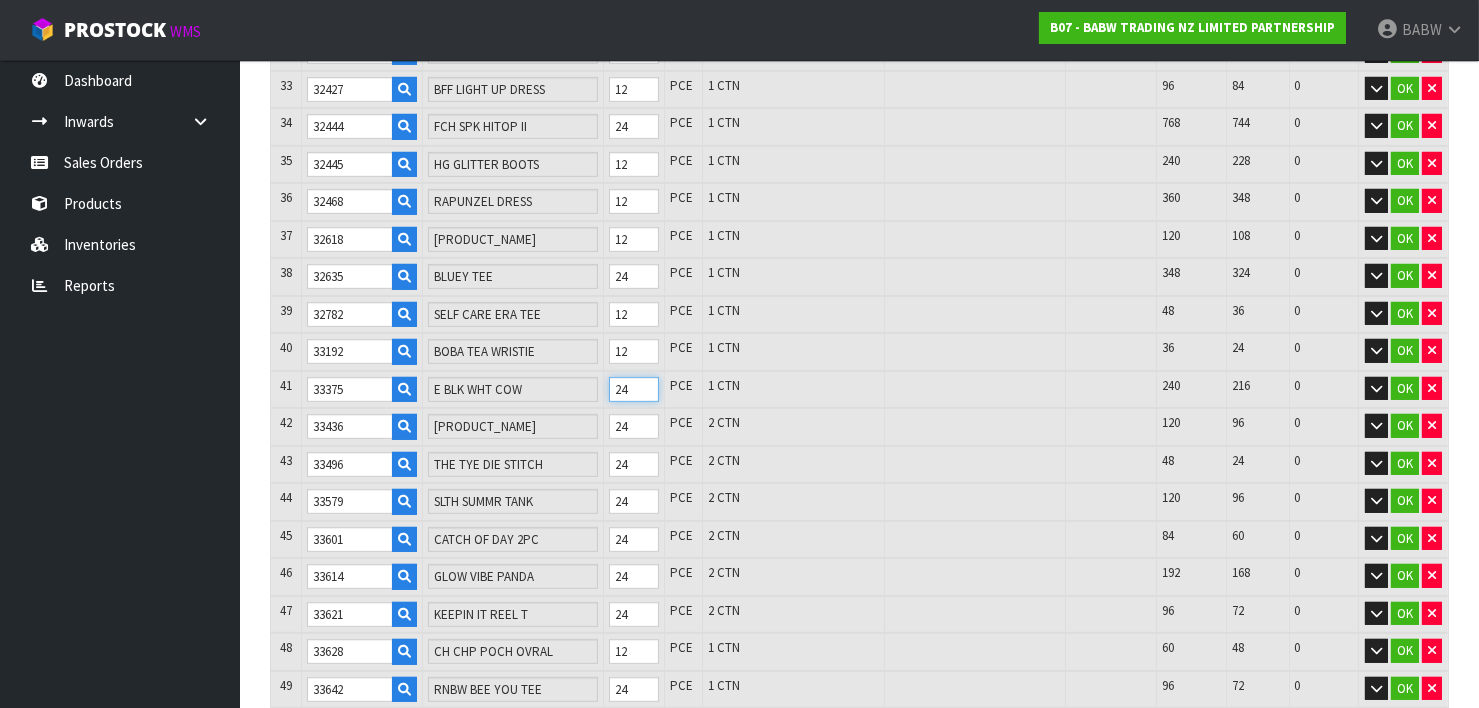 scroll, scrollTop: 1777, scrollLeft: 0, axis: vertical 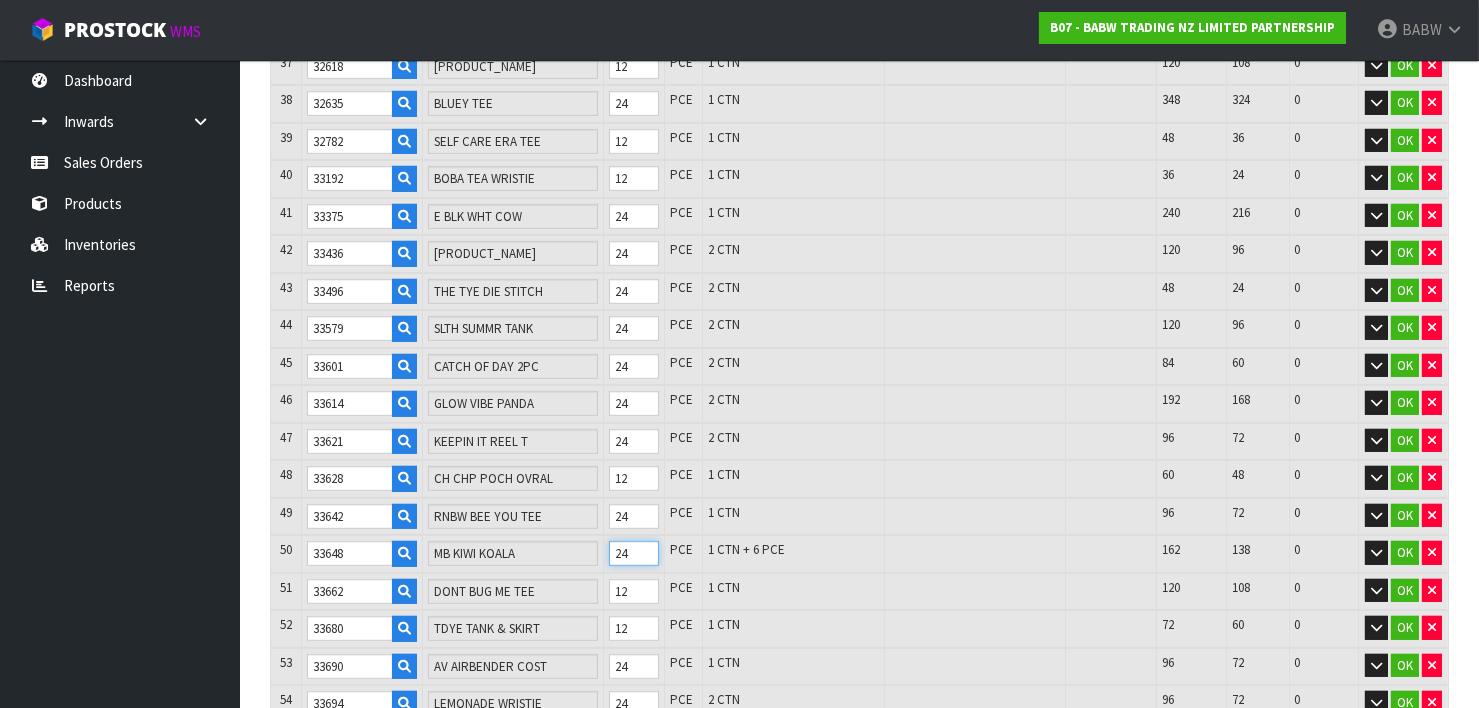 drag, startPoint x: 640, startPoint y: 531, endPoint x: 611, endPoint y: 530, distance: 29.017237 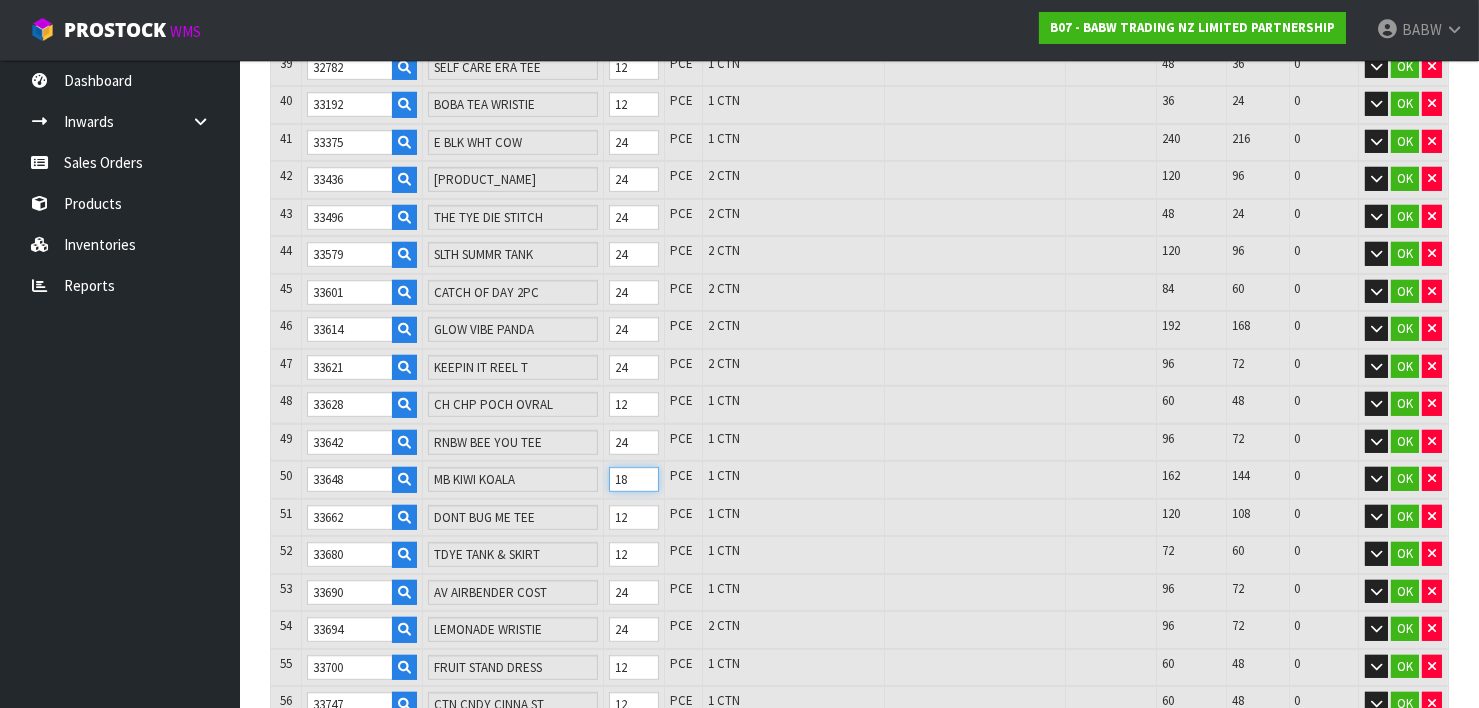 scroll, scrollTop: 2000, scrollLeft: 0, axis: vertical 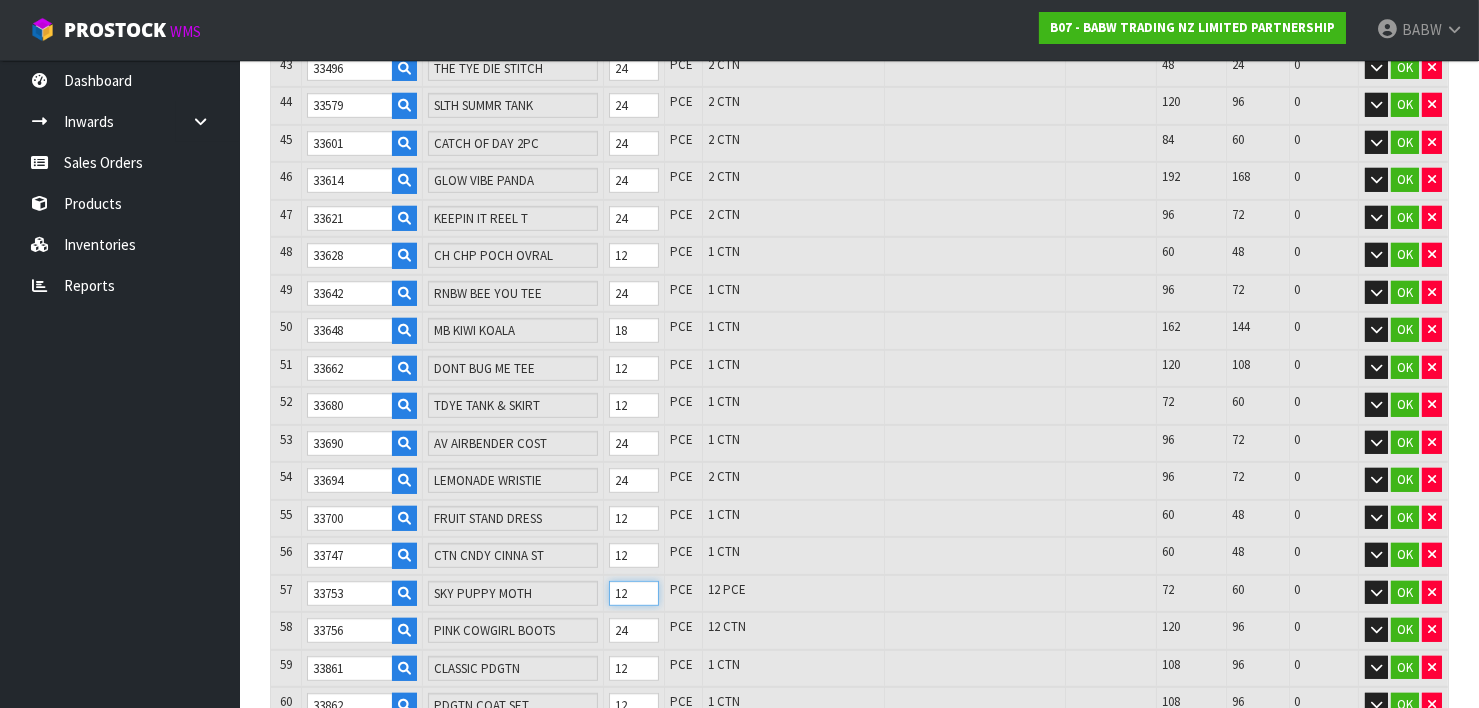 click on "57
33753
SKY PUPPY MOTH
12
PCE
12 PCE
72
60
0
OK" at bounding box center (859, 594) 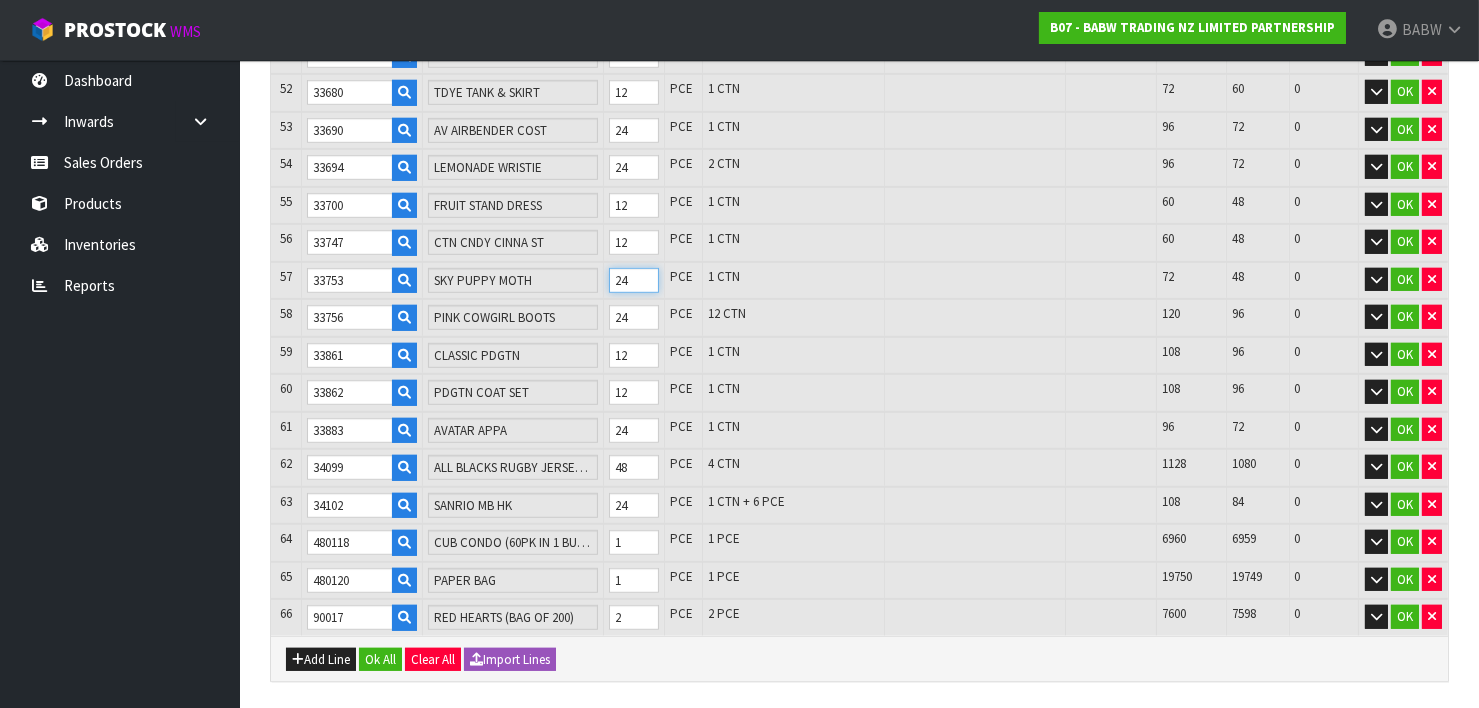 scroll, scrollTop: 2333, scrollLeft: 0, axis: vertical 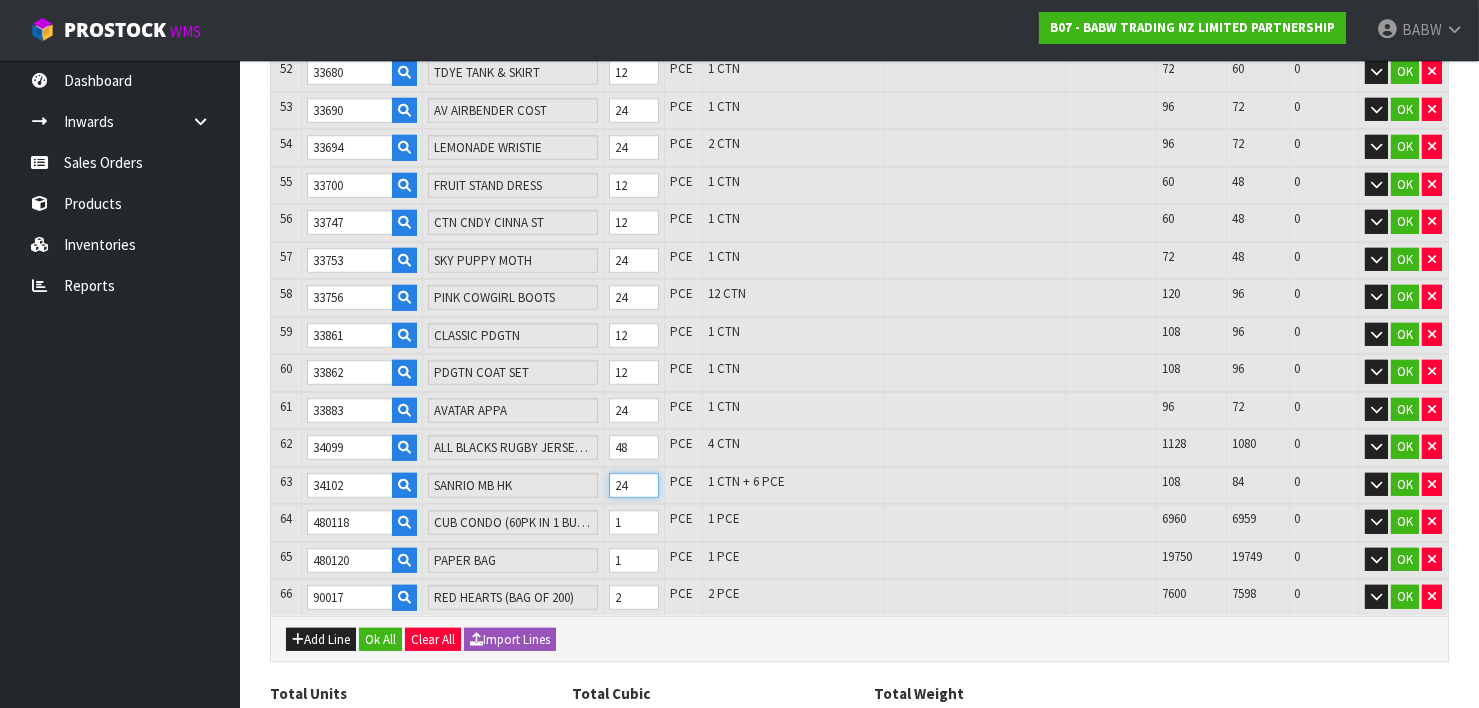 click on "63
34102
SANRIO MB HK
24
PCE
1 CTN + 6 PCE
108
84
0
OK" at bounding box center (859, 486) 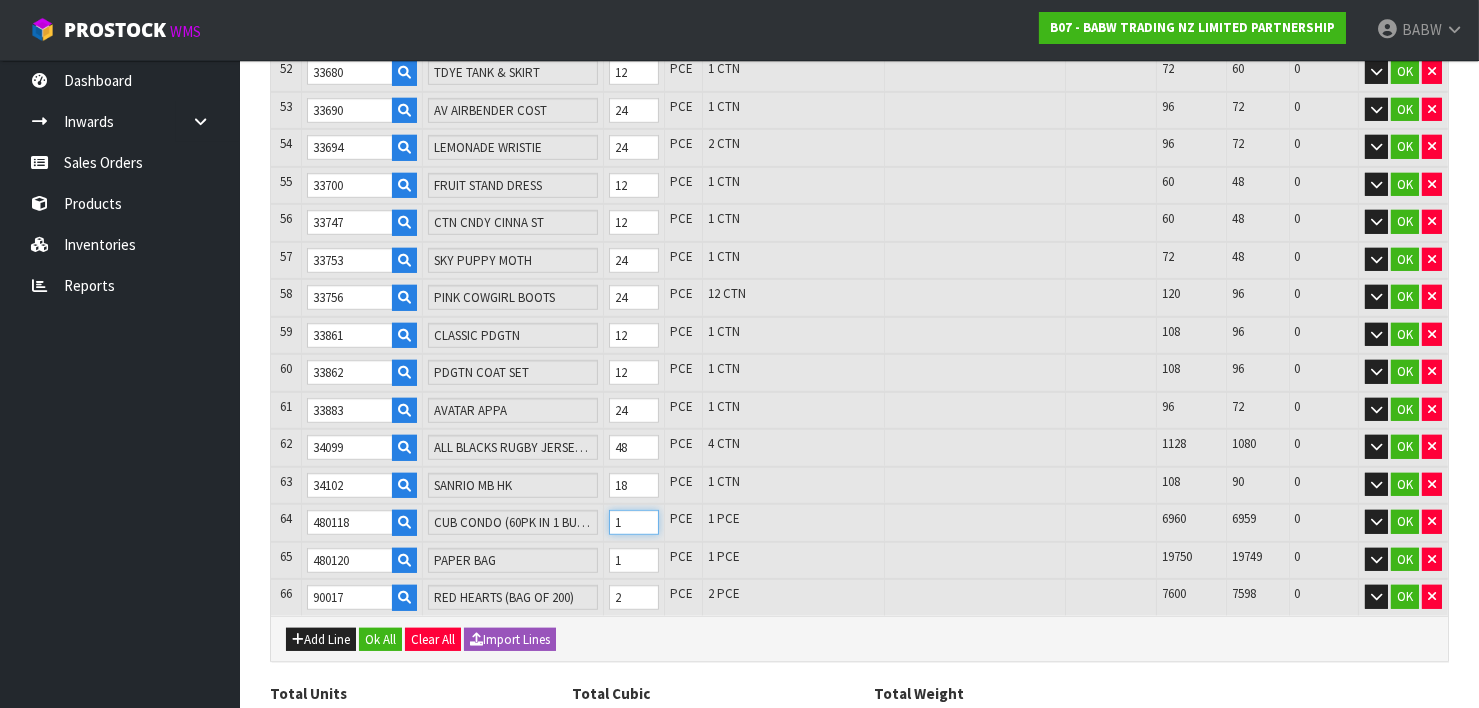 click on "1" at bounding box center (634, 522) 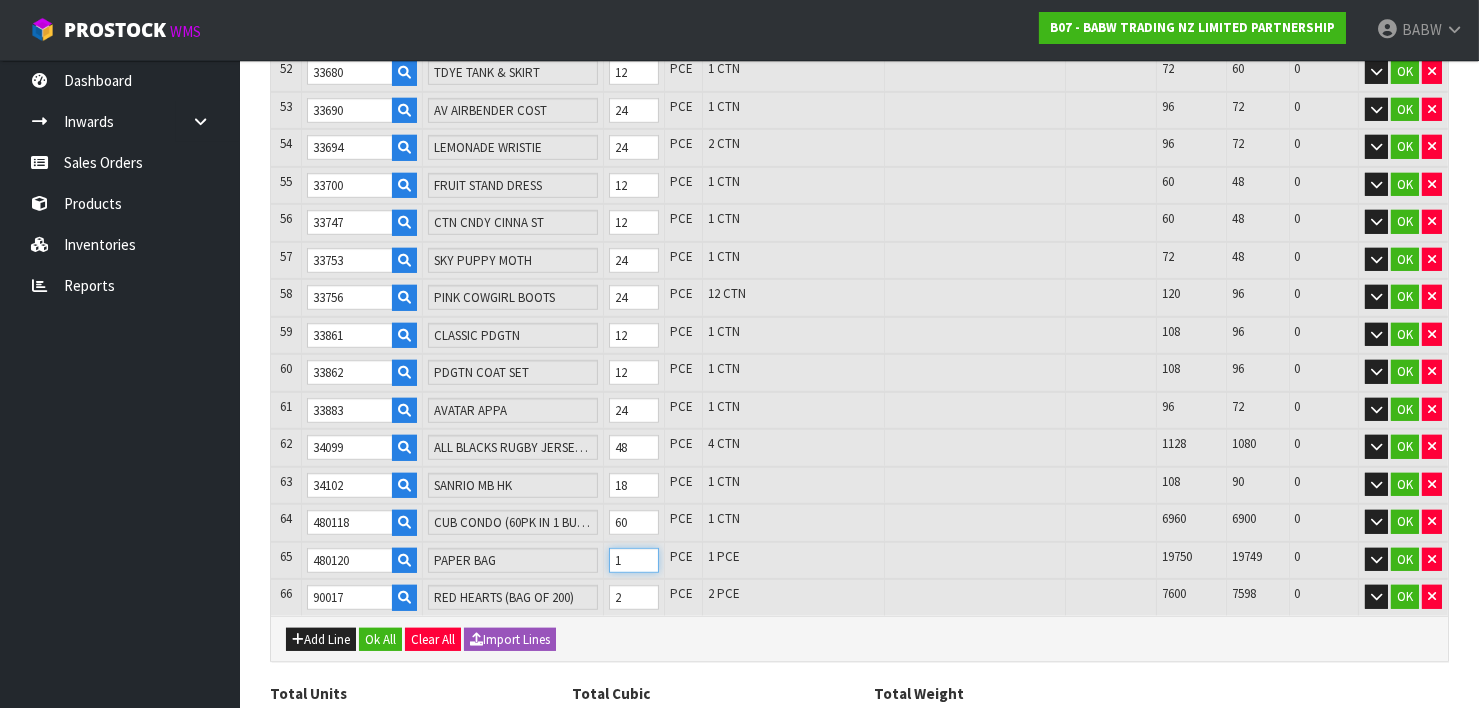 click on "65
480120
PAPER BAG
1
PCE
1 PCE
19750
19749
0
OK" at bounding box center [859, 561] 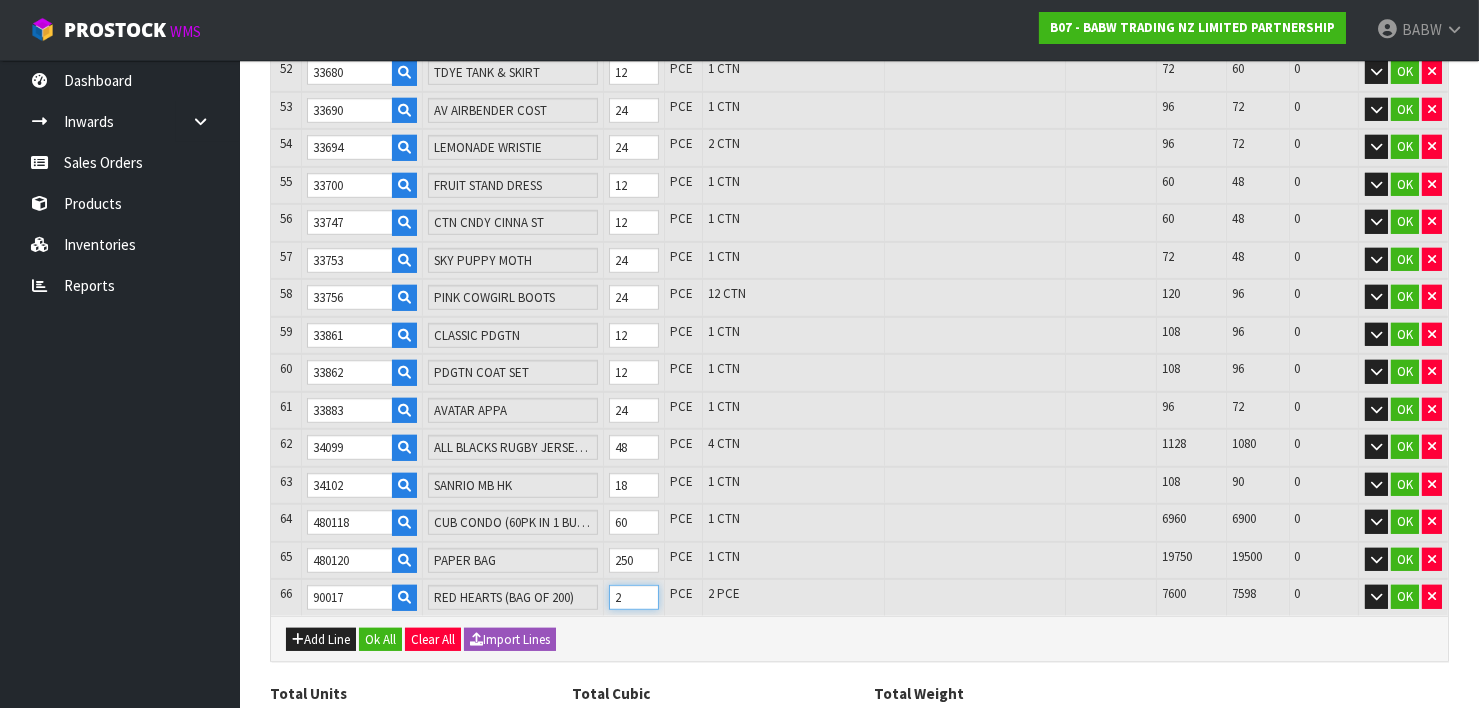 click on "66
90017
RED HEARTS (BAG OF 200)
2
PCE
2 PCE
7600
7598
0
OK" at bounding box center [859, 597] 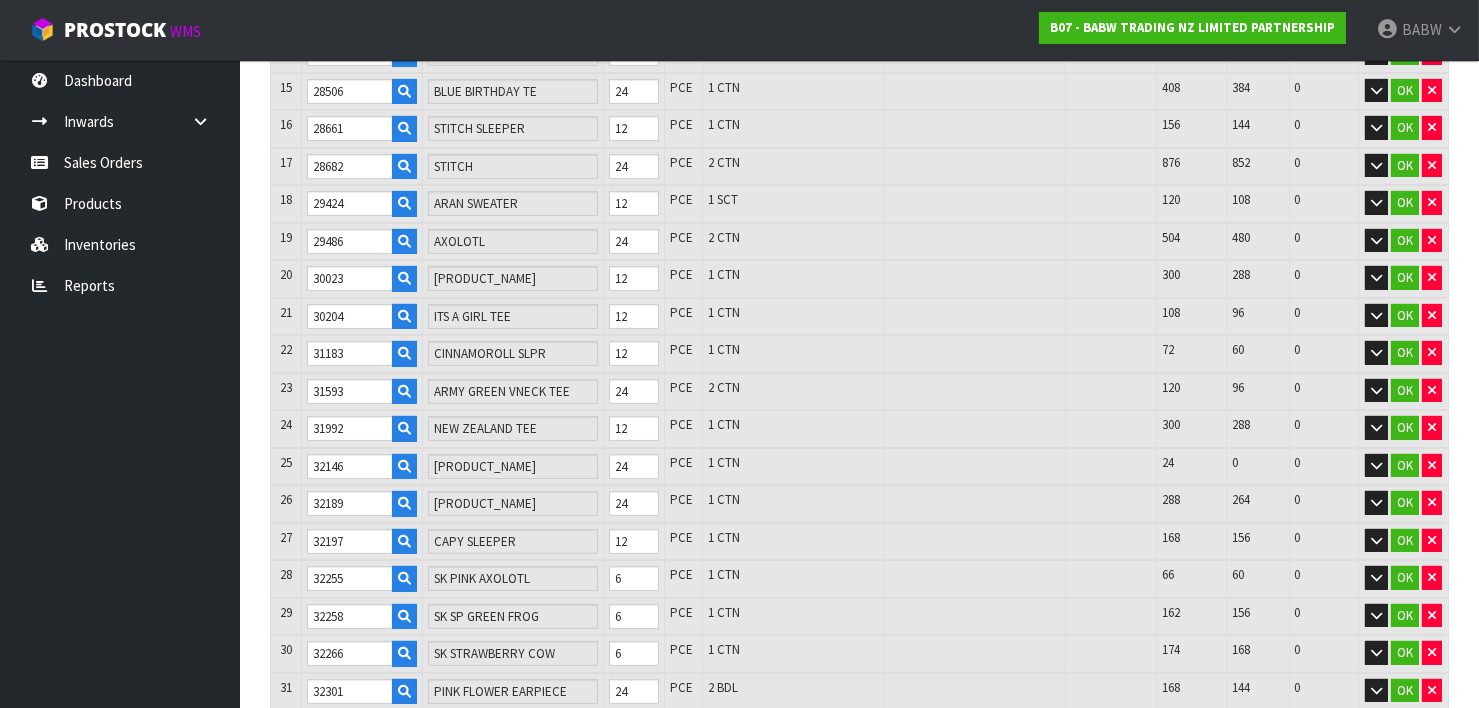 scroll, scrollTop: 1333, scrollLeft: 0, axis: vertical 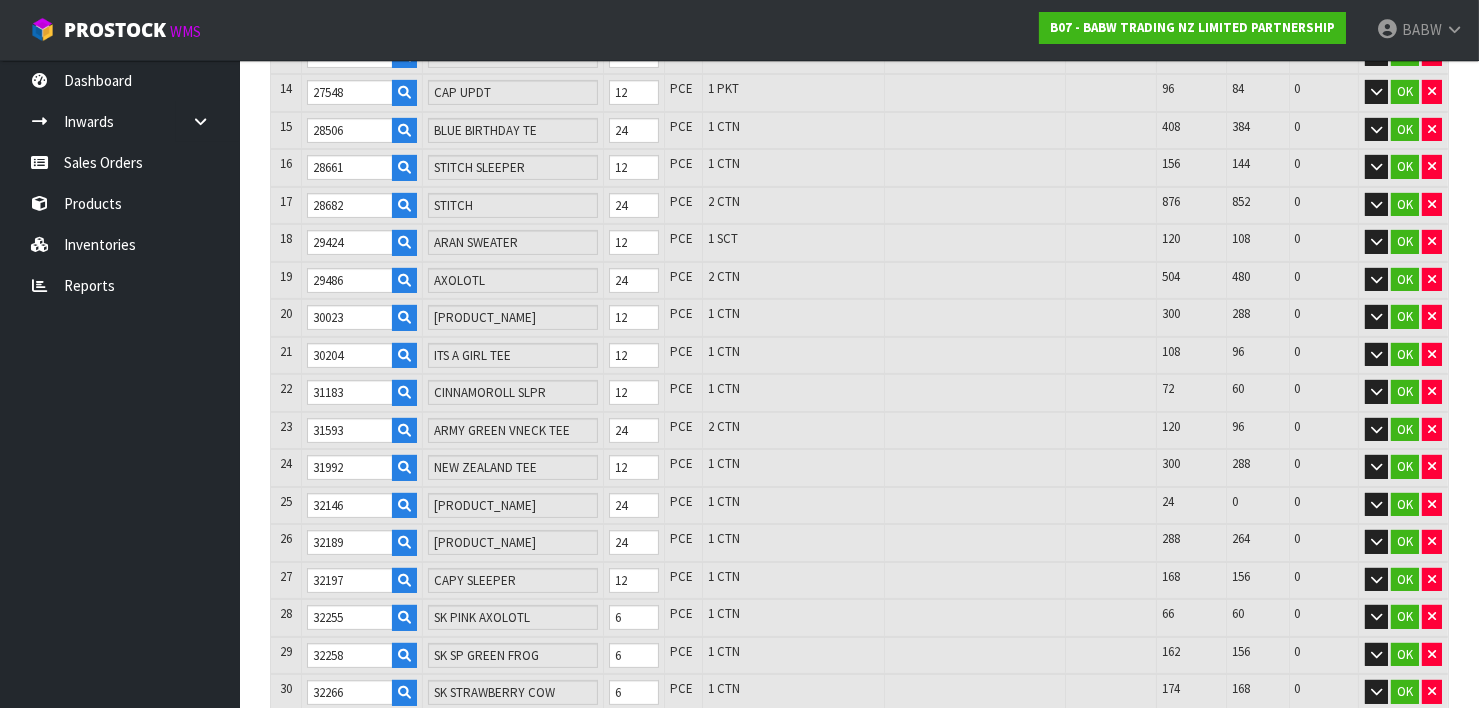 click on "Dashboard
Inwards
Purchase Orders
Receipts
Sales Orders
Products
Inventories
Reports" at bounding box center [120, 384] 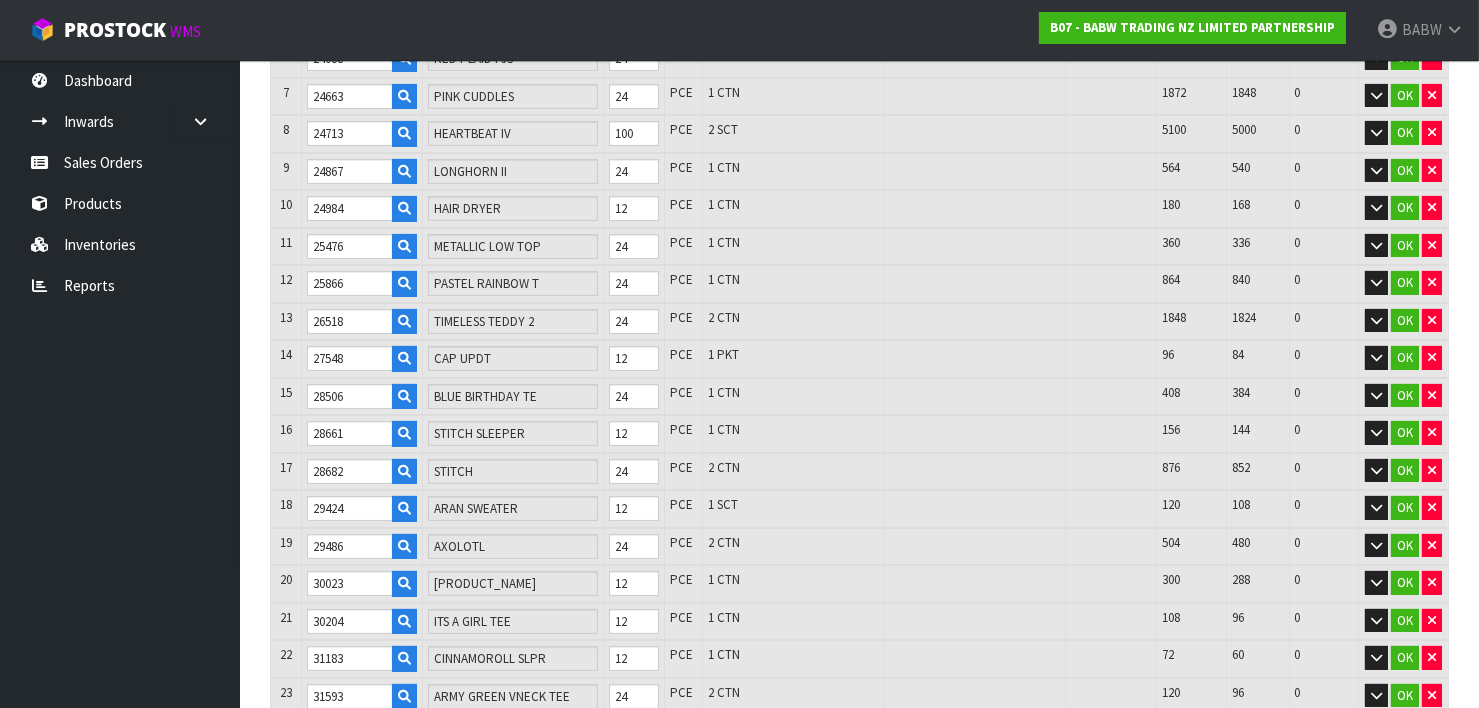 scroll, scrollTop: 555, scrollLeft: 0, axis: vertical 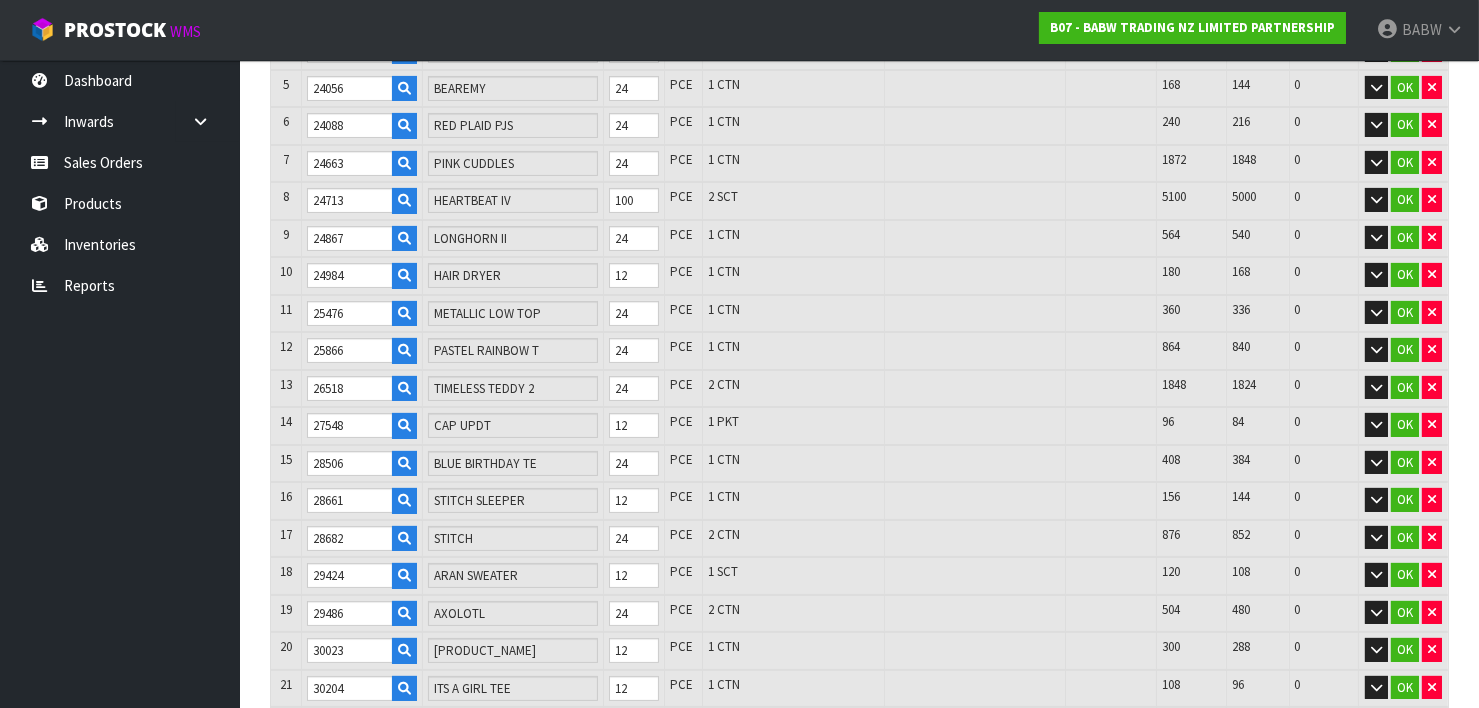 click on "Dashboard
Inwards
Purchase Orders
Receipts
Sales Orders
Products
Inventories
Reports" at bounding box center [120, 384] 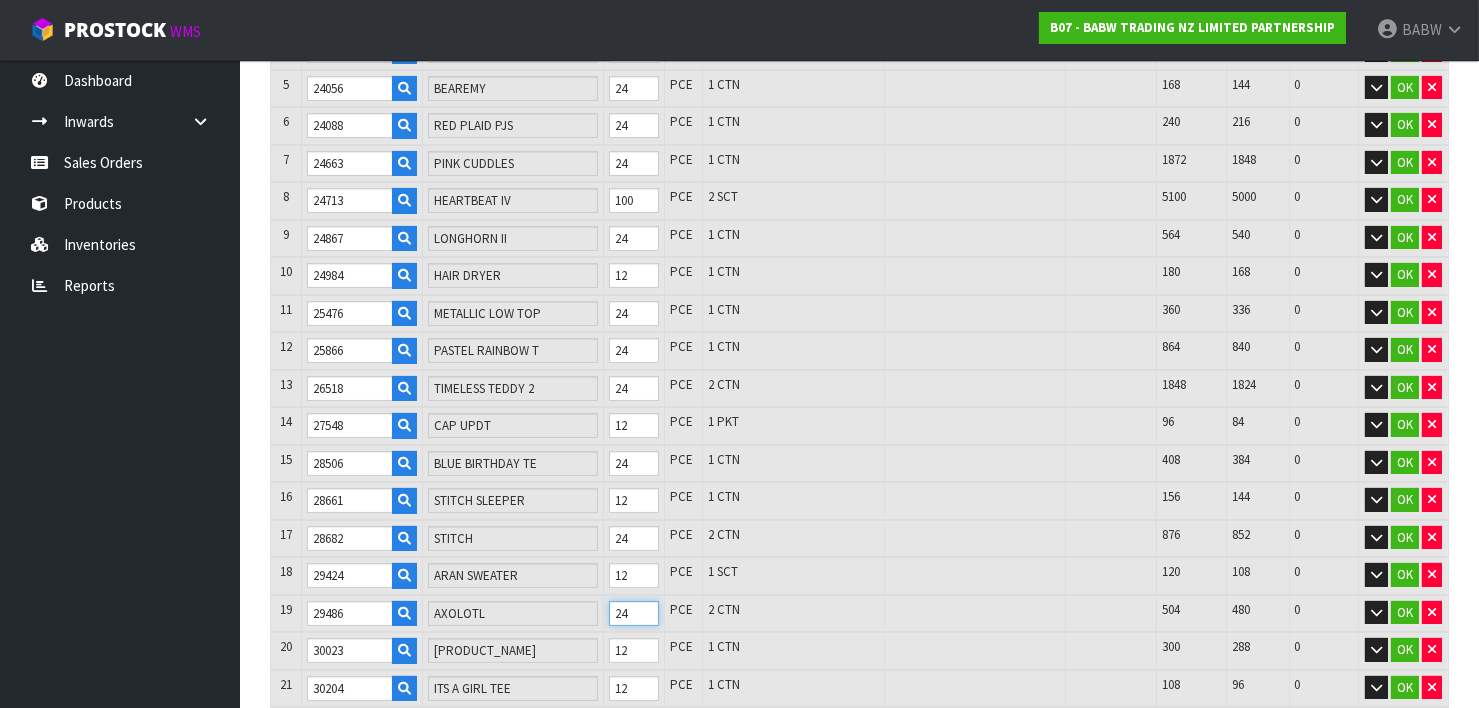 click on "19
29486
AXOLOTL
24
PCE
2 CTN
504
480
0
OK" at bounding box center (859, 614) 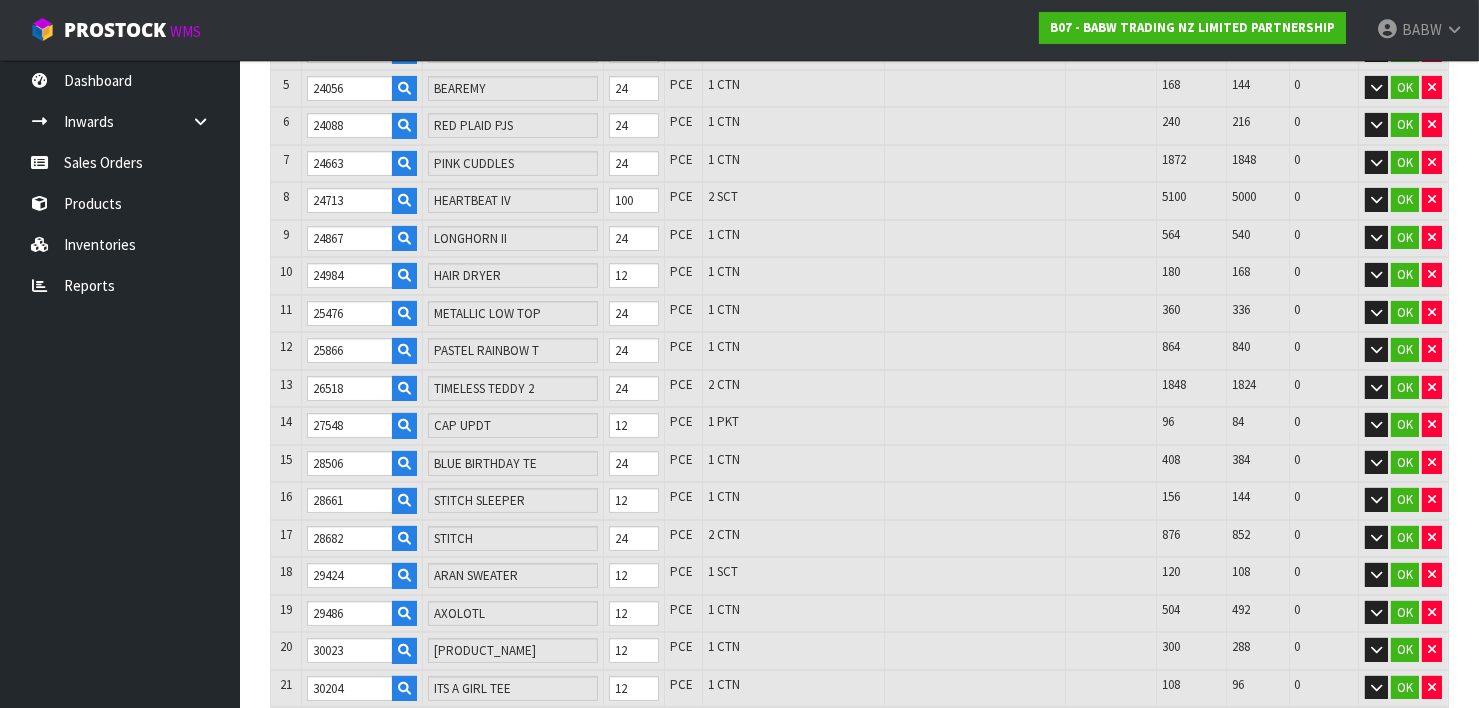 click on "Dashboard
Inwards
Purchase Orders
Receipts
Sales Orders
Products
Inventories
Reports" at bounding box center [120, 384] 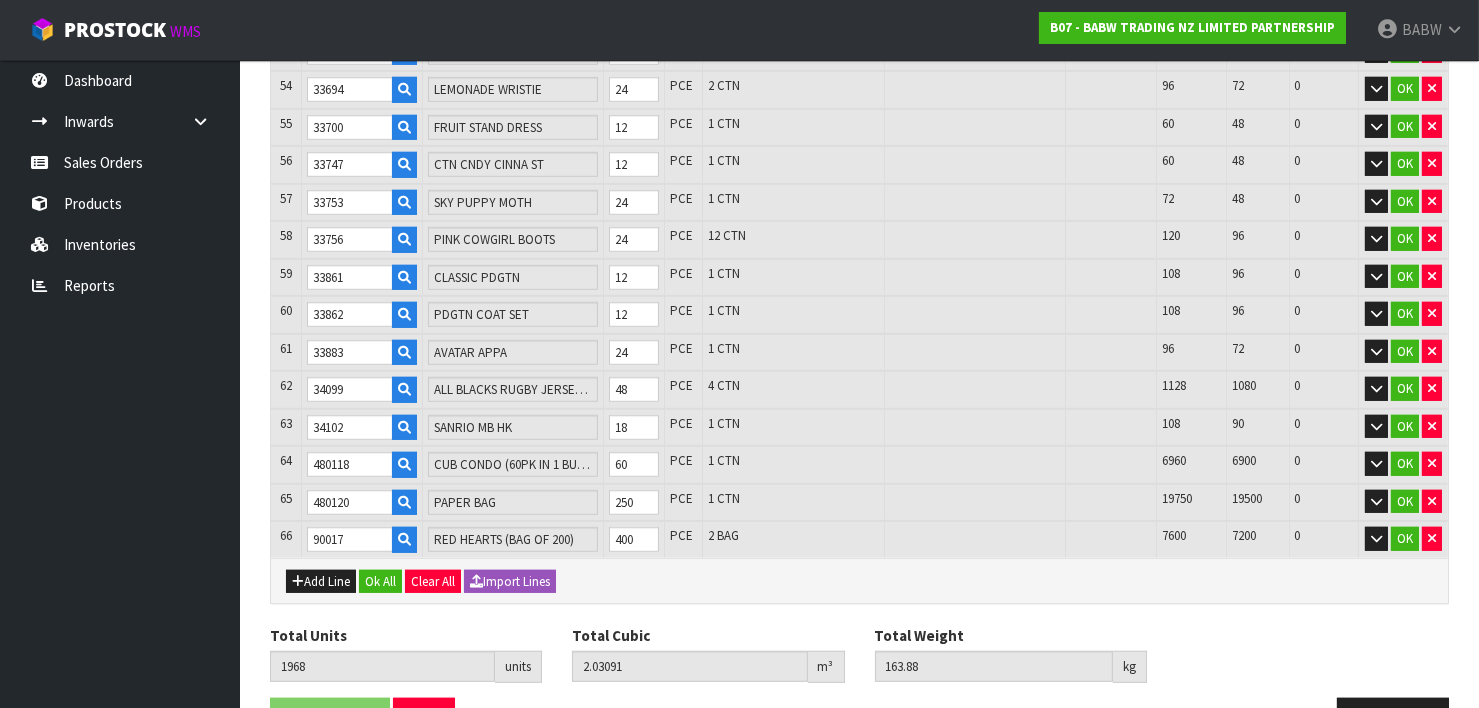 scroll, scrollTop: 2423, scrollLeft: 0, axis: vertical 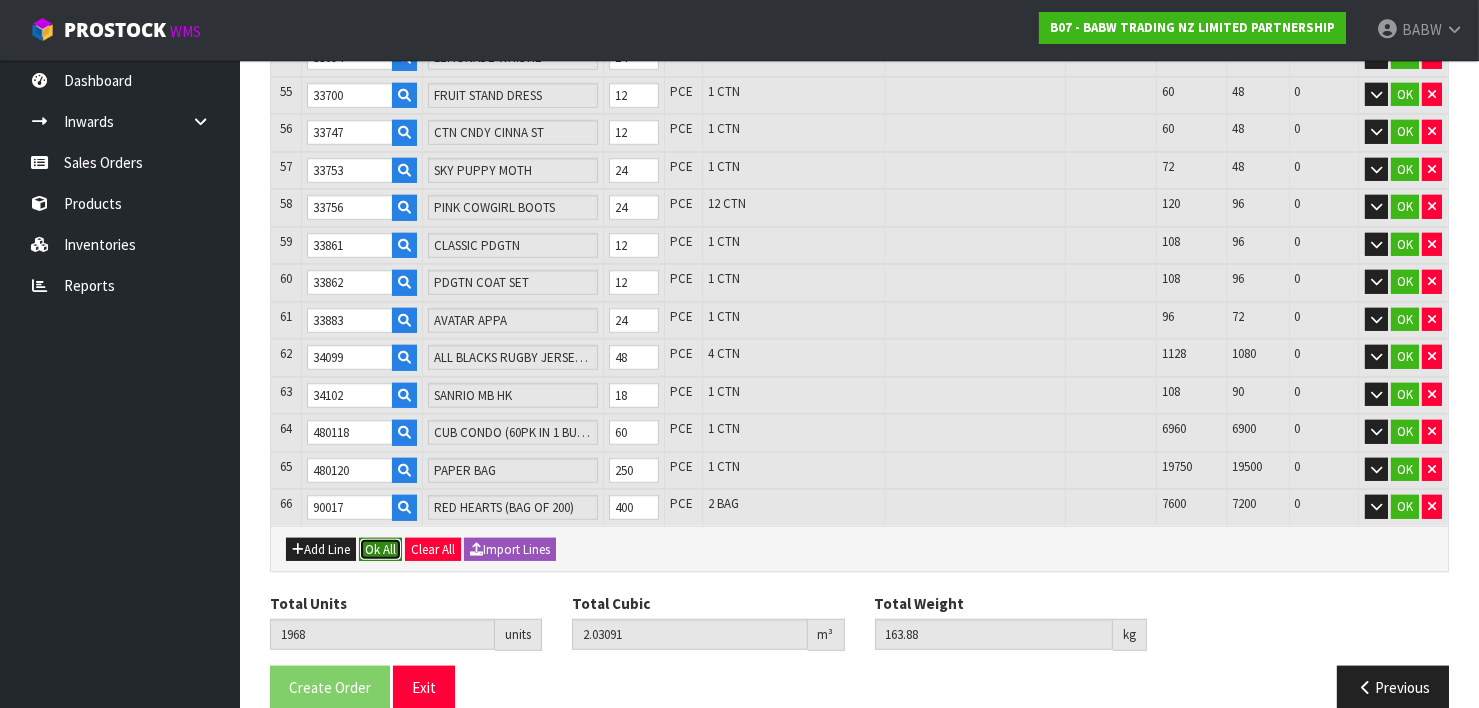 click on "Ok All" at bounding box center (380, 550) 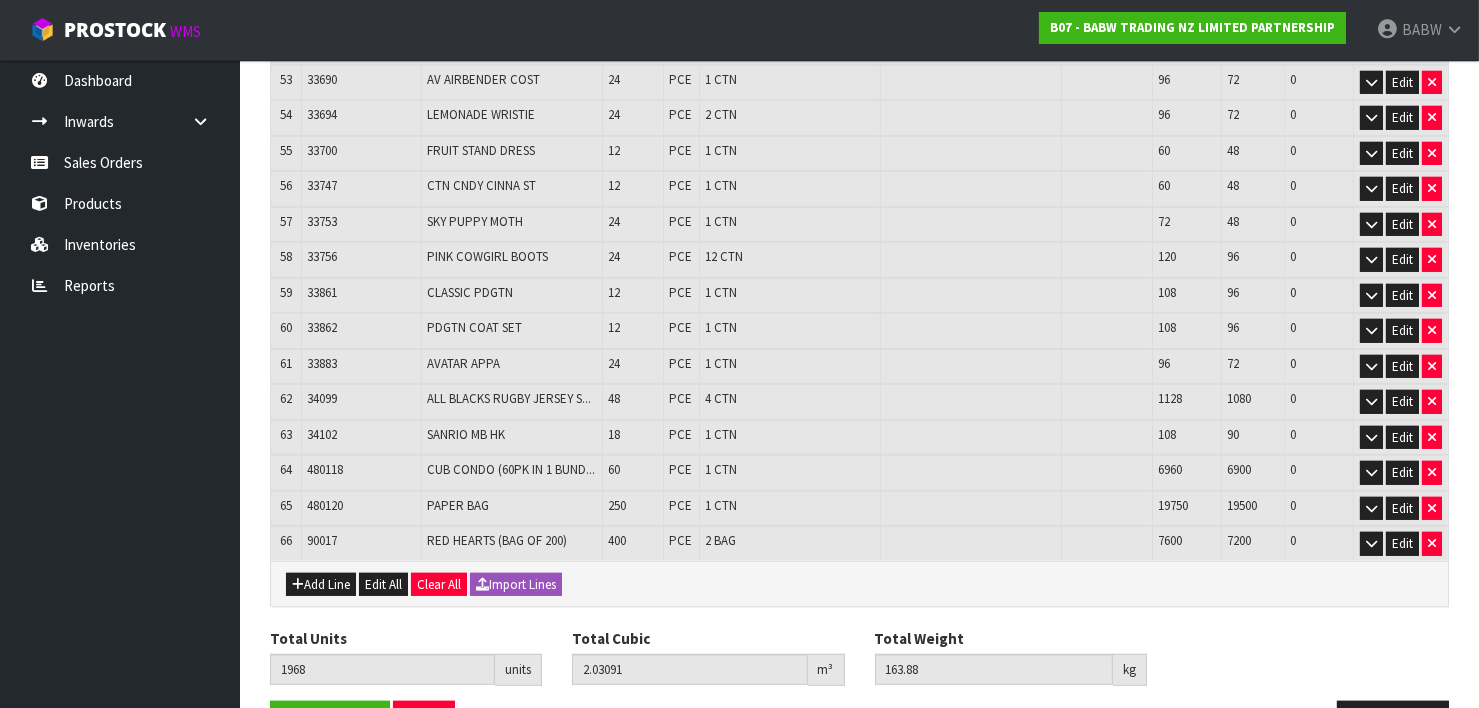 scroll, scrollTop: 2291, scrollLeft: 0, axis: vertical 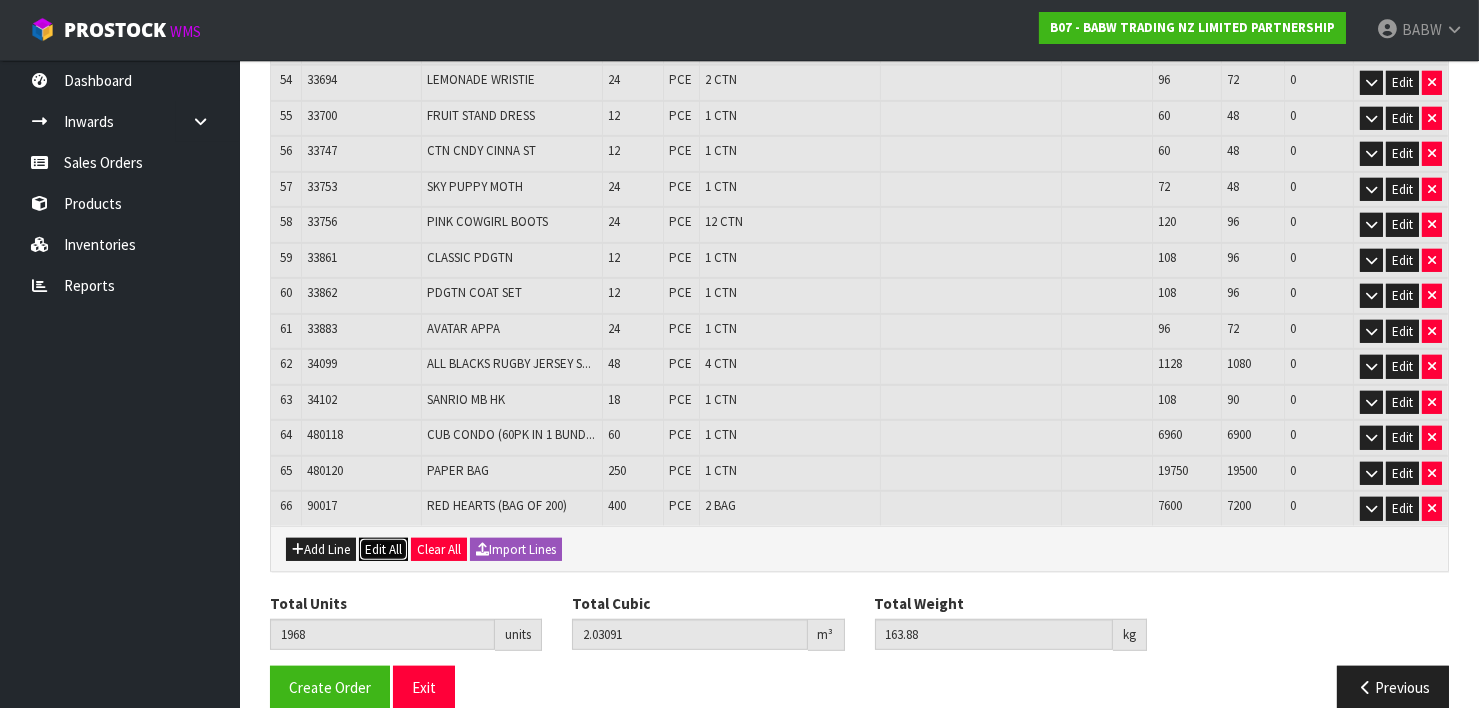 click on "Edit All" at bounding box center (383, 550) 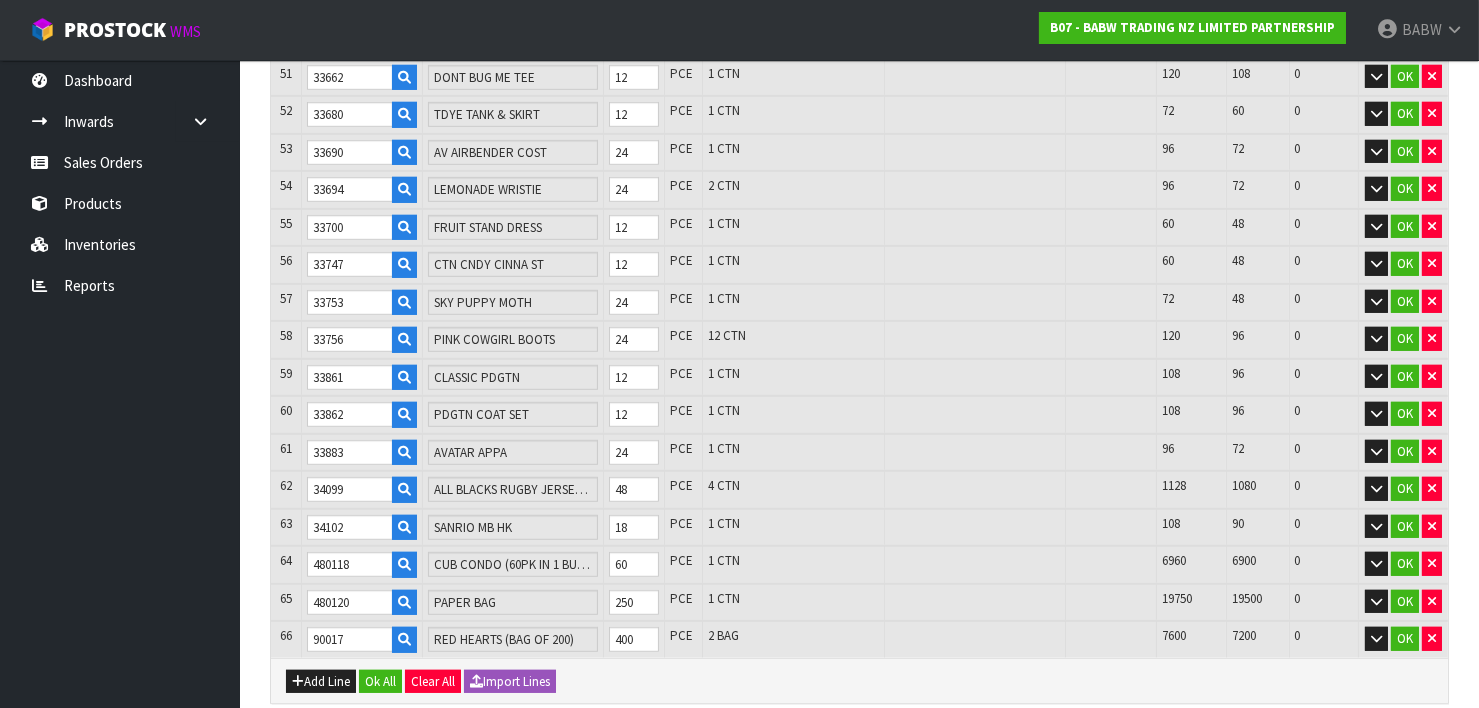 scroll, scrollTop: 2359, scrollLeft: 0, axis: vertical 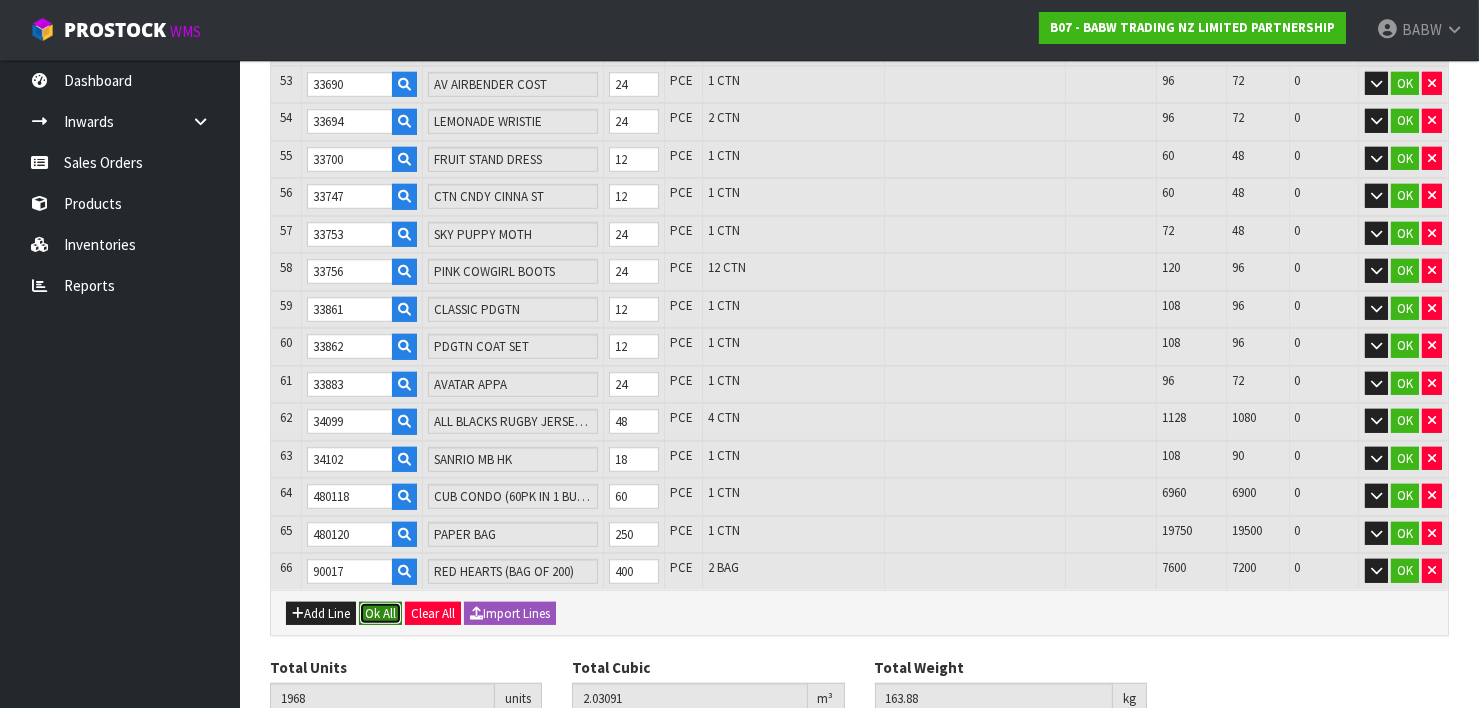 click on "Ok All" at bounding box center [380, 614] 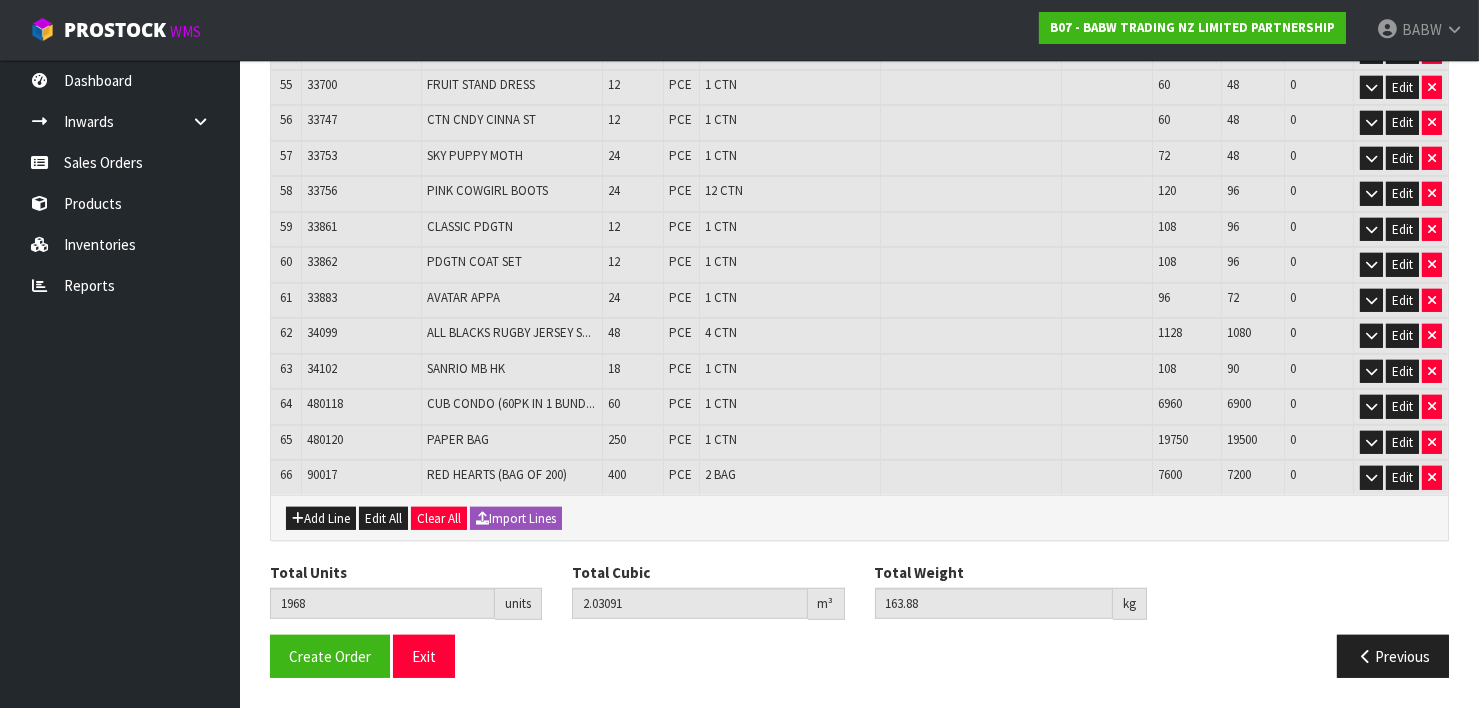 scroll, scrollTop: 2291, scrollLeft: 0, axis: vertical 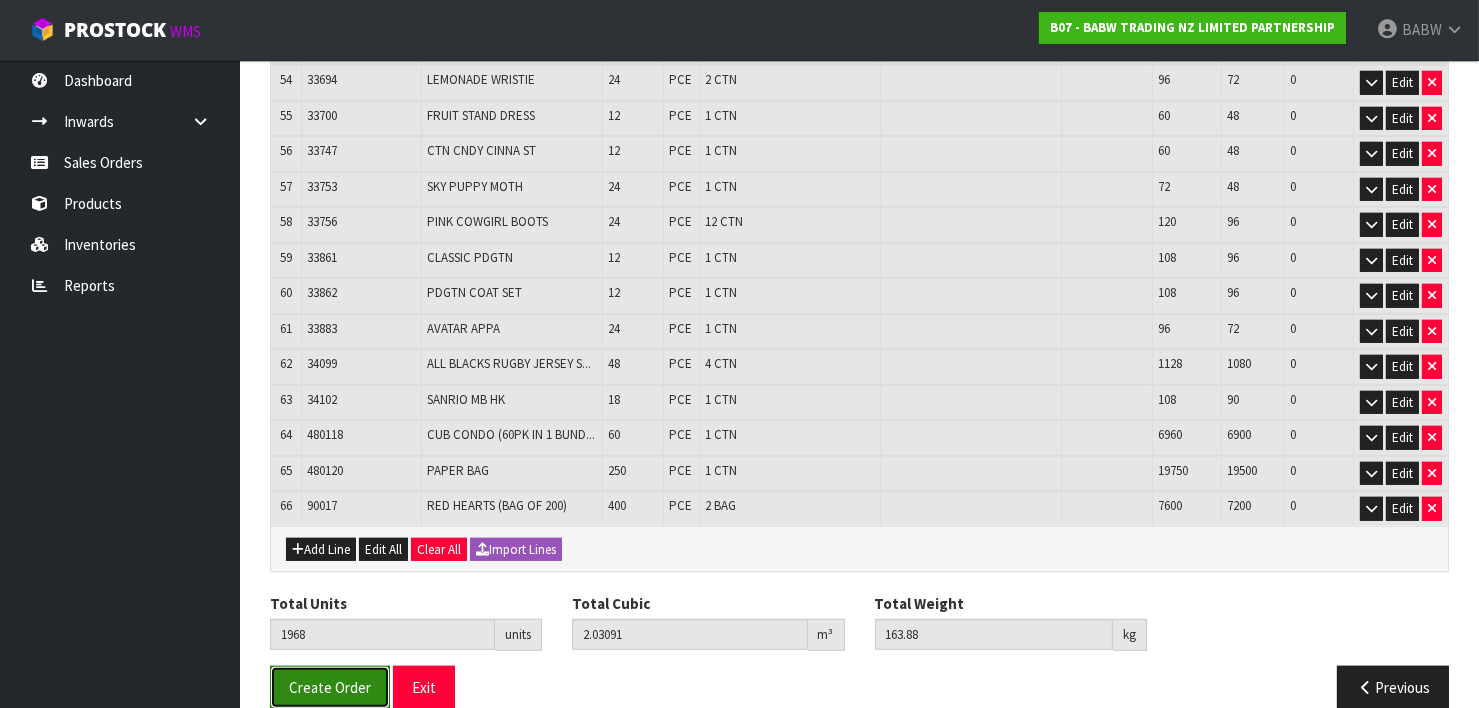 click on "Create Order" at bounding box center [330, 687] 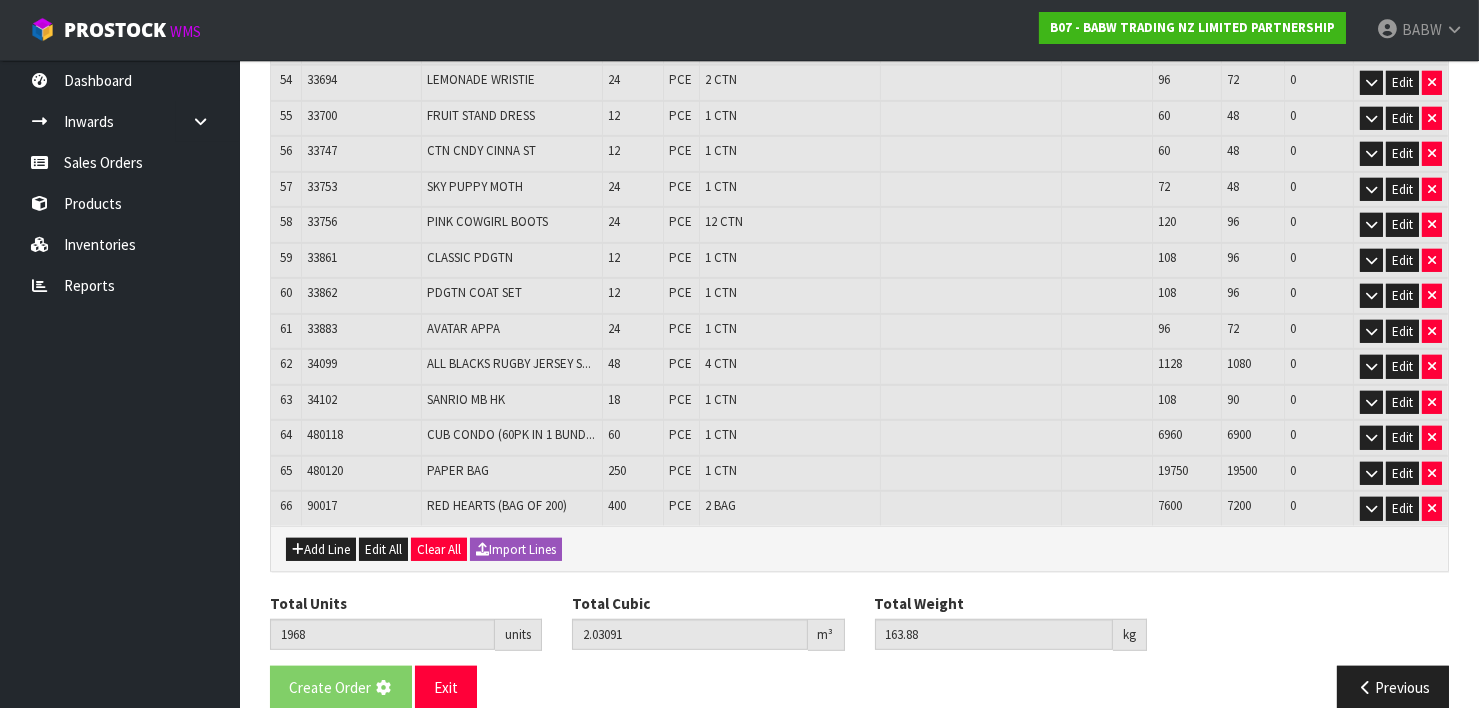 scroll, scrollTop: 0, scrollLeft: 0, axis: both 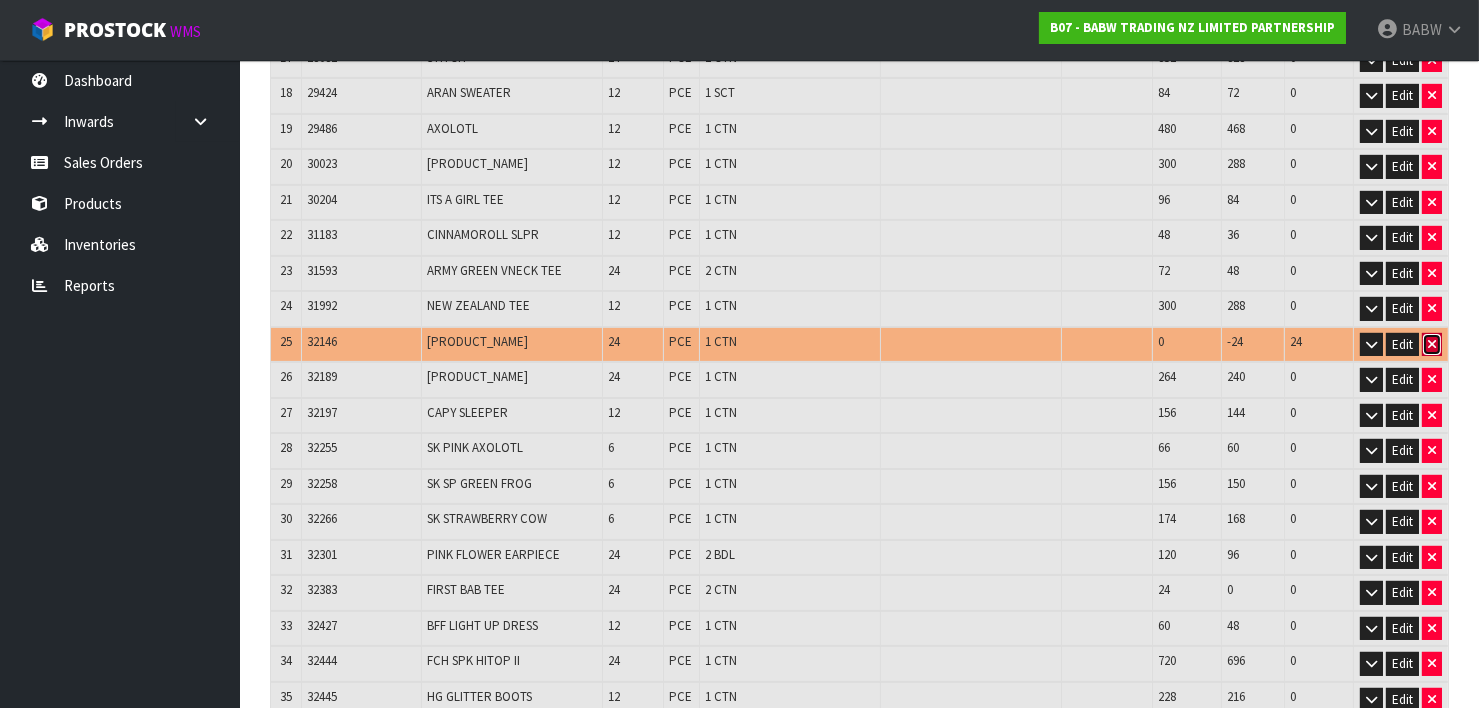 click at bounding box center [1432, 344] 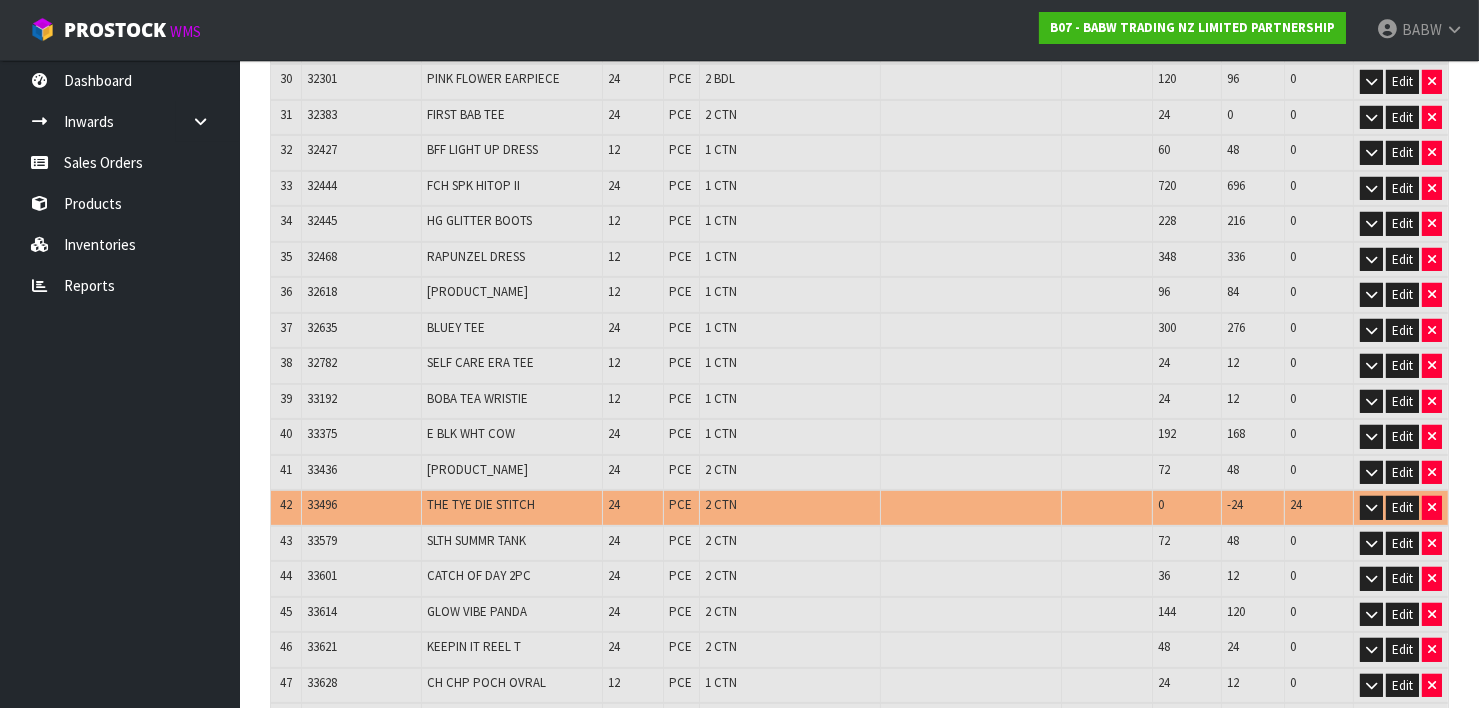 scroll, scrollTop: 1444, scrollLeft: 0, axis: vertical 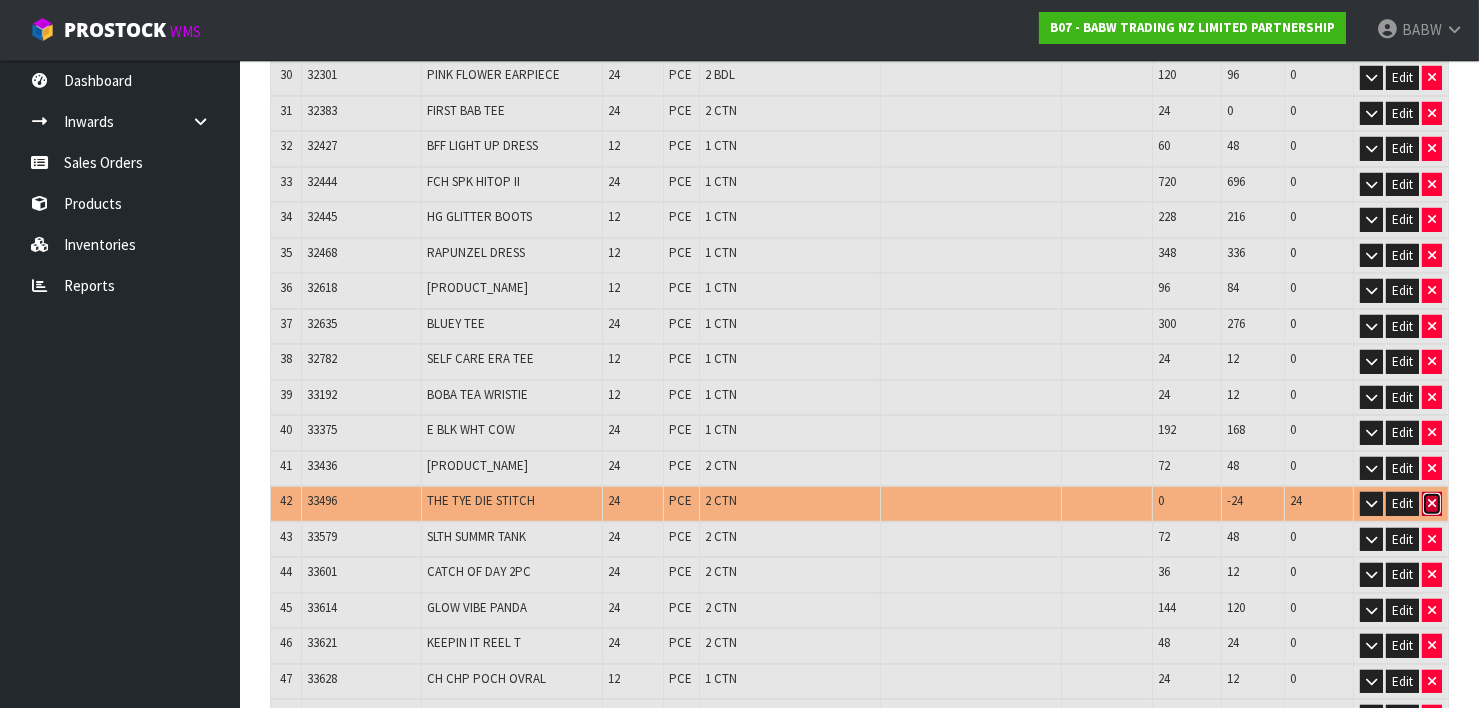 click at bounding box center (1432, 503) 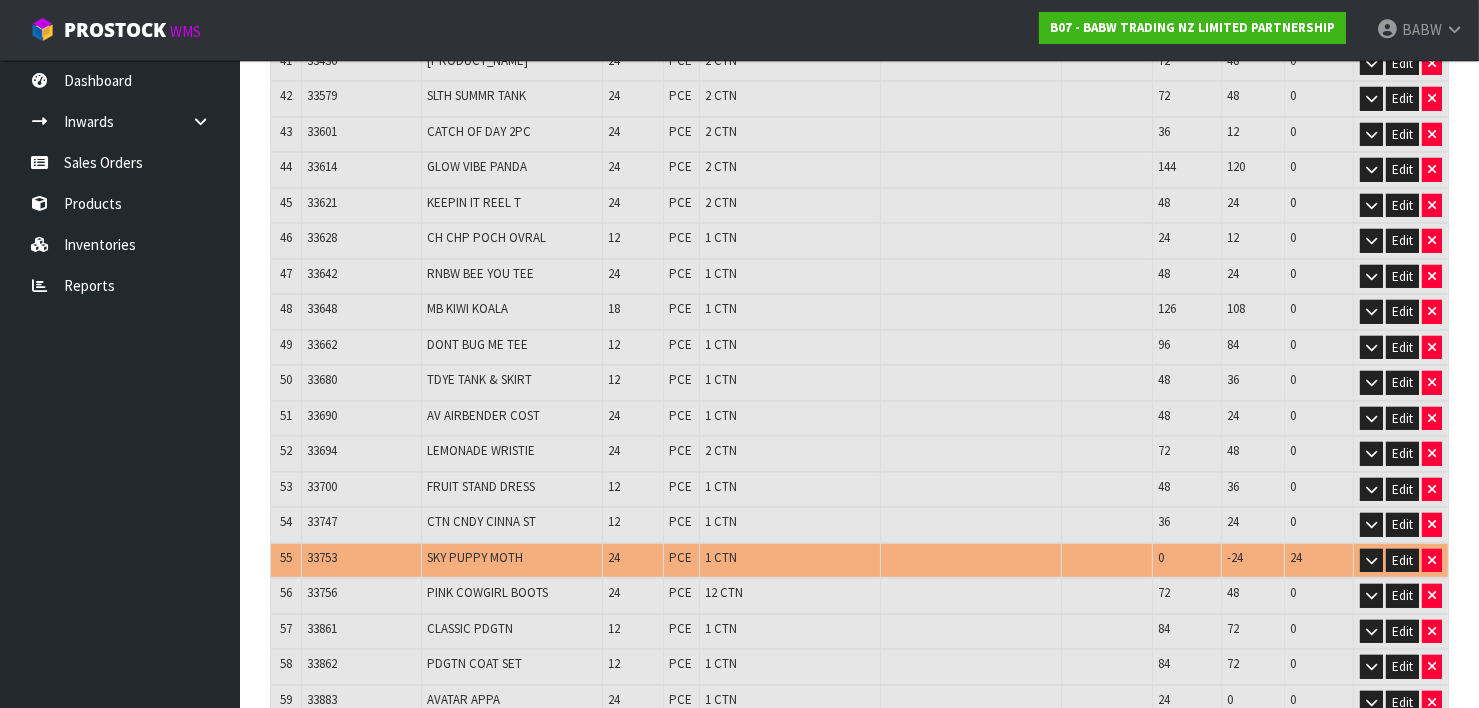 scroll, scrollTop: 1888, scrollLeft: 0, axis: vertical 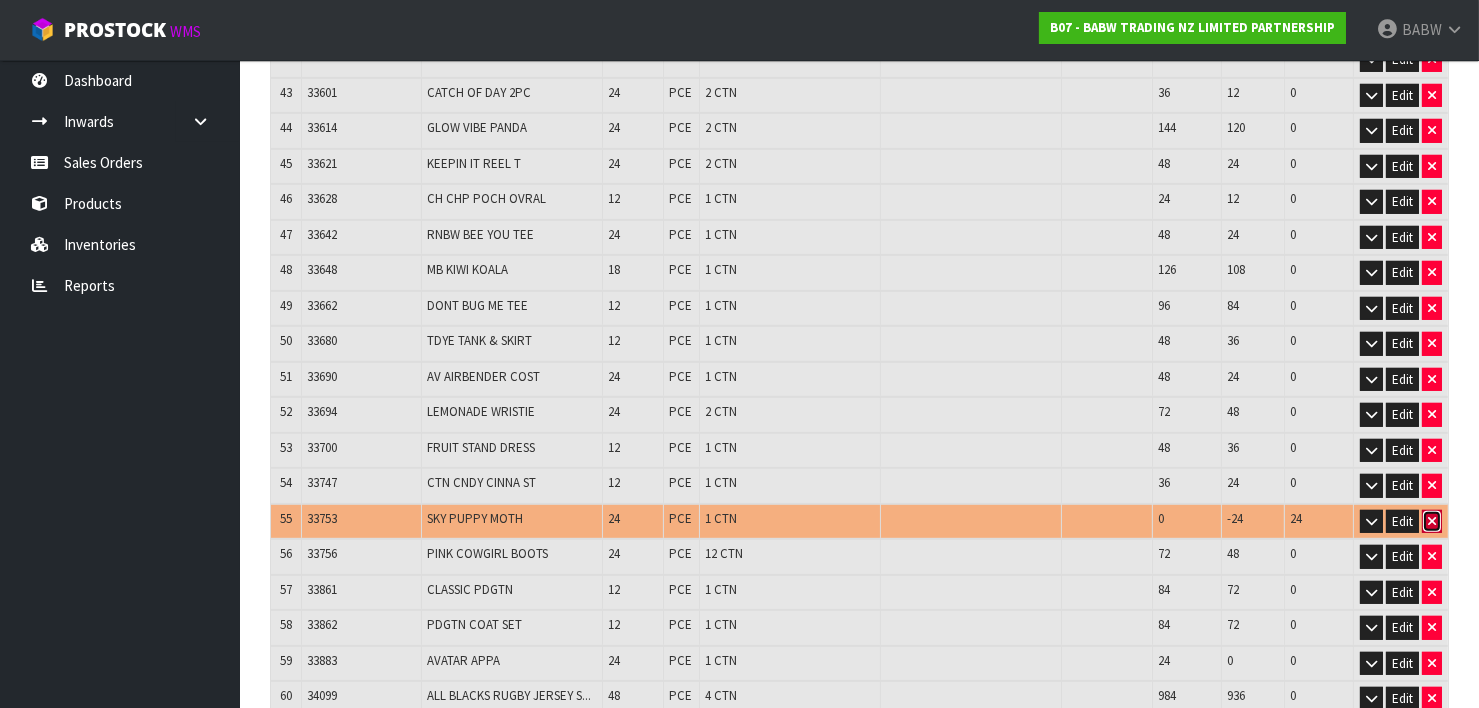 click at bounding box center (1432, 521) 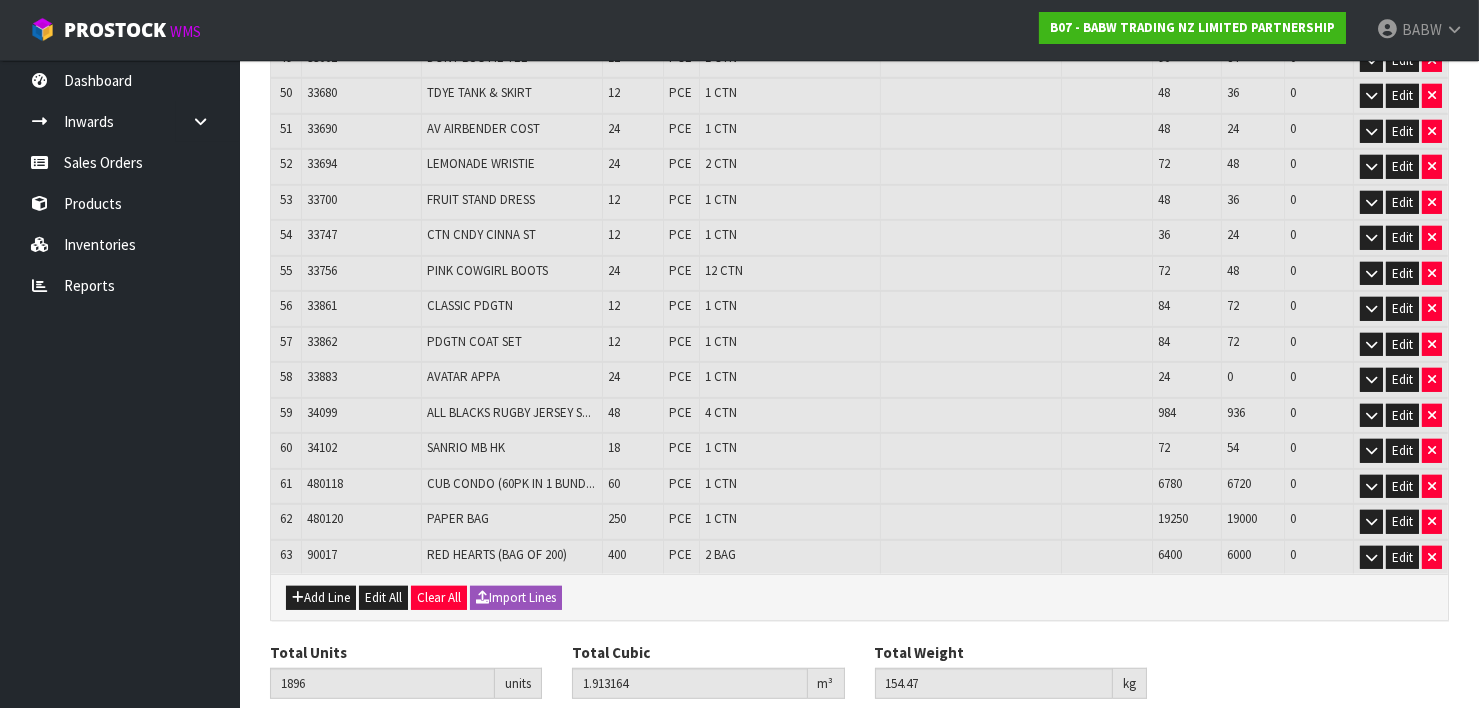 scroll, scrollTop: 2185, scrollLeft: 0, axis: vertical 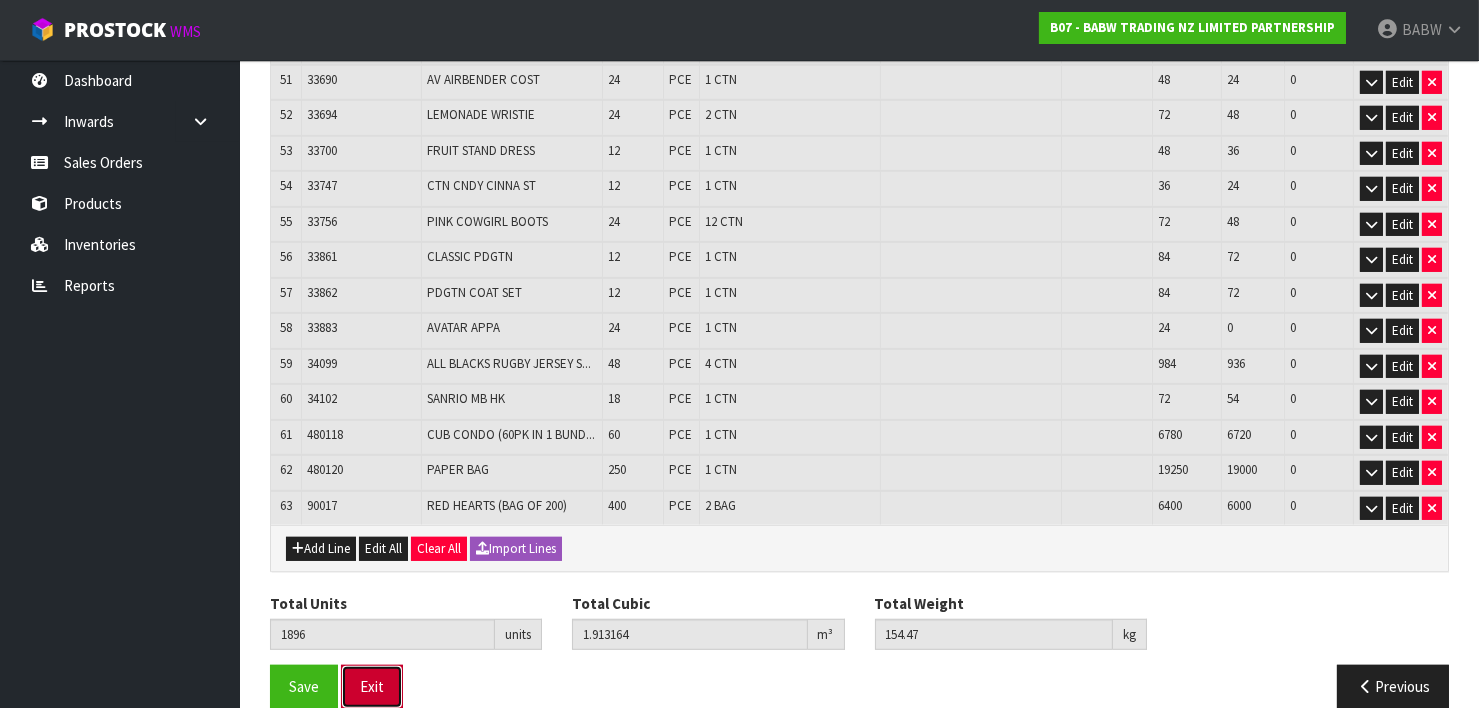 click on "Exit" at bounding box center (372, 686) 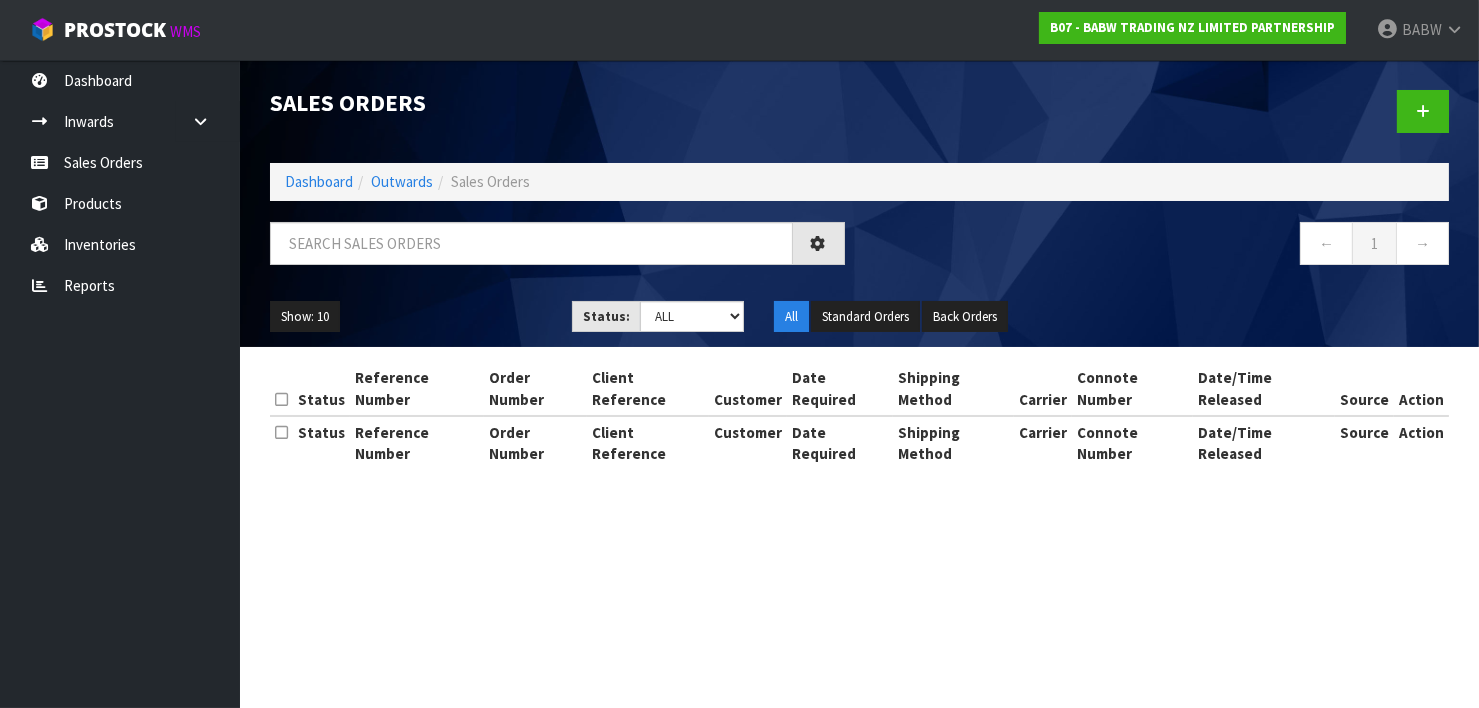 scroll, scrollTop: 0, scrollLeft: 0, axis: both 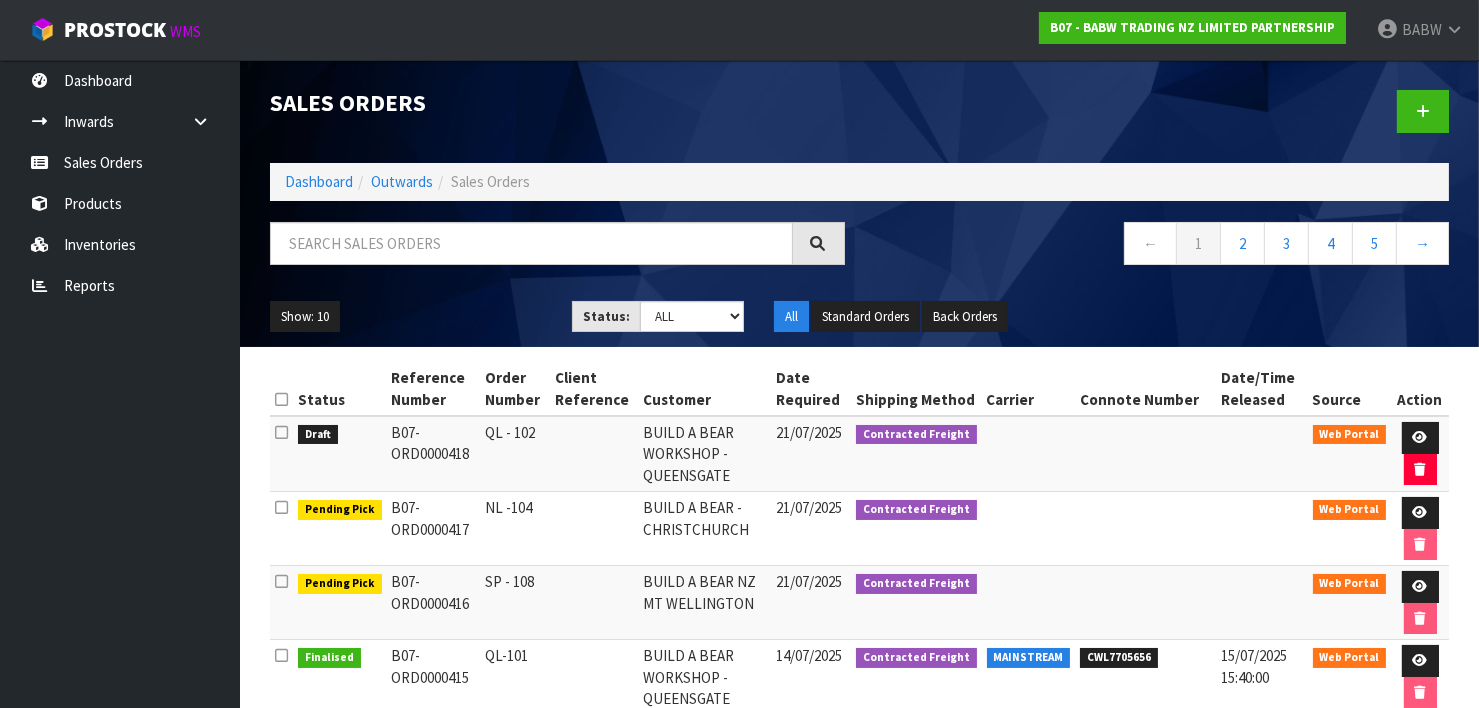 click on "Dashboard
Inwards
Purchase Orders
Receipts
Sales Orders
Products
Inventories
Reports" at bounding box center [120, 384] 